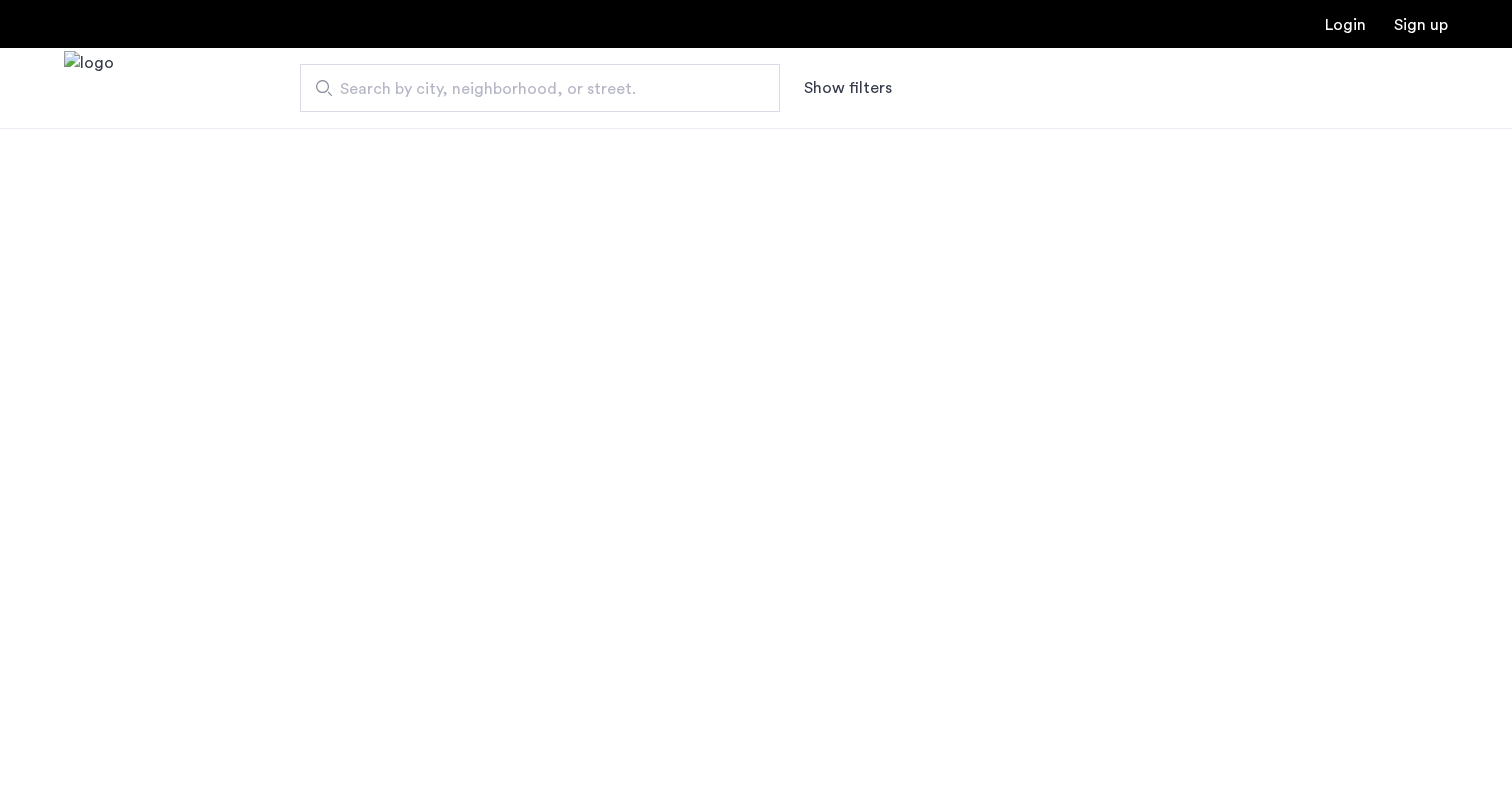 scroll, scrollTop: 0, scrollLeft: 0, axis: both 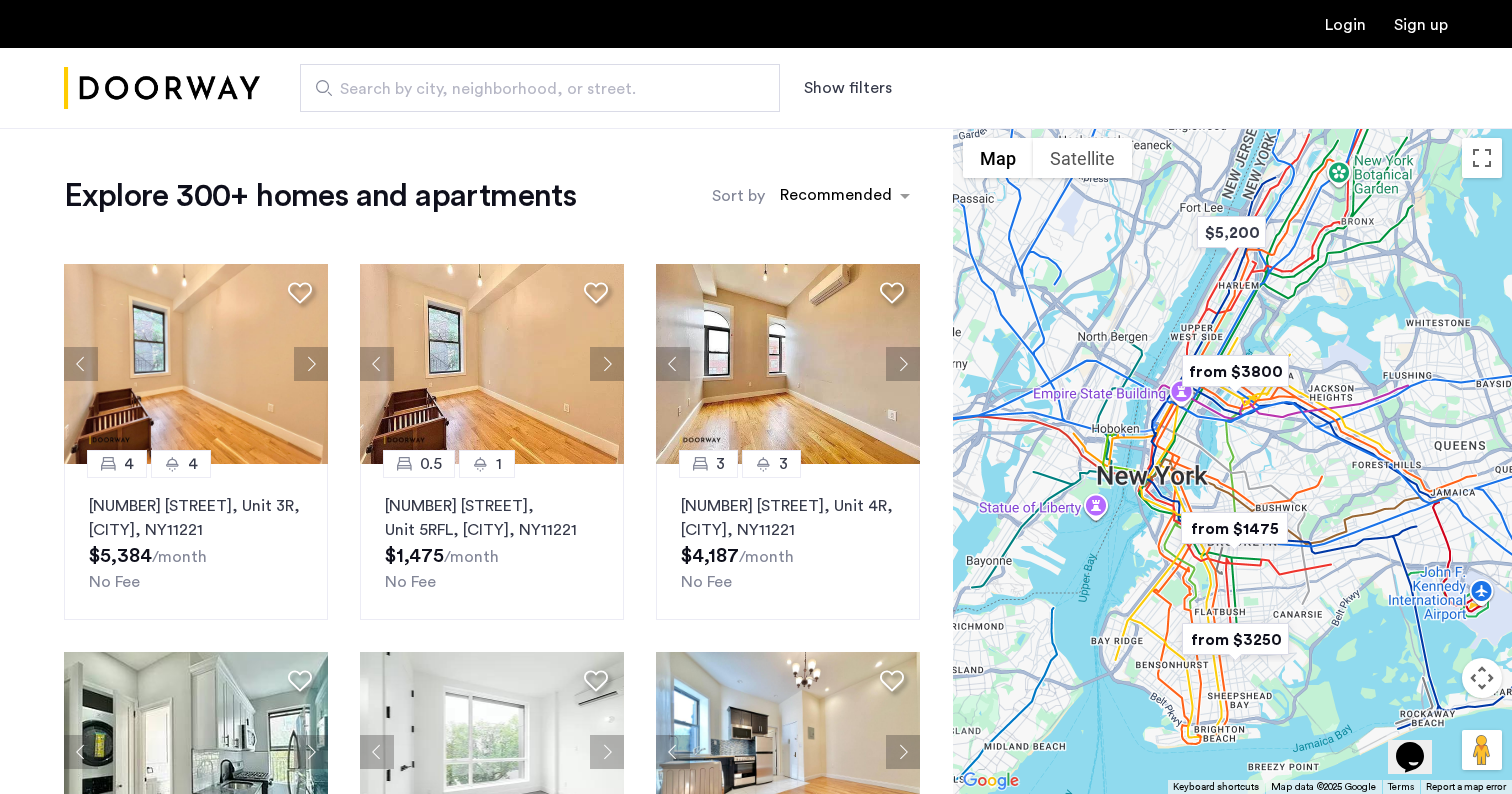 click on "Show filters" at bounding box center (848, 88) 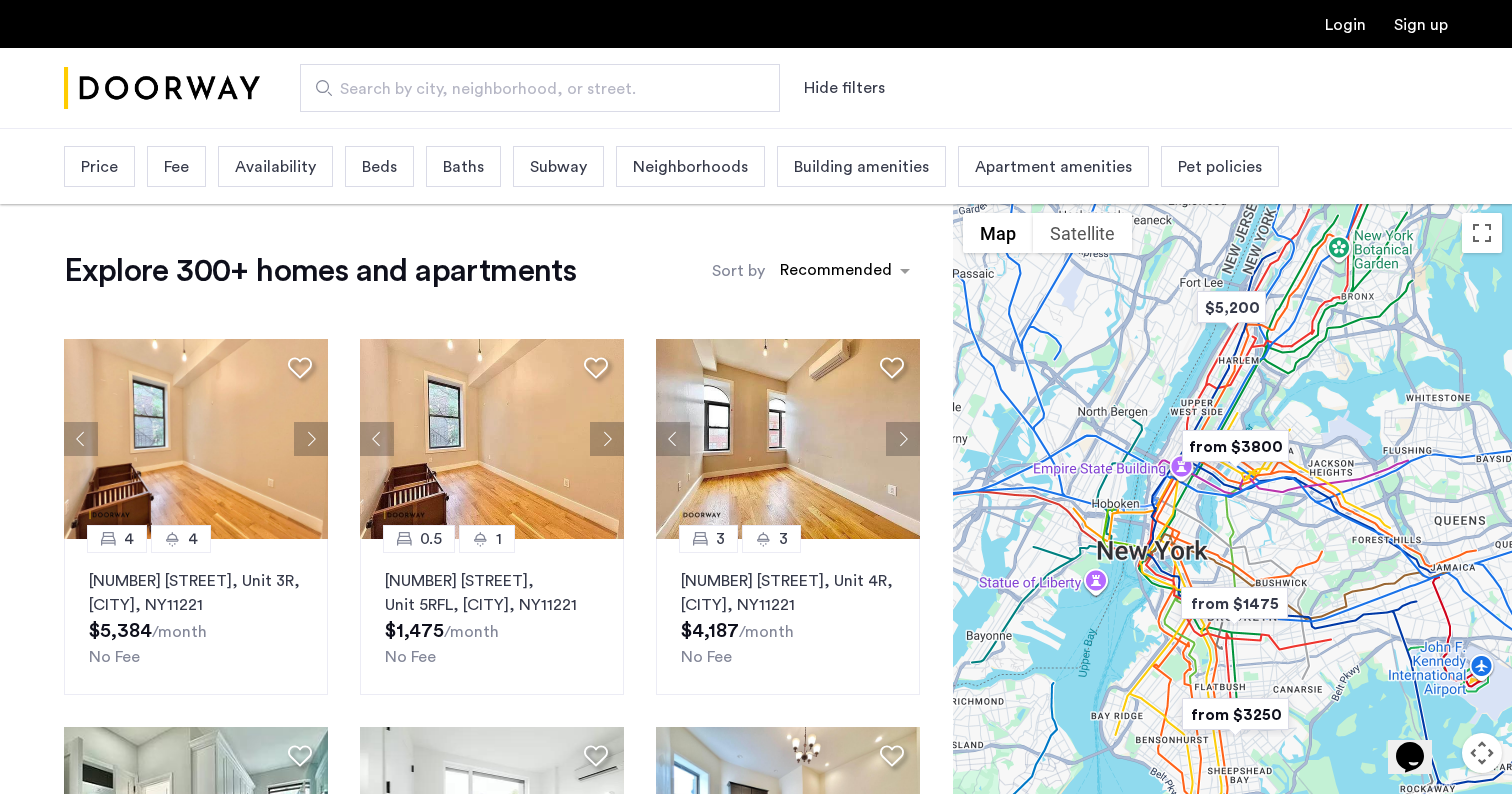 click on "Price" at bounding box center [99, 167] 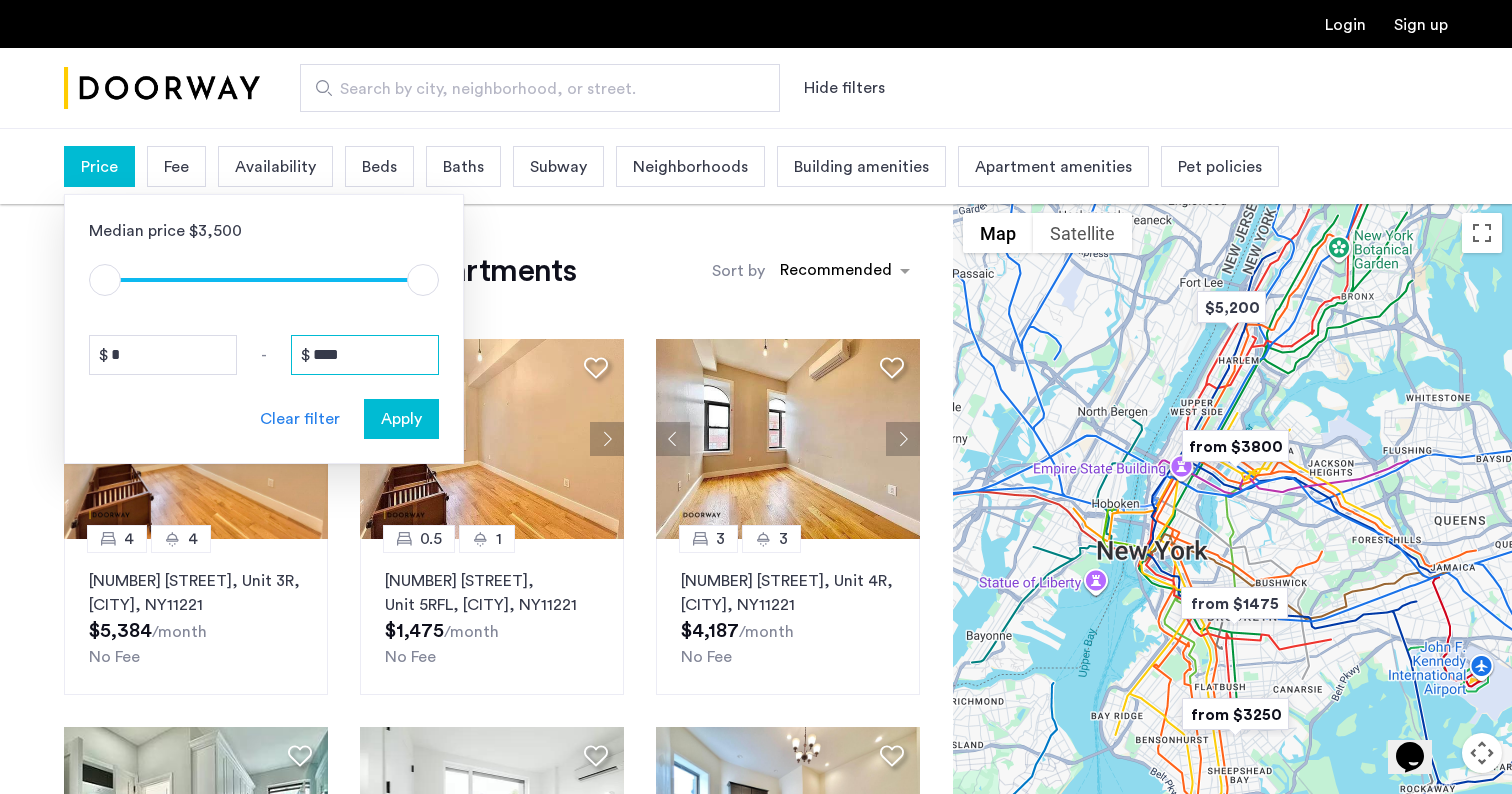 drag, startPoint x: 376, startPoint y: 357, endPoint x: 239, endPoint y: 357, distance: 137 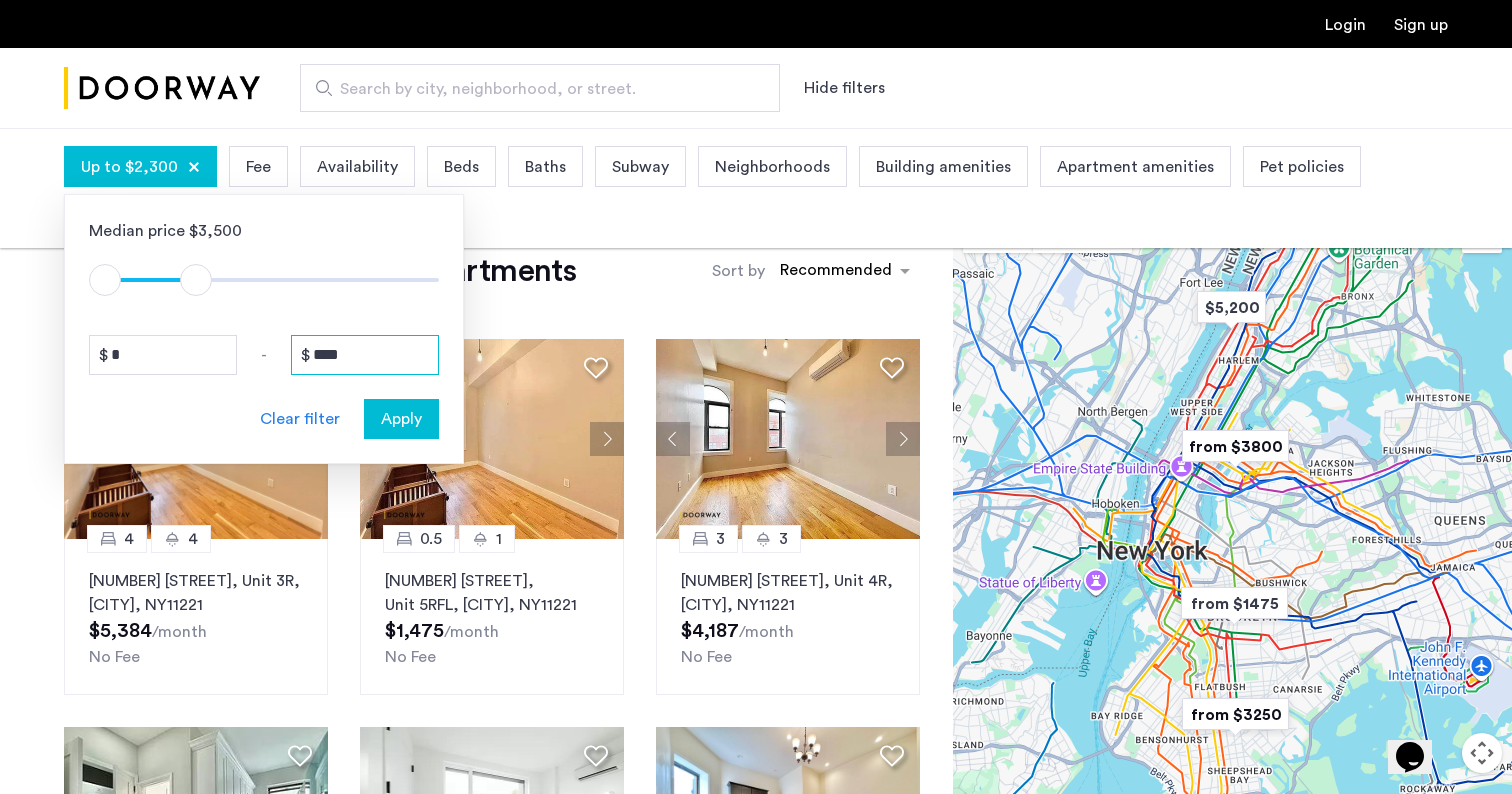 type on "****" 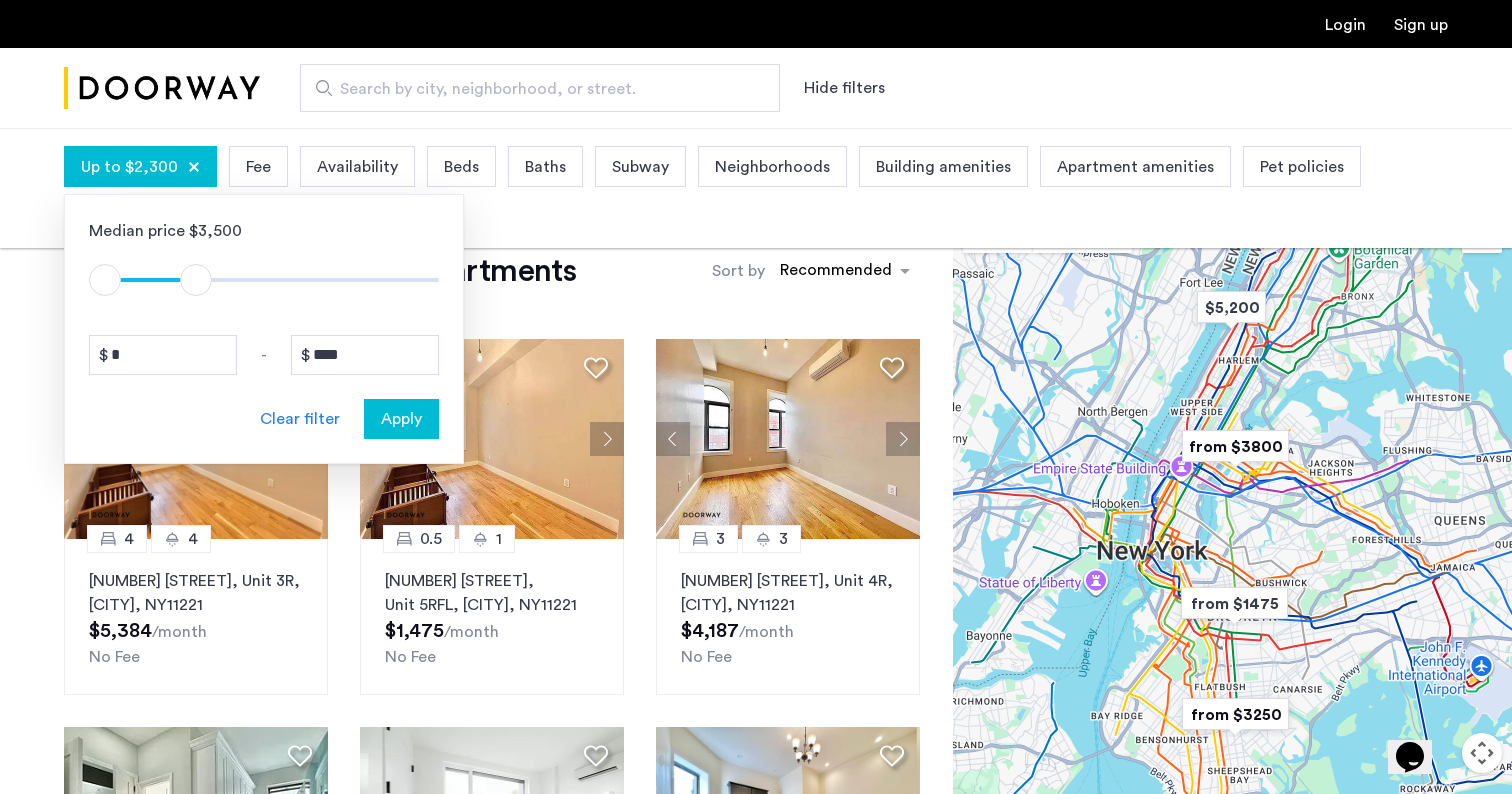 click on "Apply" at bounding box center [401, 419] 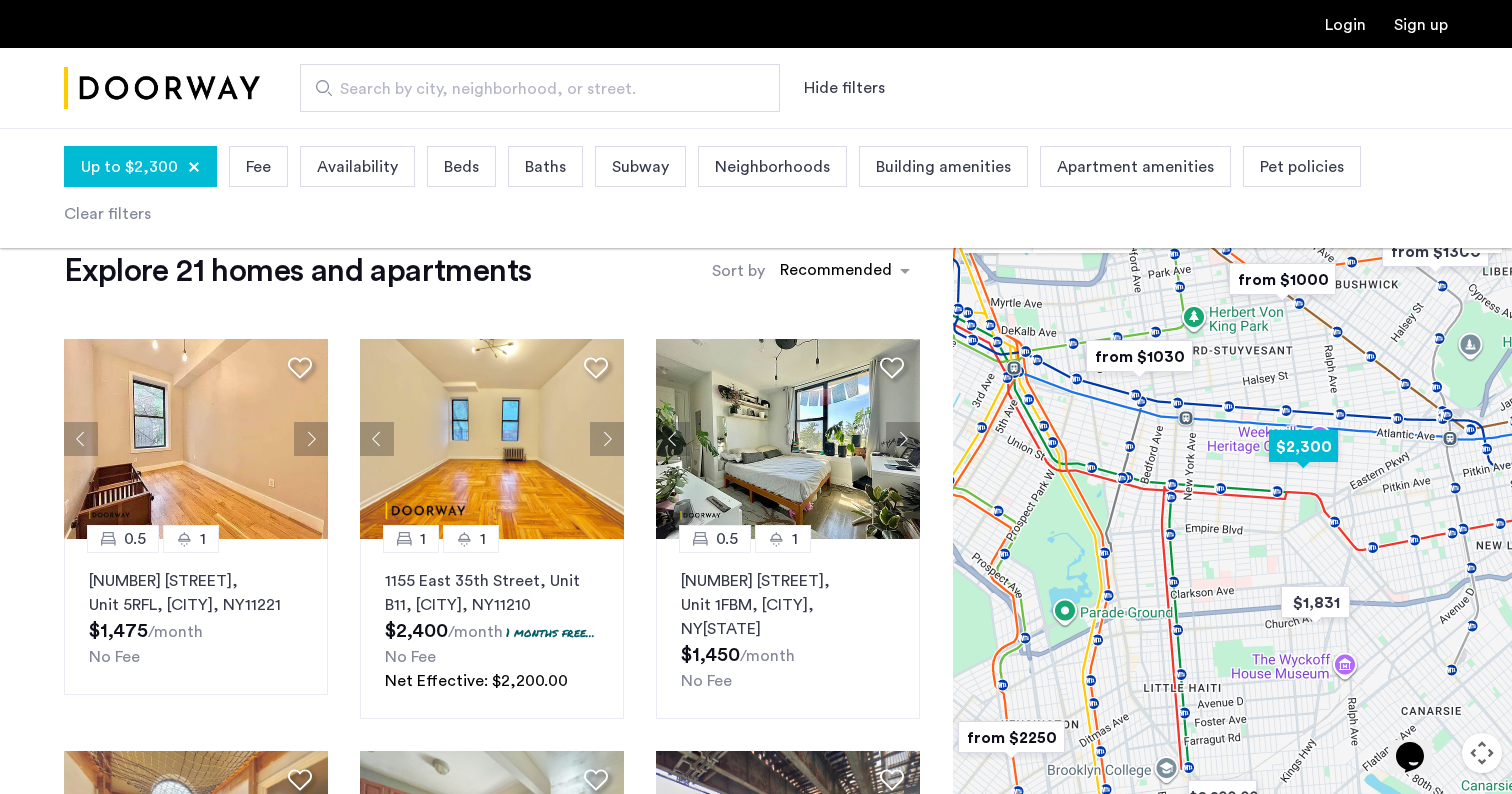 click at bounding box center [1303, 446] 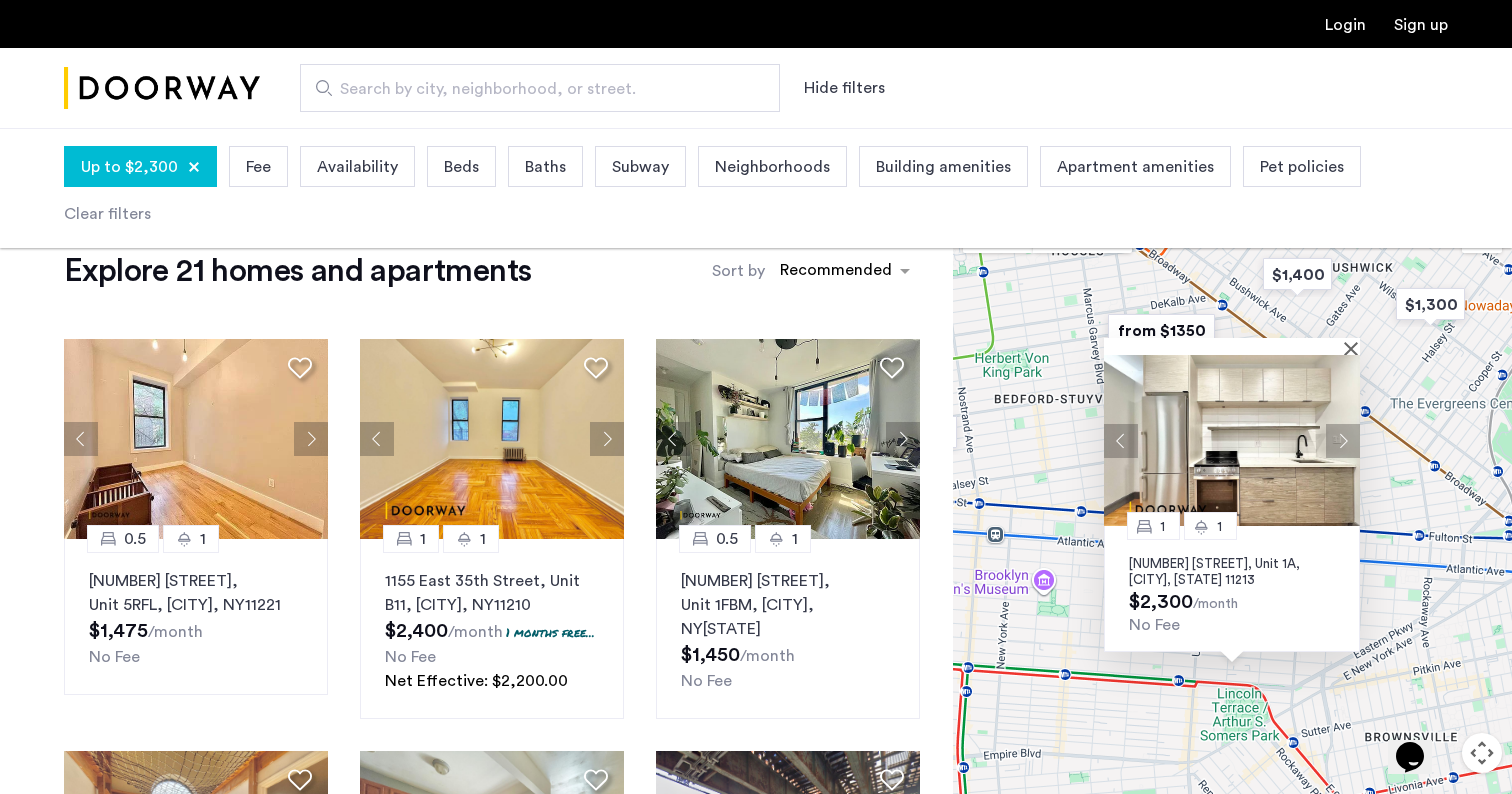click on "207 Rochester Avenue, Unit 1A, Brooklyn, NY 11213" at bounding box center [1232, 572] 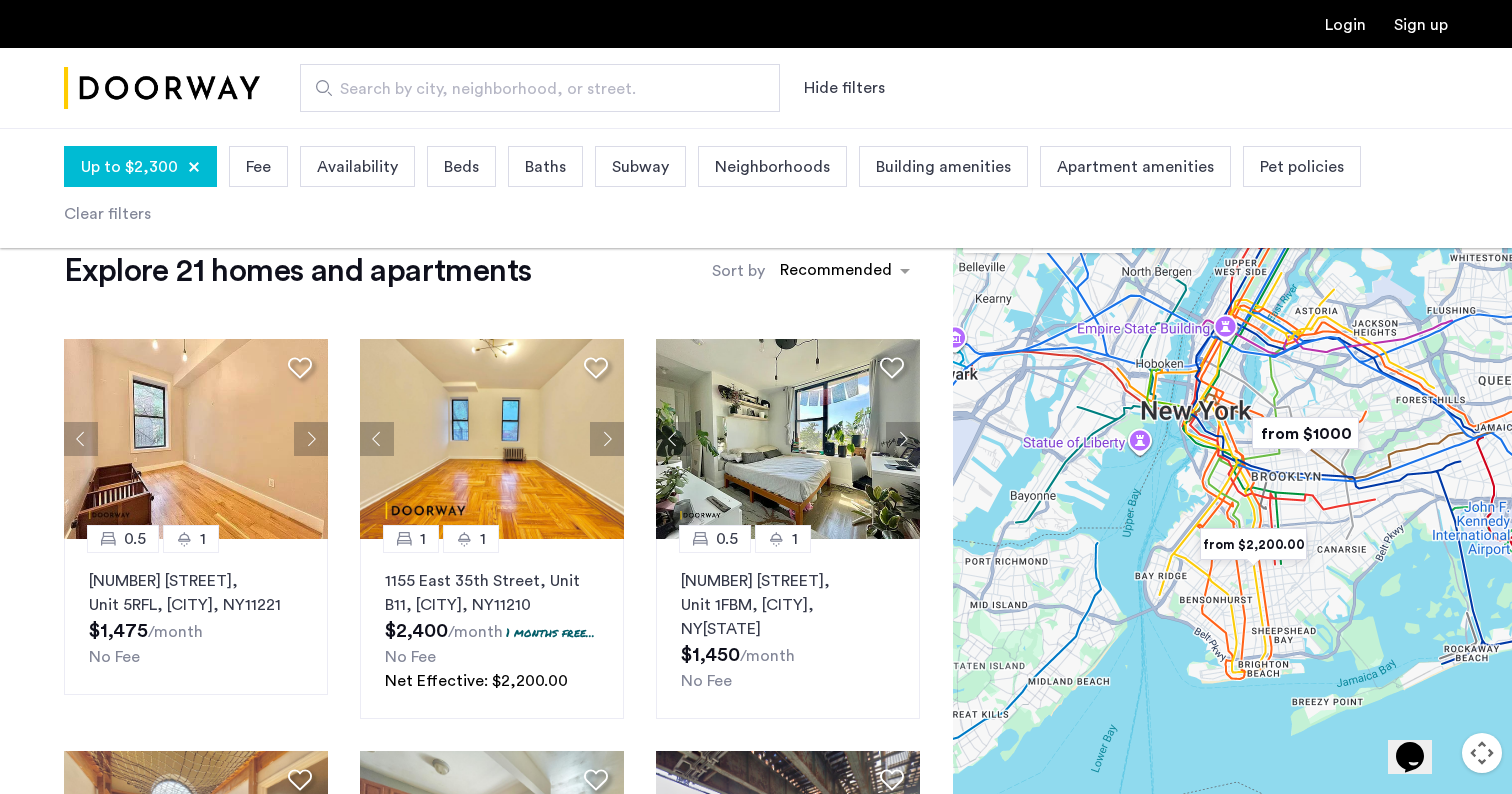 drag, startPoint x: 1437, startPoint y: 434, endPoint x: 1322, endPoint y: 530, distance: 149.8032 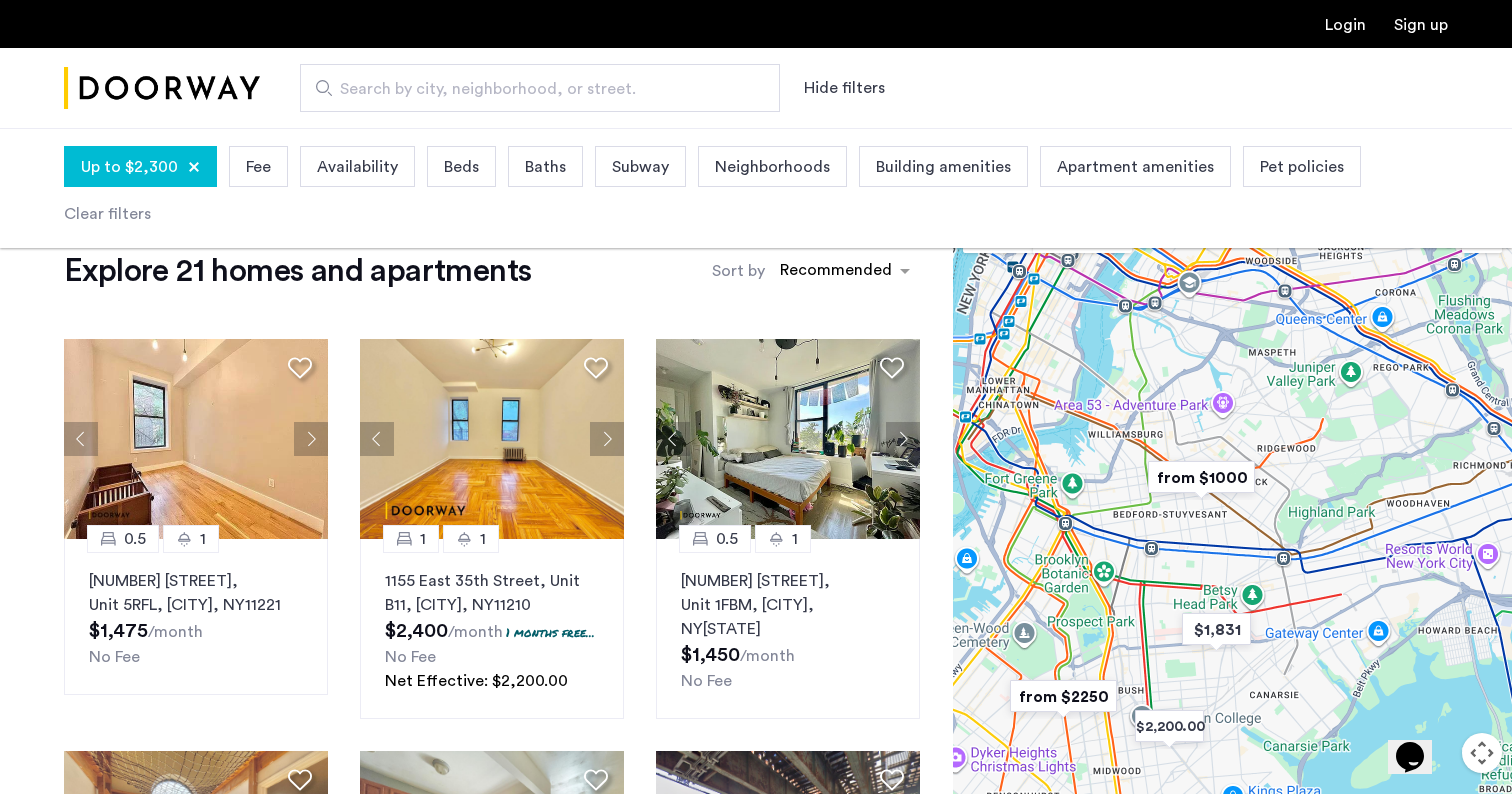 drag, startPoint x: 1073, startPoint y: 453, endPoint x: 1471, endPoint y: 497, distance: 400.42477 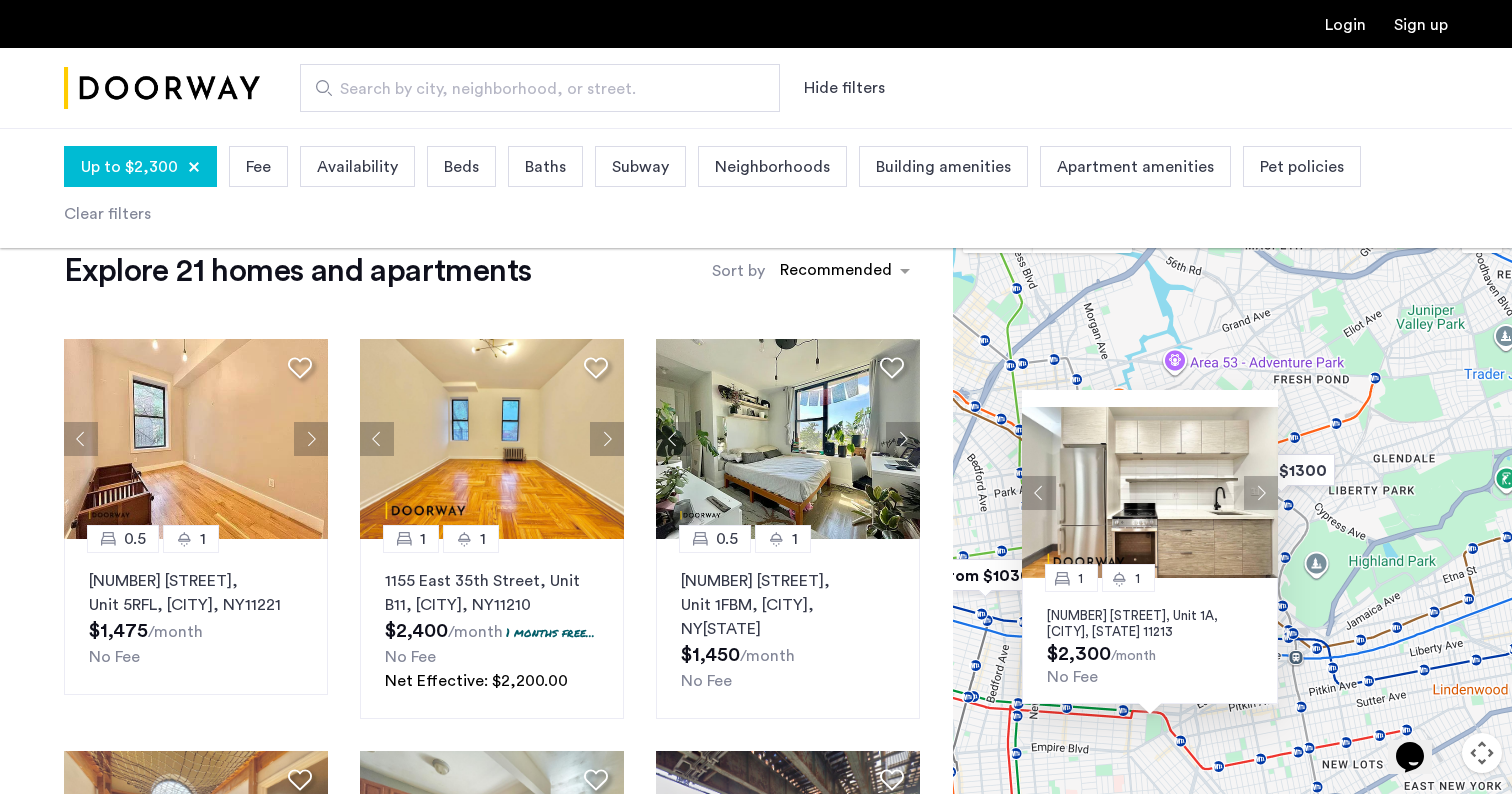 click on "0.5 1 856 Greene Avenue, Unit 5RFL, Brooklyn , NY  11221  $1,475  /month No Fee 1 1 1155 East 35th Street, Unit B11, Brooklyn , NY  11210  $2,400  /month  1 months free...  No Fee Net Effective: $2,200.00 0.5 1 961 Seneca Avenue, Unit 1FBM, Queens , NY  11385  $1,450  /month No Fee 0.5 1 451 Franklin Avenue, Unit 3R1, Brooklyn , NY  11238  $1,030  /month No Fee 0.5 1 451 Franklin Avenue, Unit 3, Brooklyn , NY  11238  $1,030  /month No Fee 1 1 824 McDonald Avenue, Unit 2F, Brooklyn , NY  11218  $2,250  /month No Fee 1 1 824 McDonald Avenue, Unit 2B, Brooklyn , NY  11218  $2,300  /month No Fee 0 1 48 Bleecker Street, Unit 3BTR, Brooklyn , NY  11221  $1,400  /month No Fee 0.5 1 141 Troutman Street, Unit 1RFR, Brooklyn , NY  11206  $1,100  /month No Fee 0.5 1 961 Seneca Avenue, Unit 1BBR, Queens , NY  11385  $1,300  /month No Fee This is new, waiting on photos 0.5 1 141 Troutman Street, Unit 1LFR, Brooklyn , NY  11206  $1,050  /month No Fee 1 1 207 Rochester Avenue, Unit 1A, Brooklyn , NY  11213" 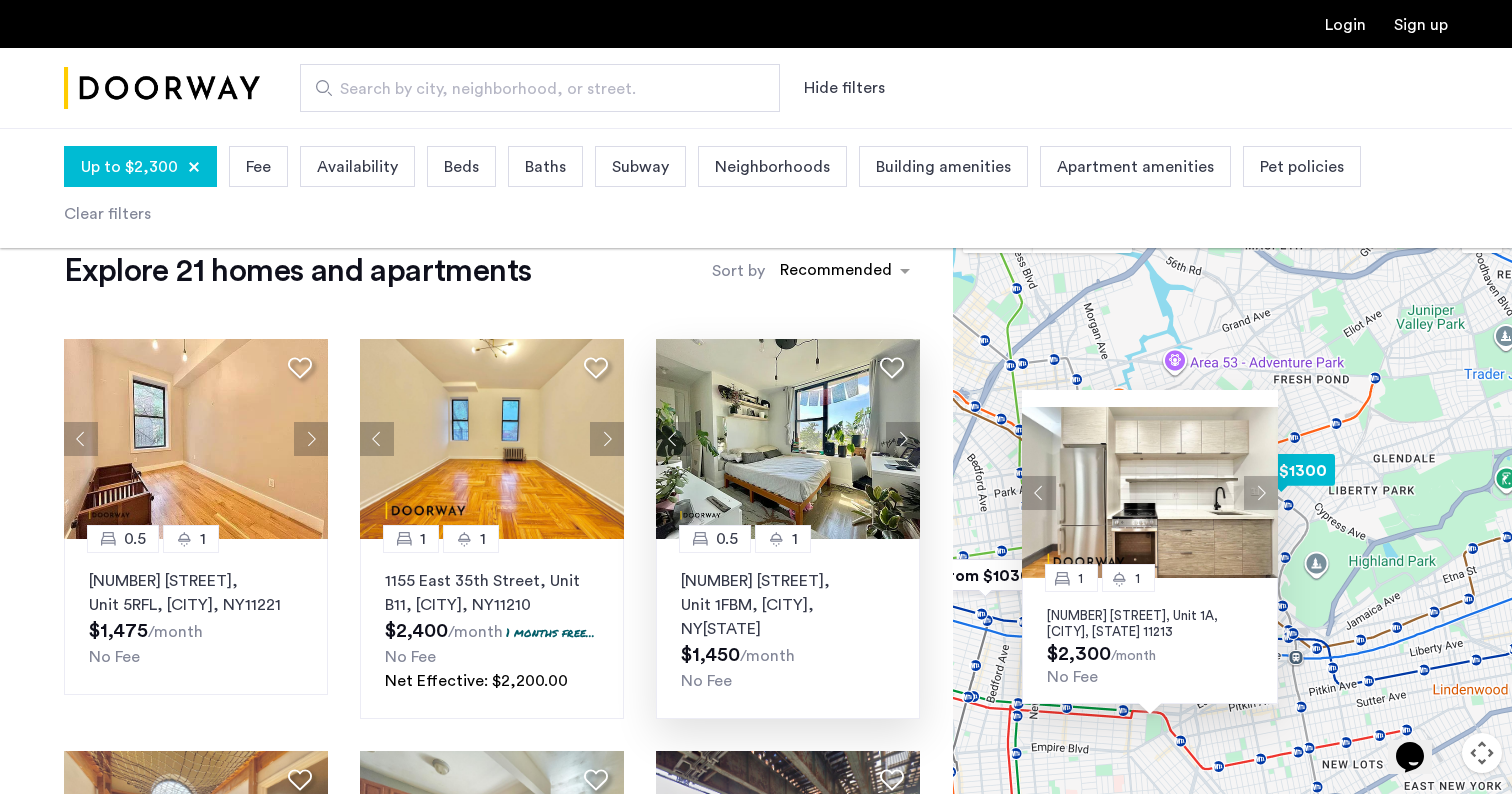 click on "0.5 1 961 Seneca Avenue, Unit 1FBM, Queens , NY  11385  $1,450  /month No Fee" 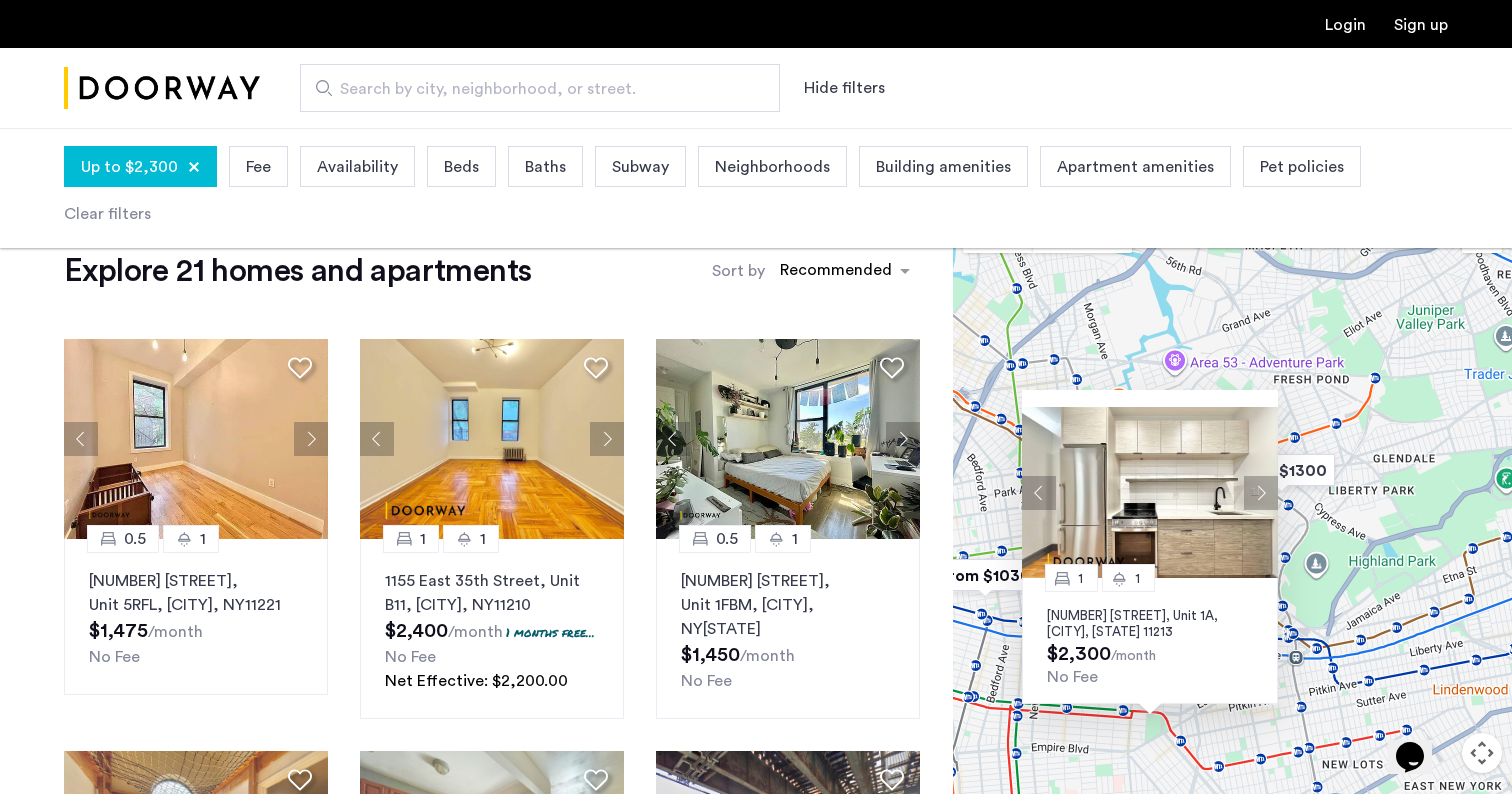 click at bounding box center [1482, 233] 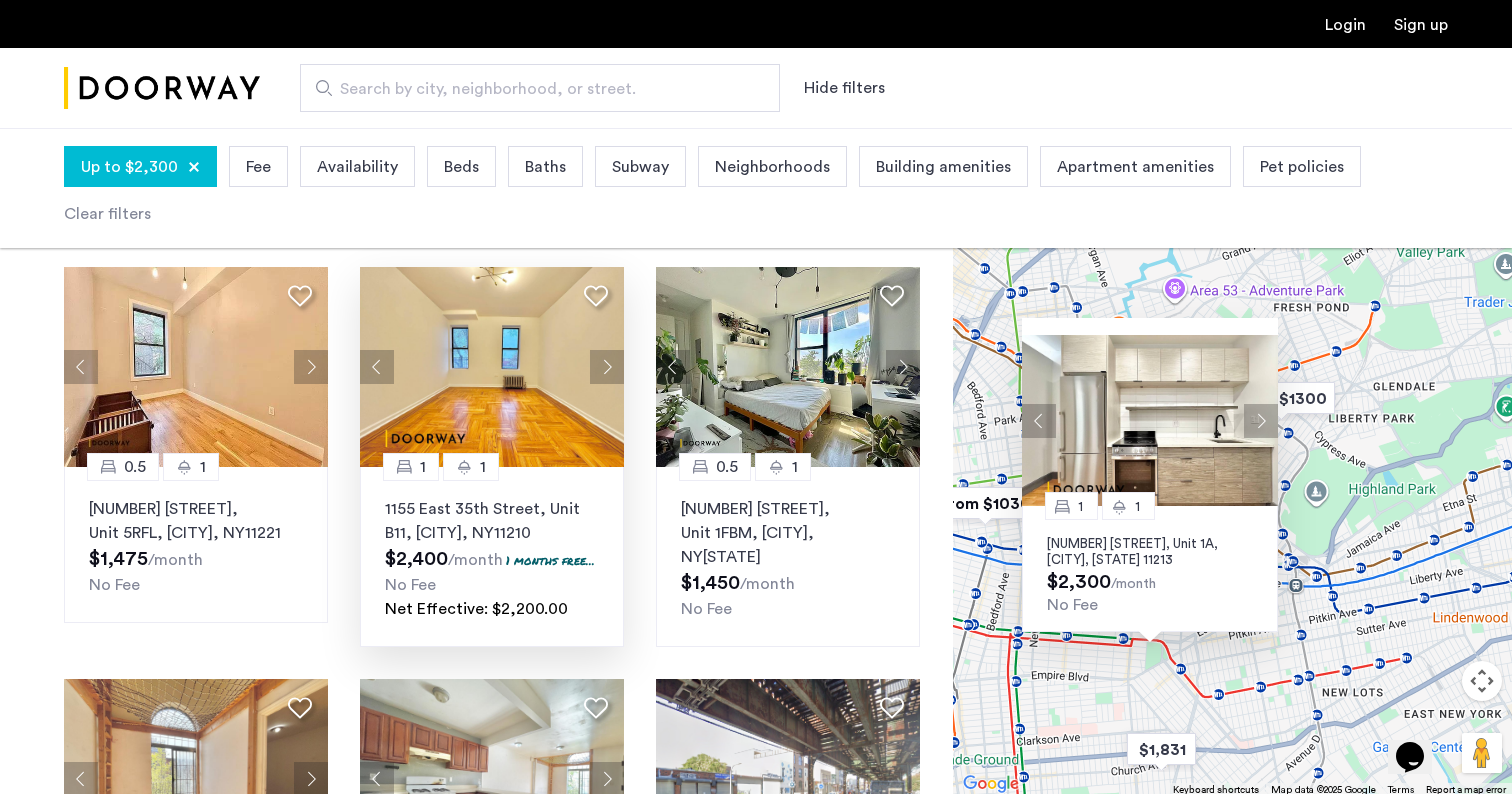 scroll, scrollTop: 74, scrollLeft: 0, axis: vertical 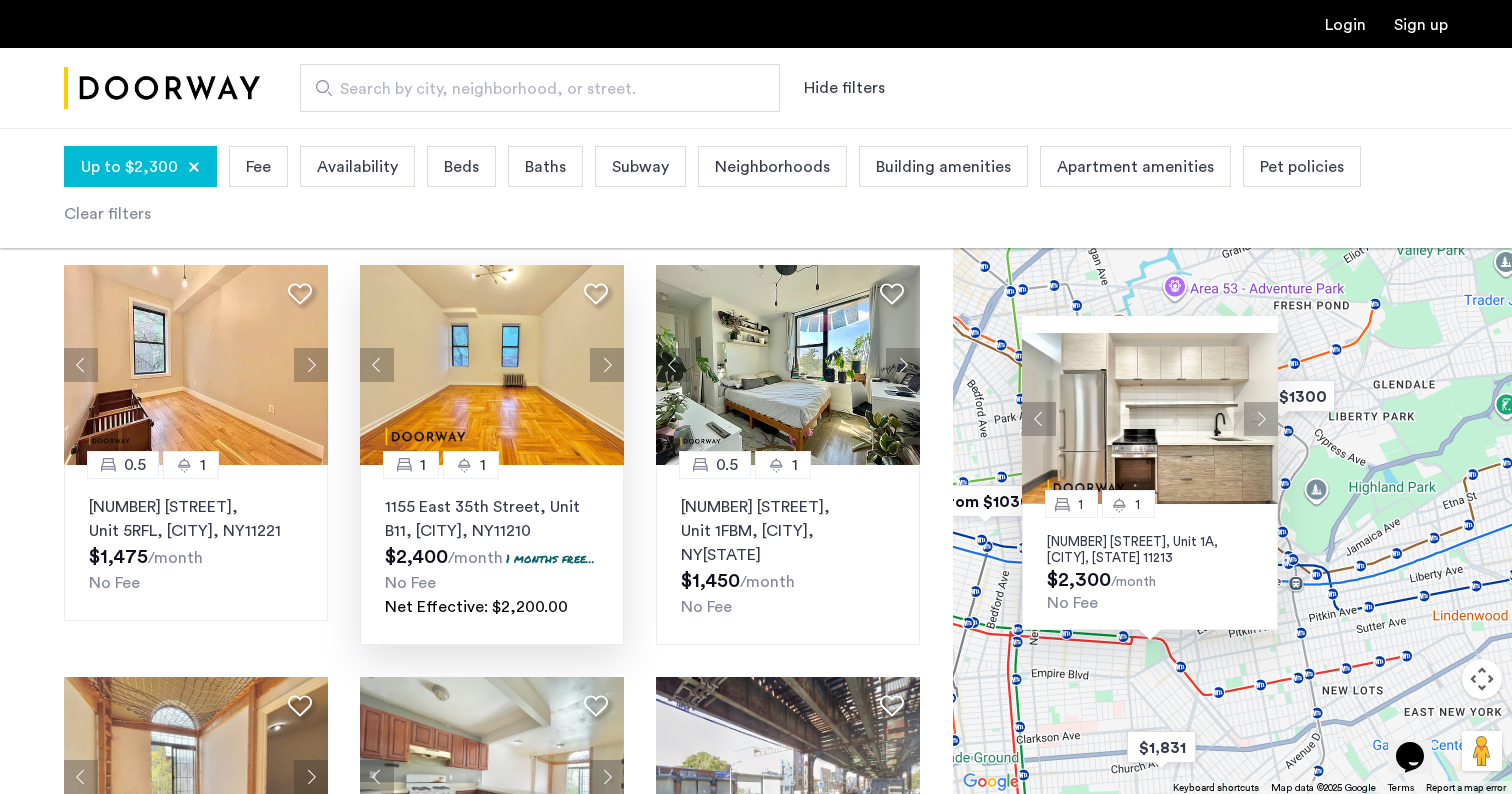 click on "1155 East 35th Street, Unit B11, Brooklyn , NY  11210  $2,400  /month  1 months free...  No Fee Net Effective: $2,200.00" 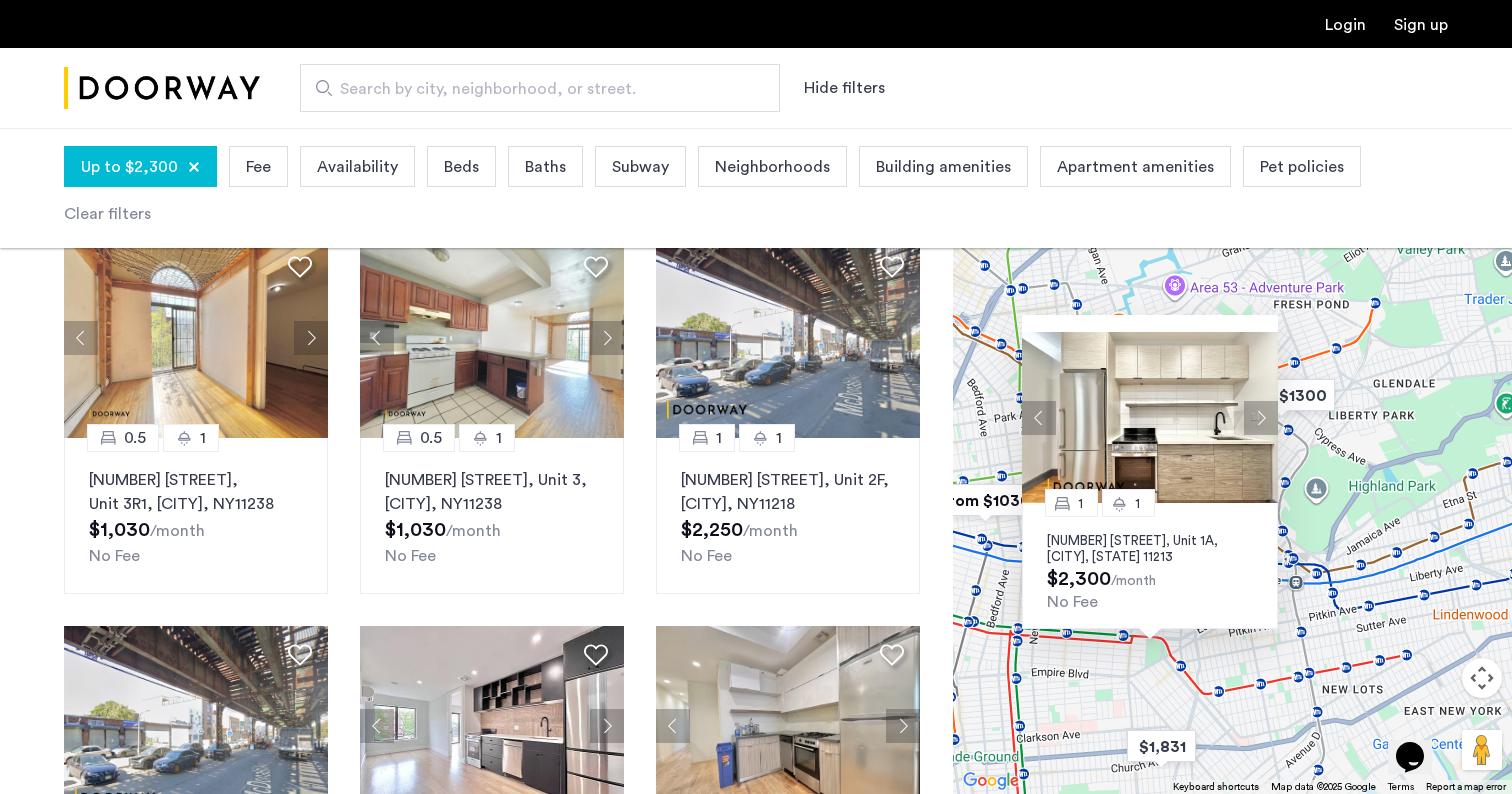 scroll, scrollTop: 510, scrollLeft: 0, axis: vertical 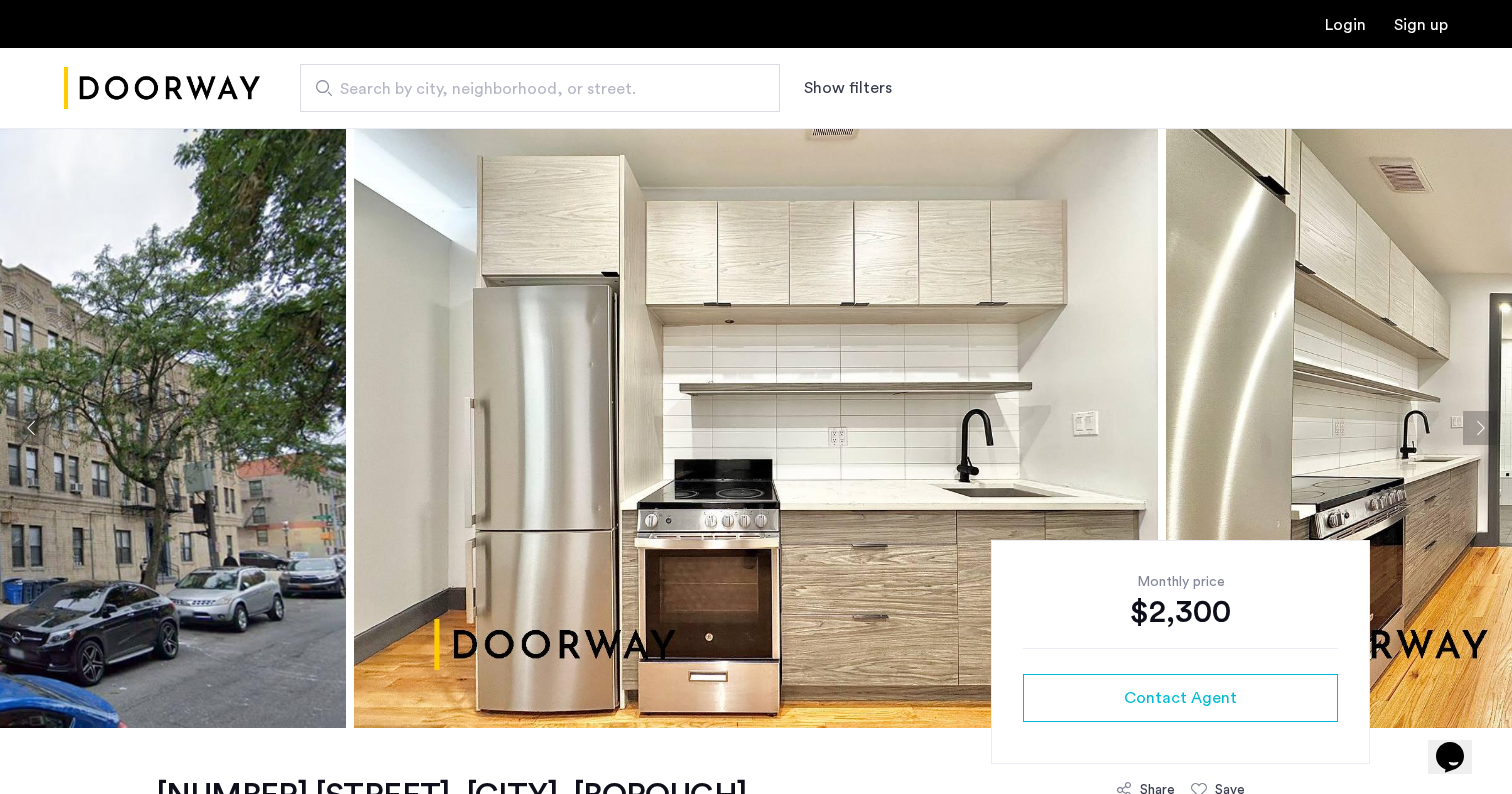 click 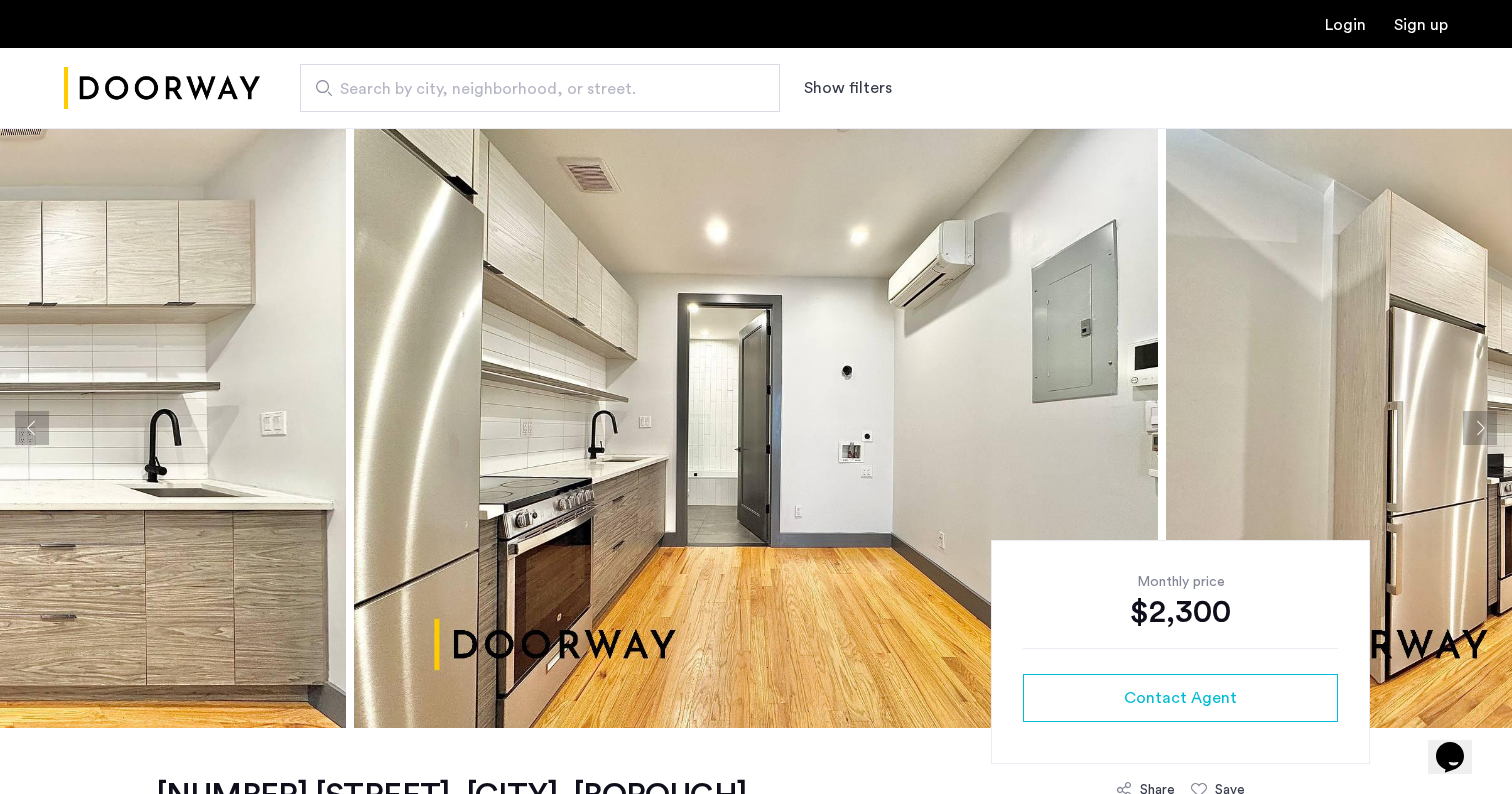 click 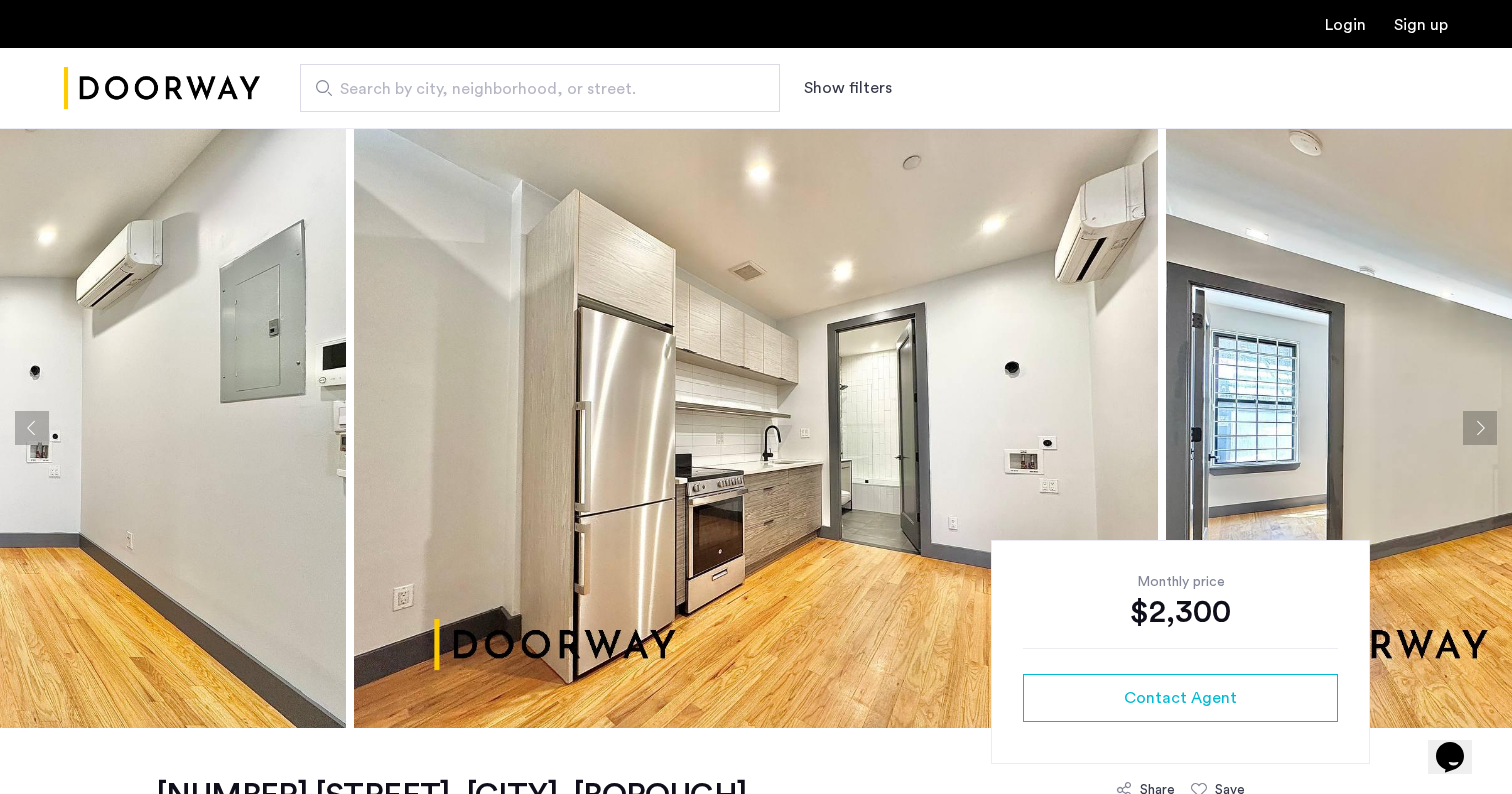 click 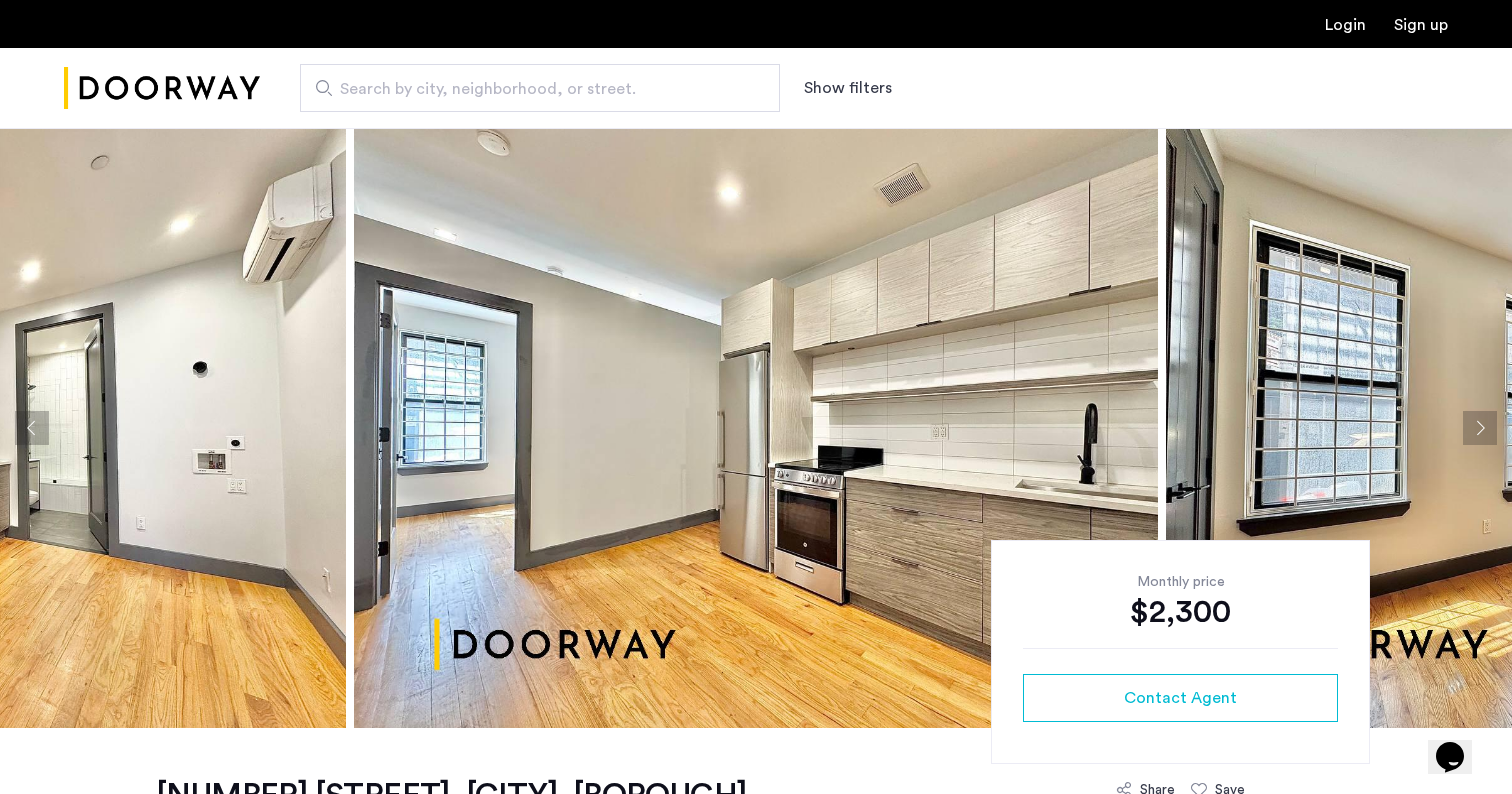 click 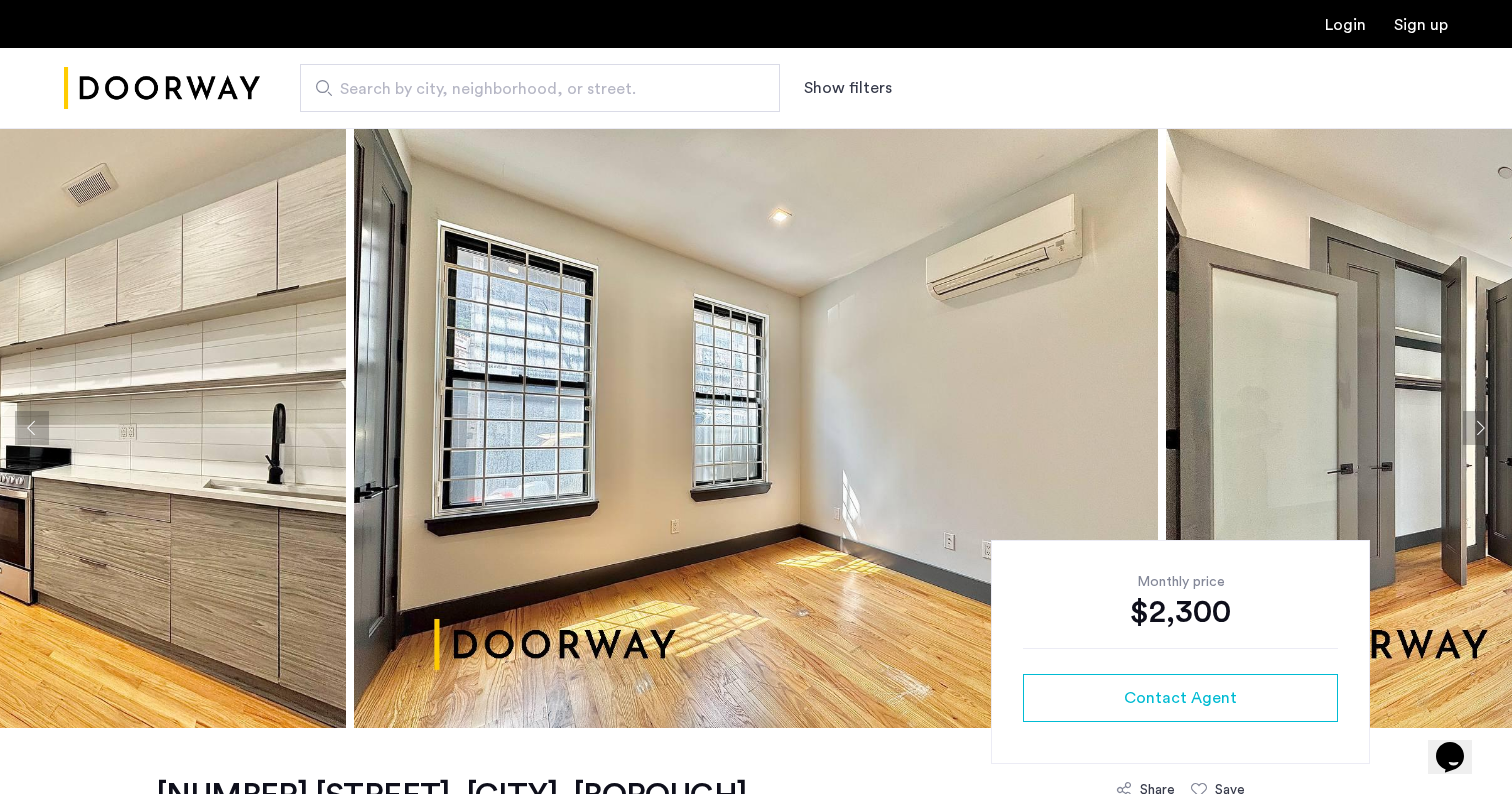 click 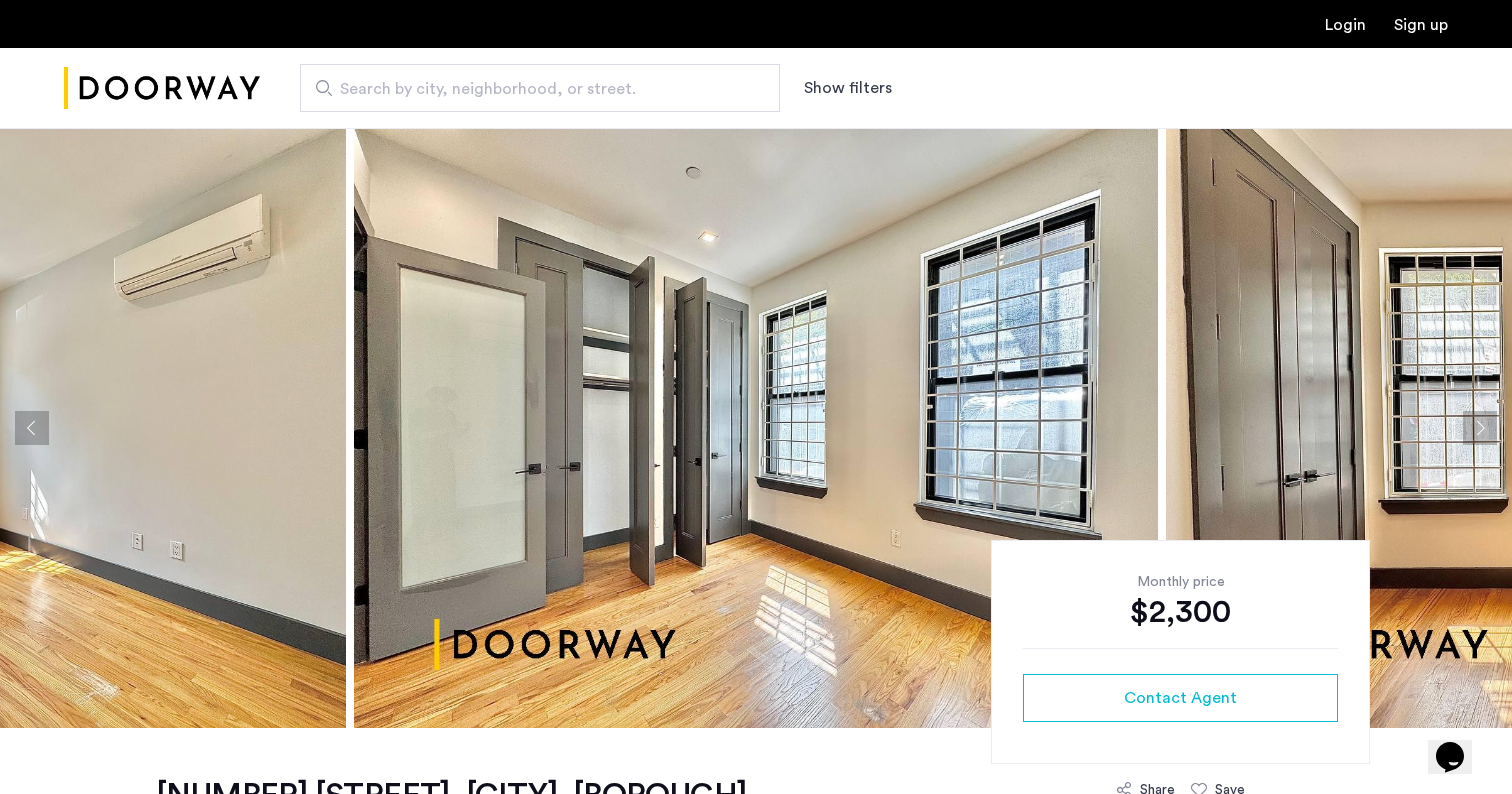 click 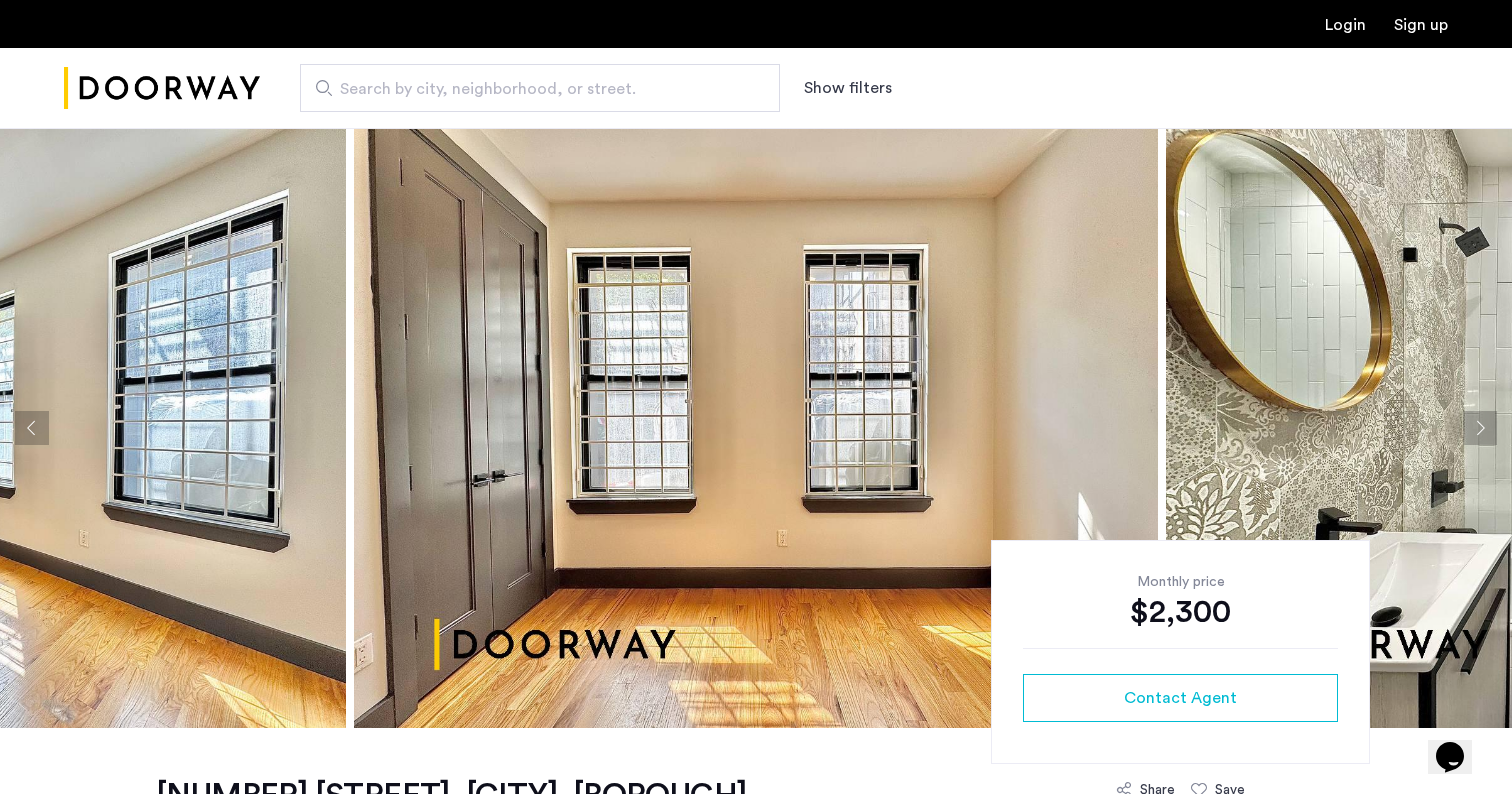 click 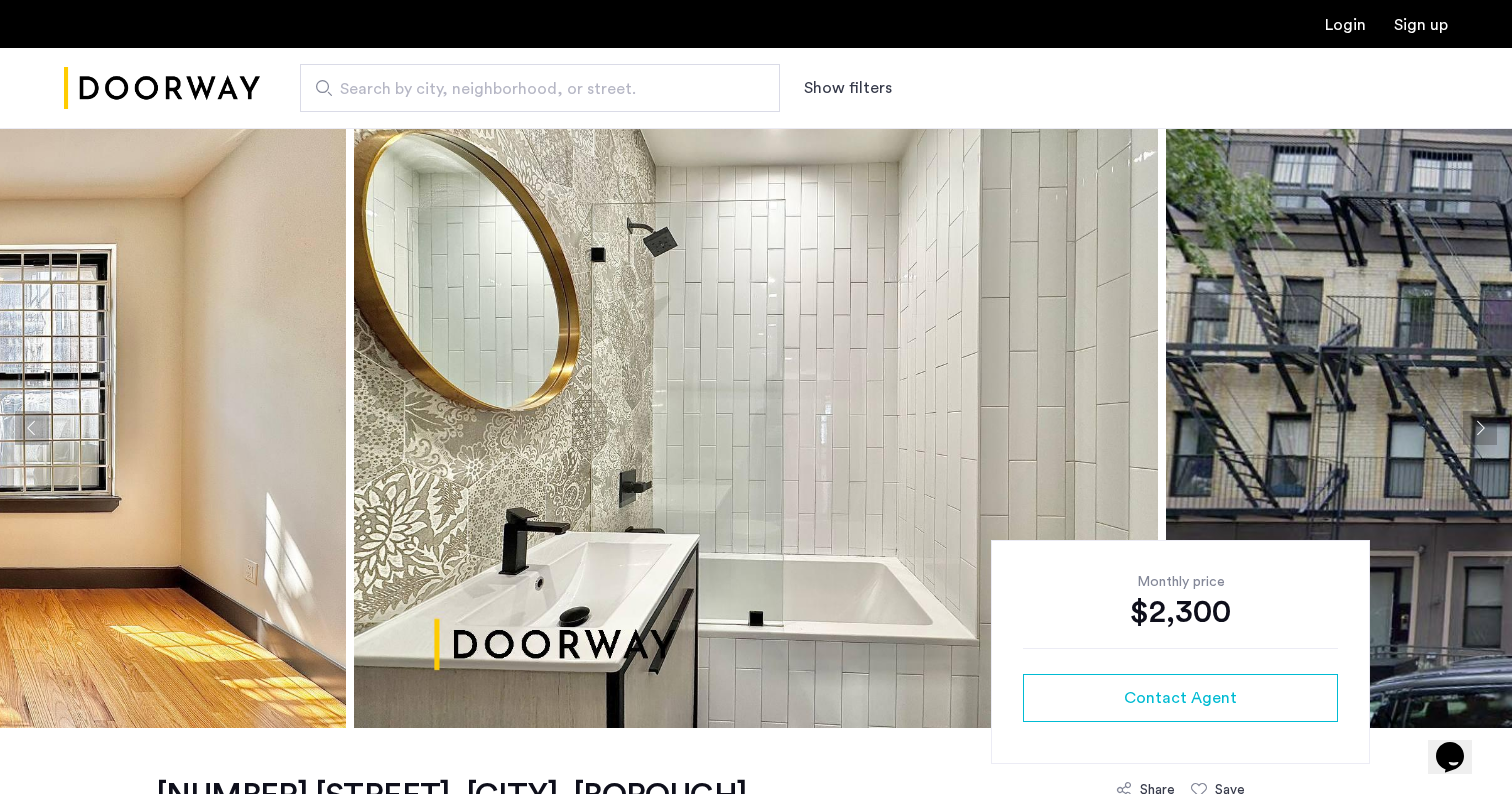 click 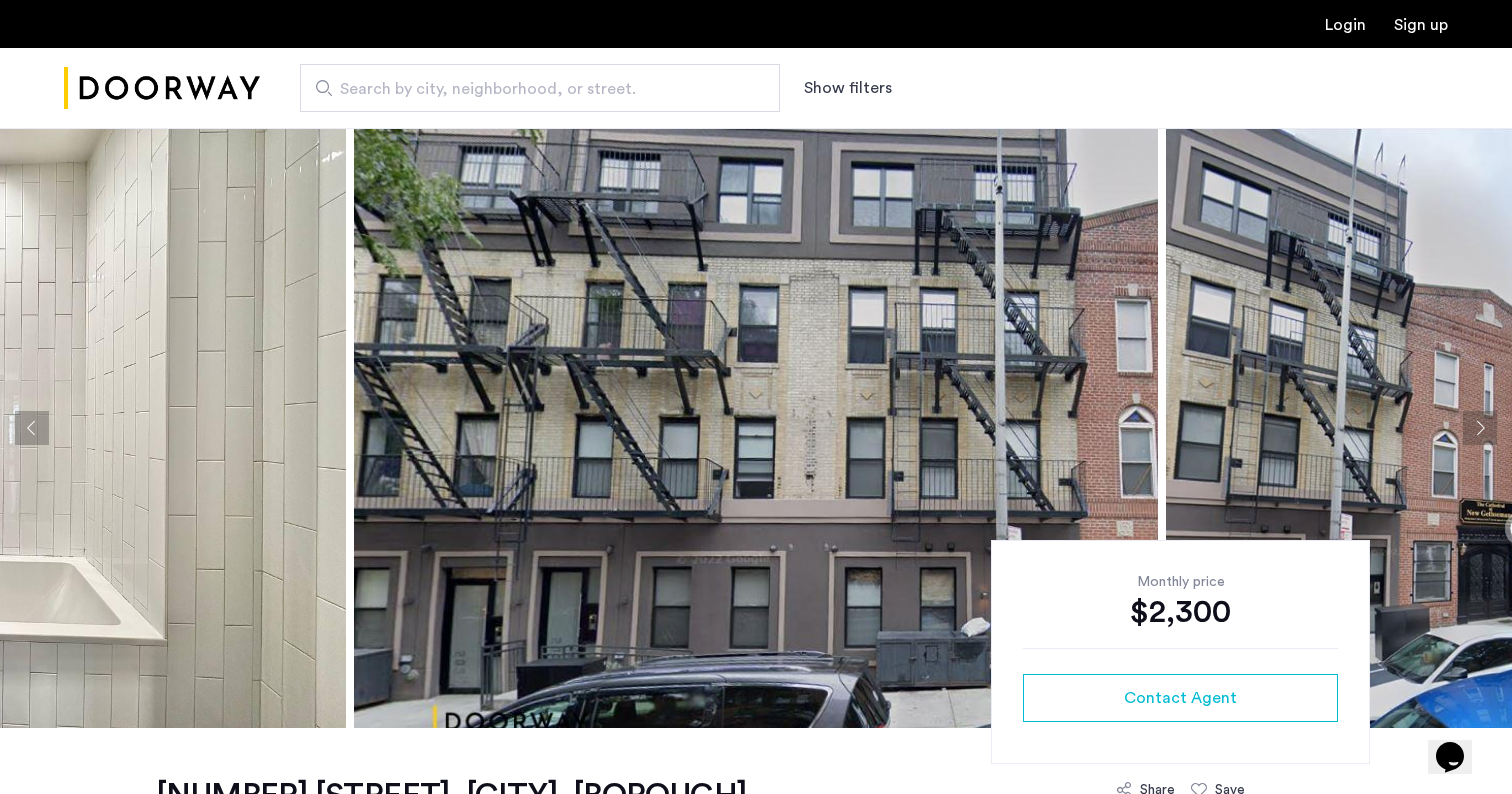 click 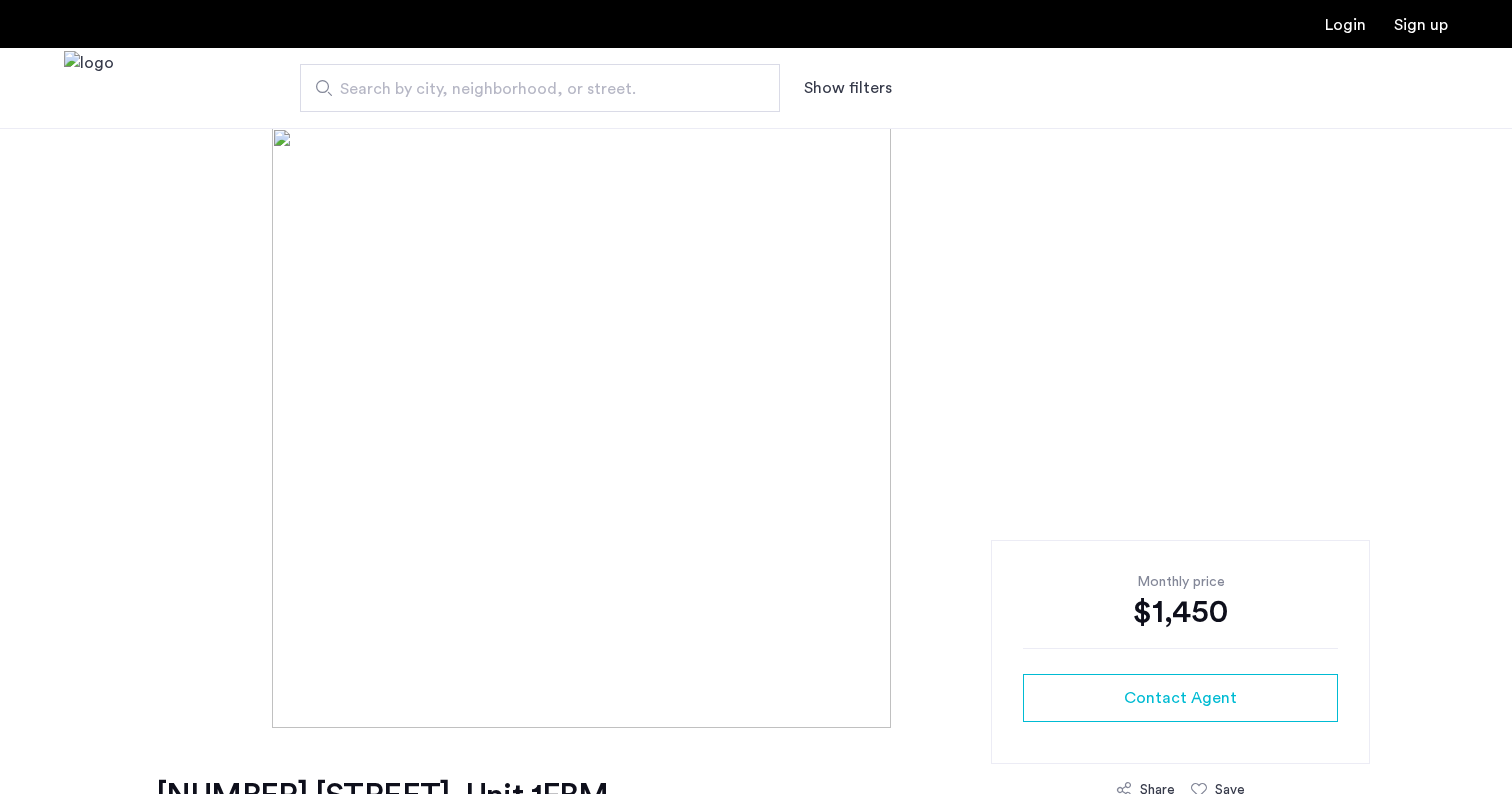 scroll, scrollTop: 0, scrollLeft: 0, axis: both 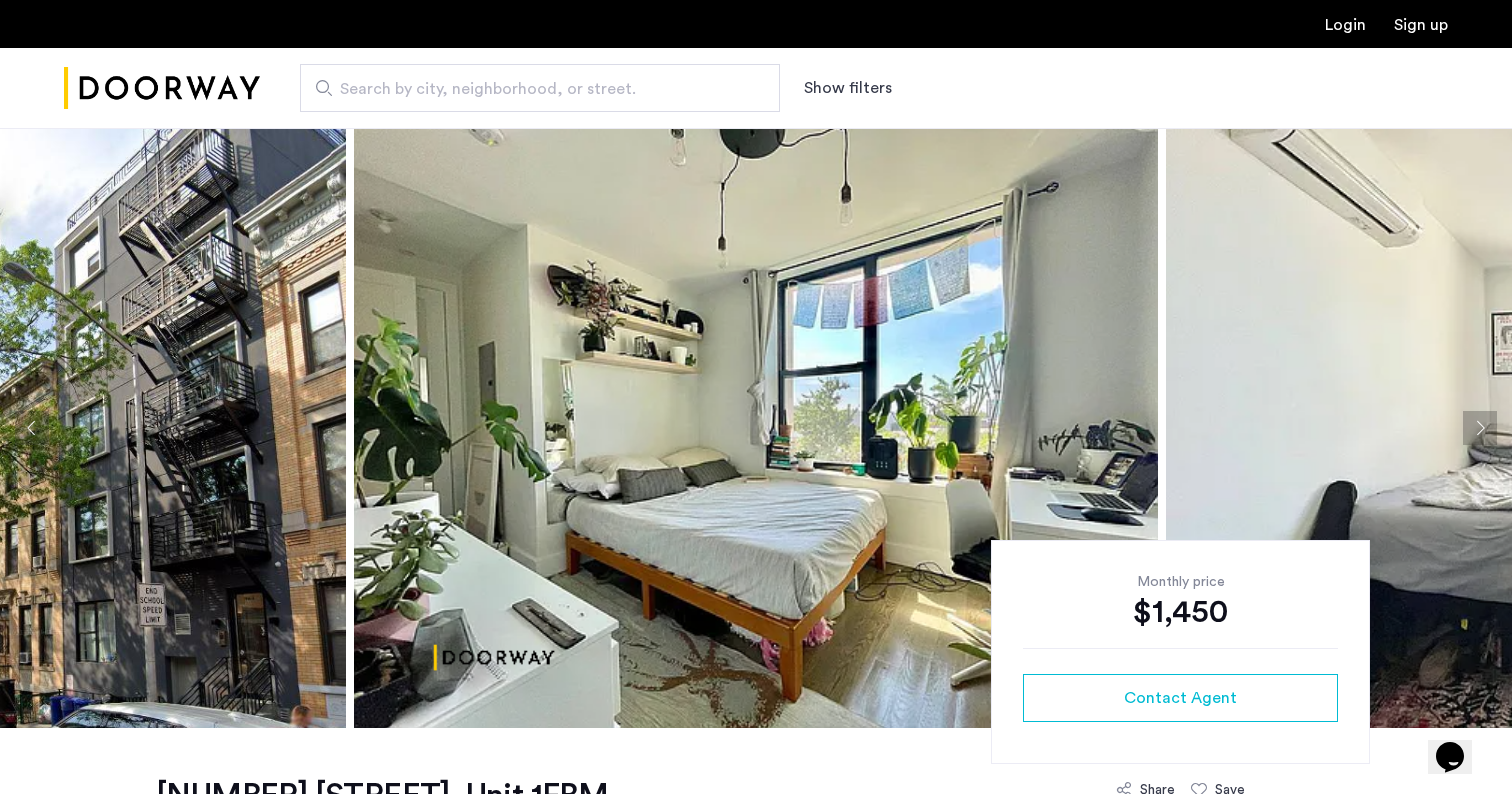 click 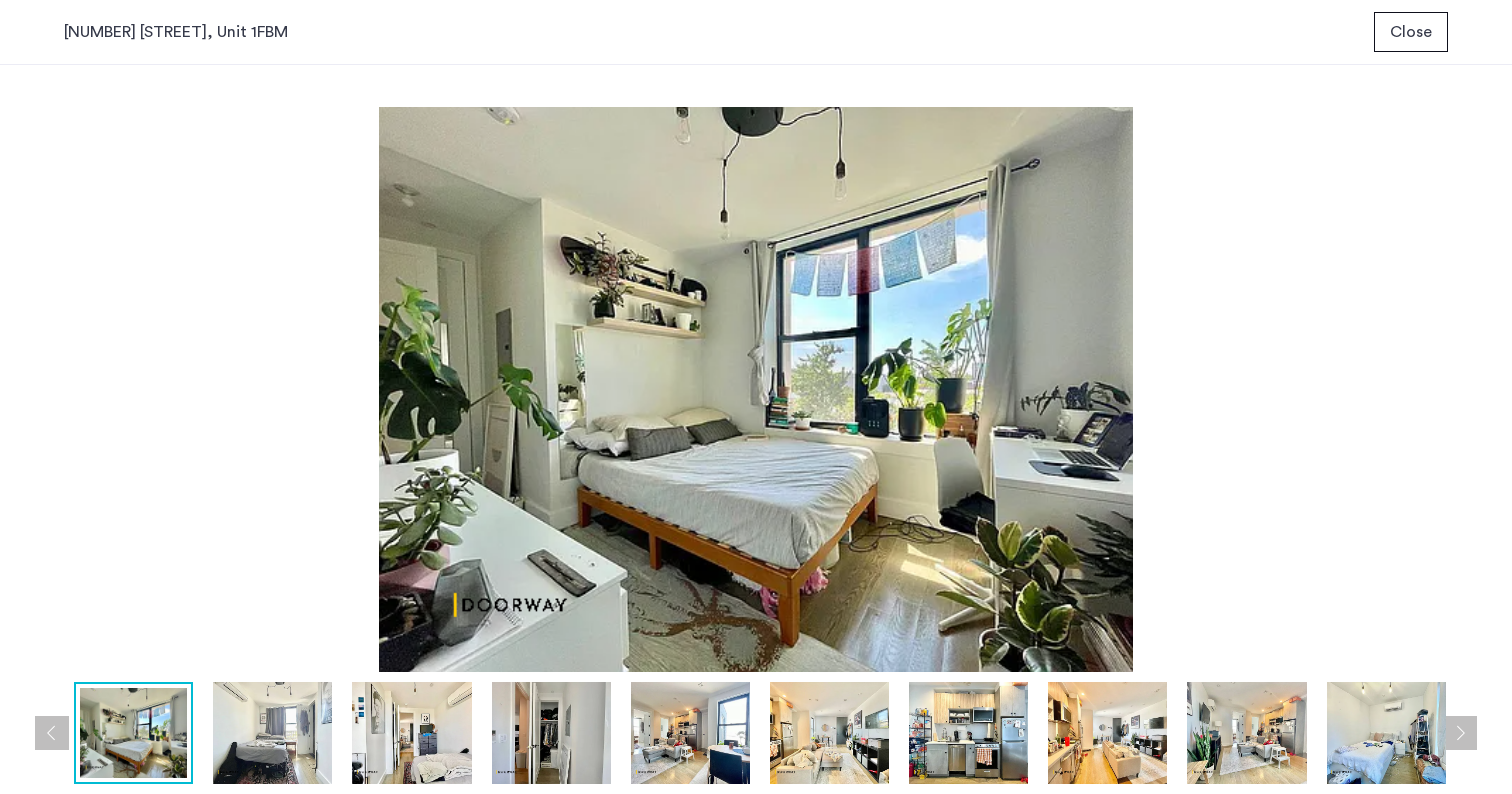 click at bounding box center (272, 733) 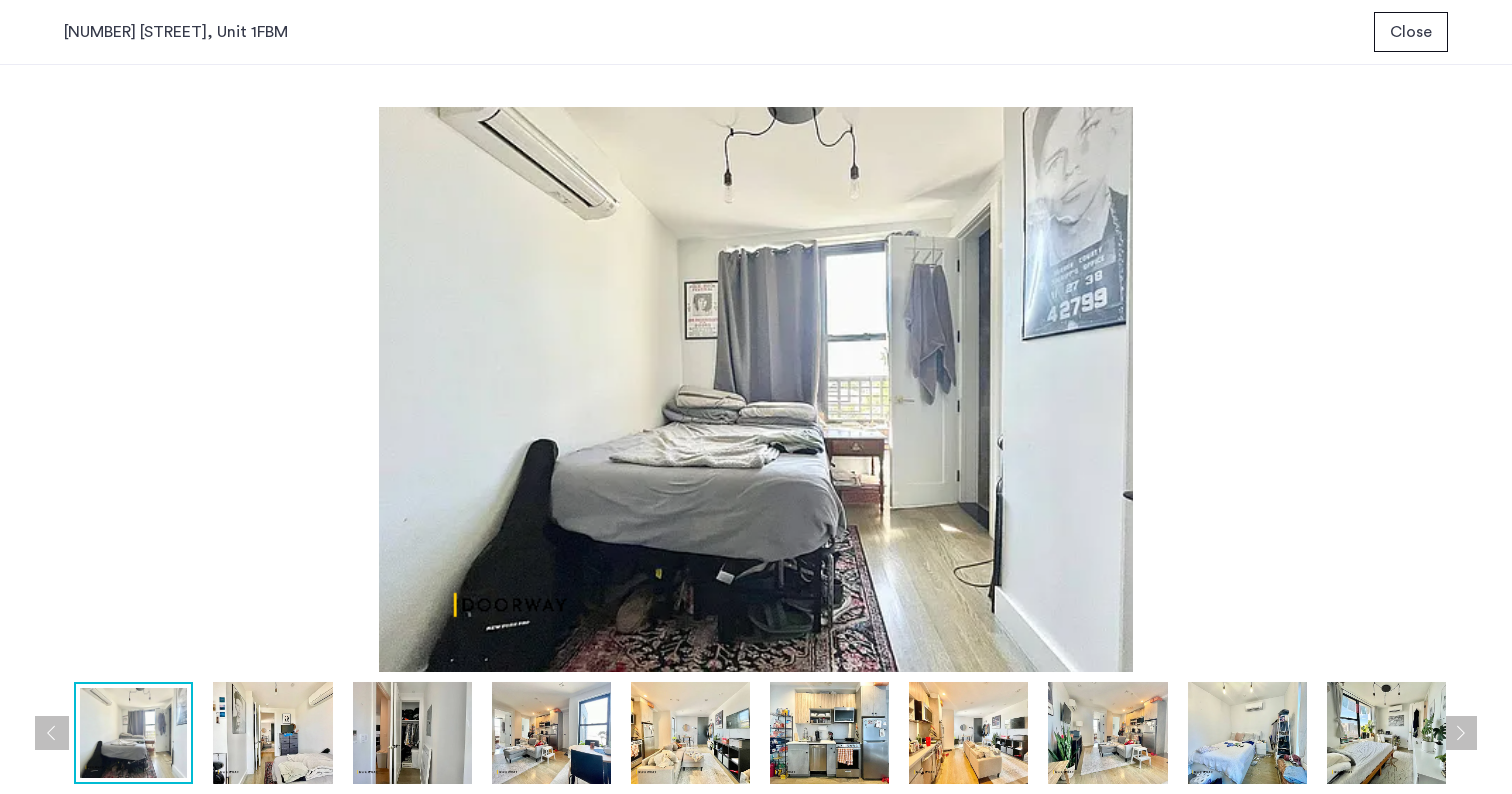 click at bounding box center (412, 733) 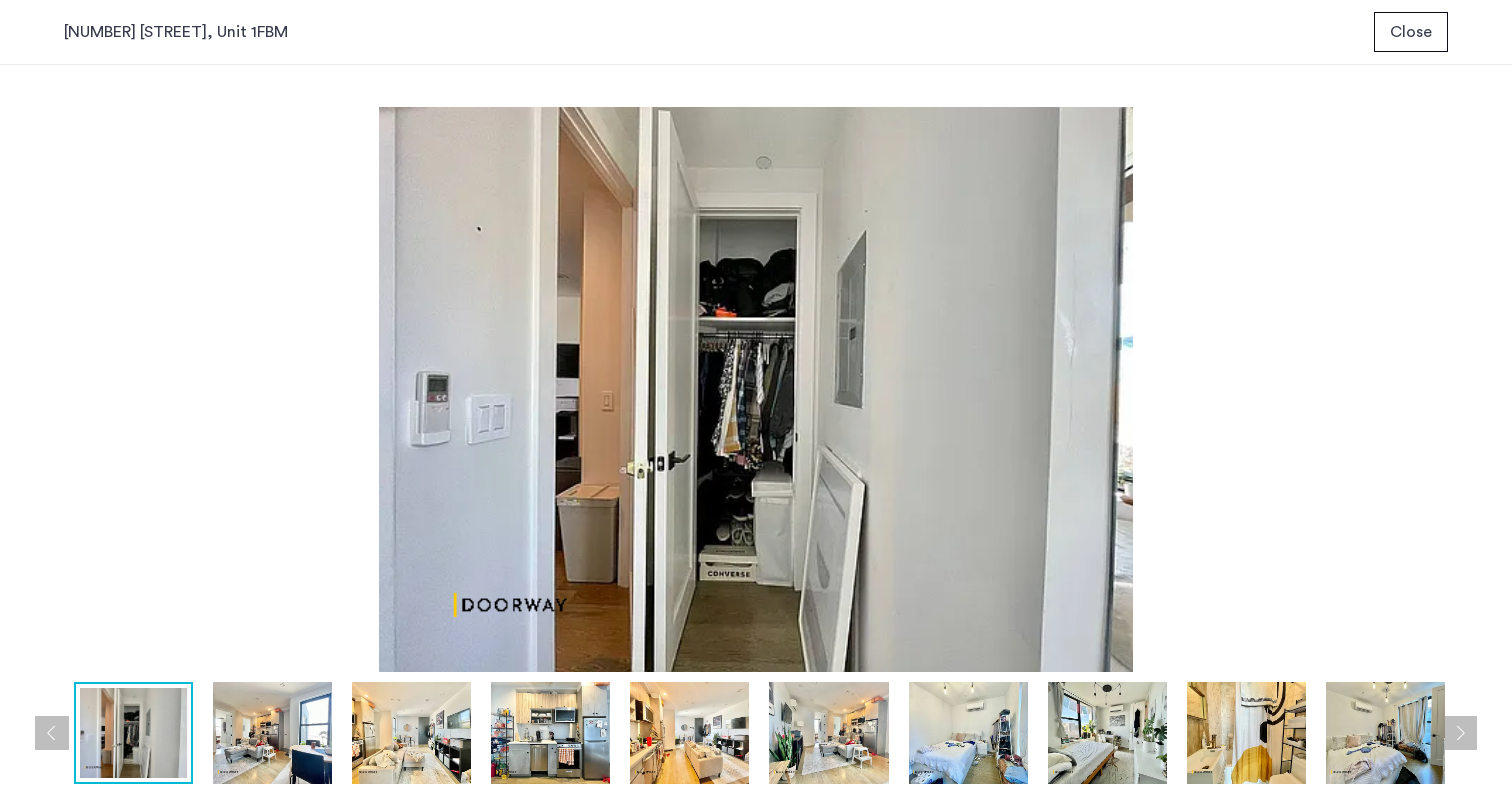 click at bounding box center (550, 733) 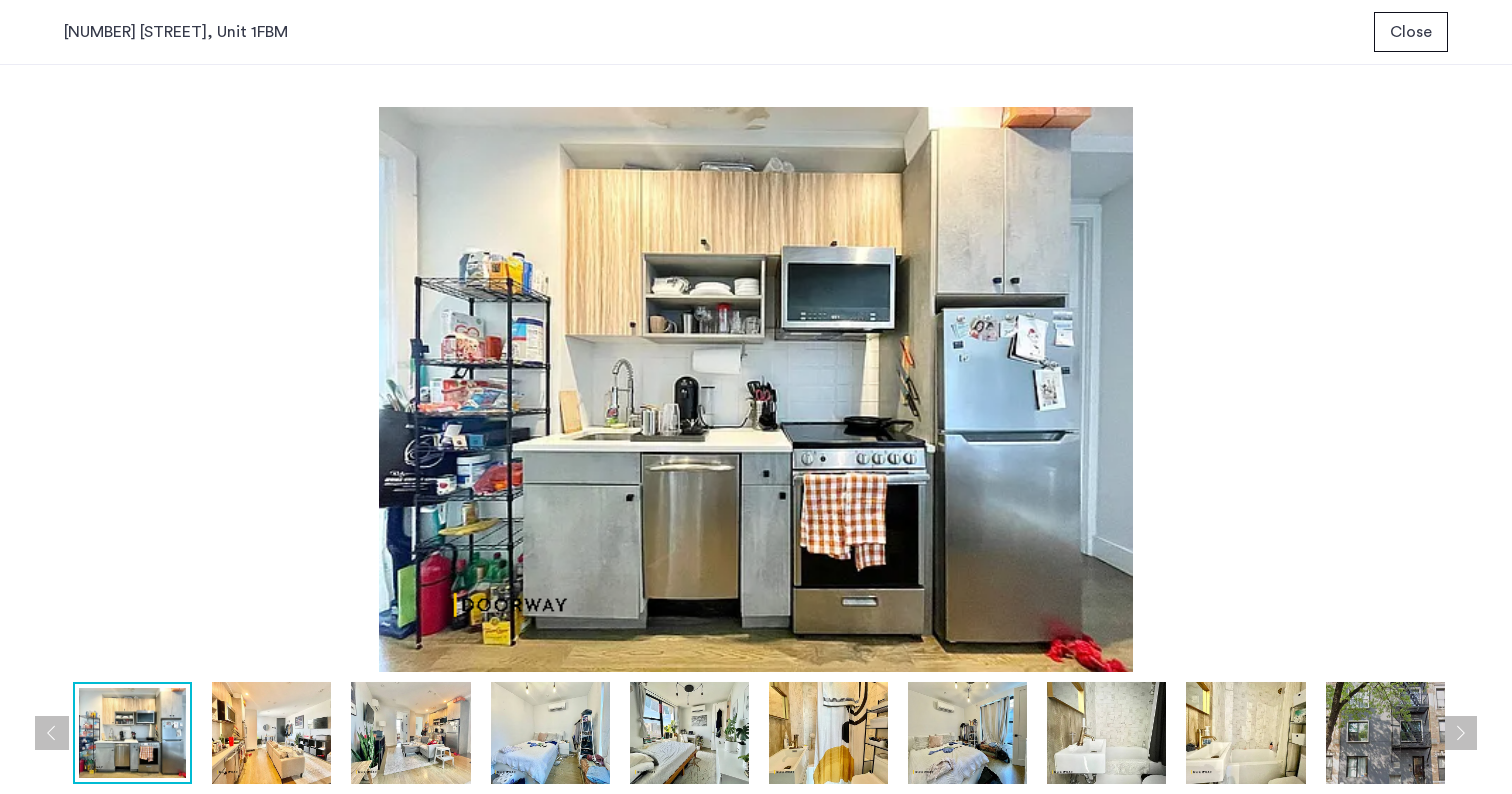 click at bounding box center (689, 733) 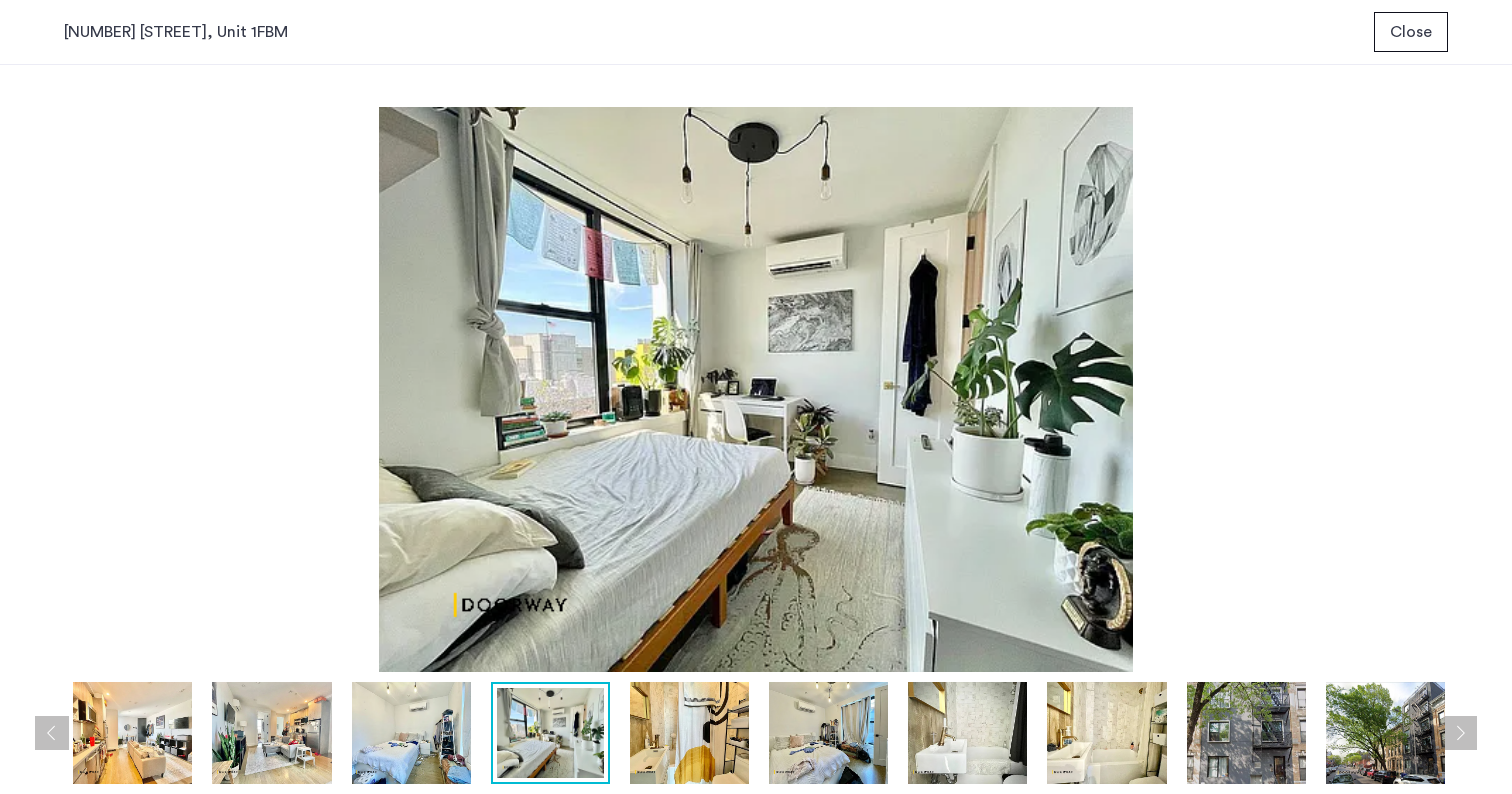 click at bounding box center [828, 733] 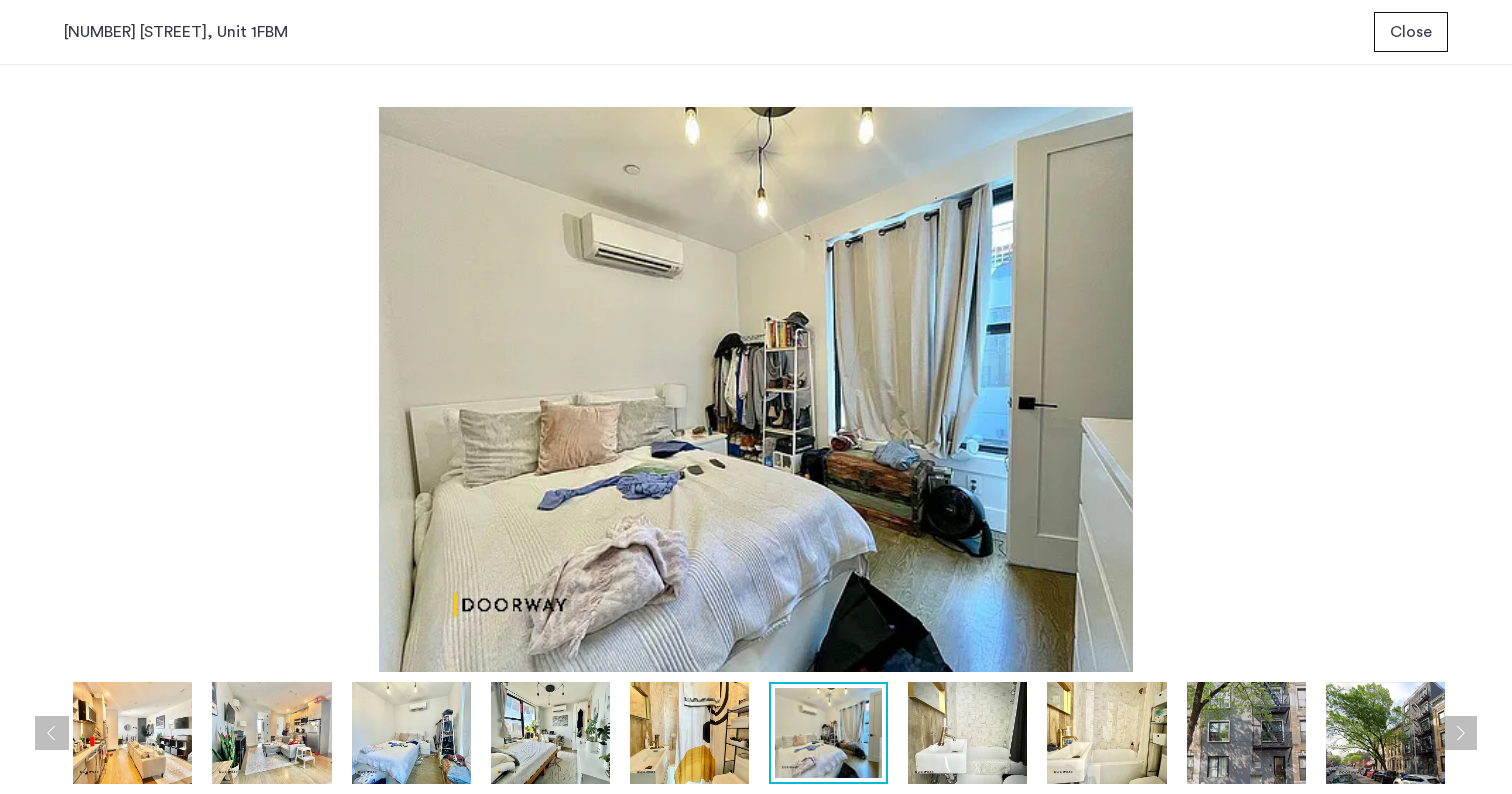 click at bounding box center [967, 733] 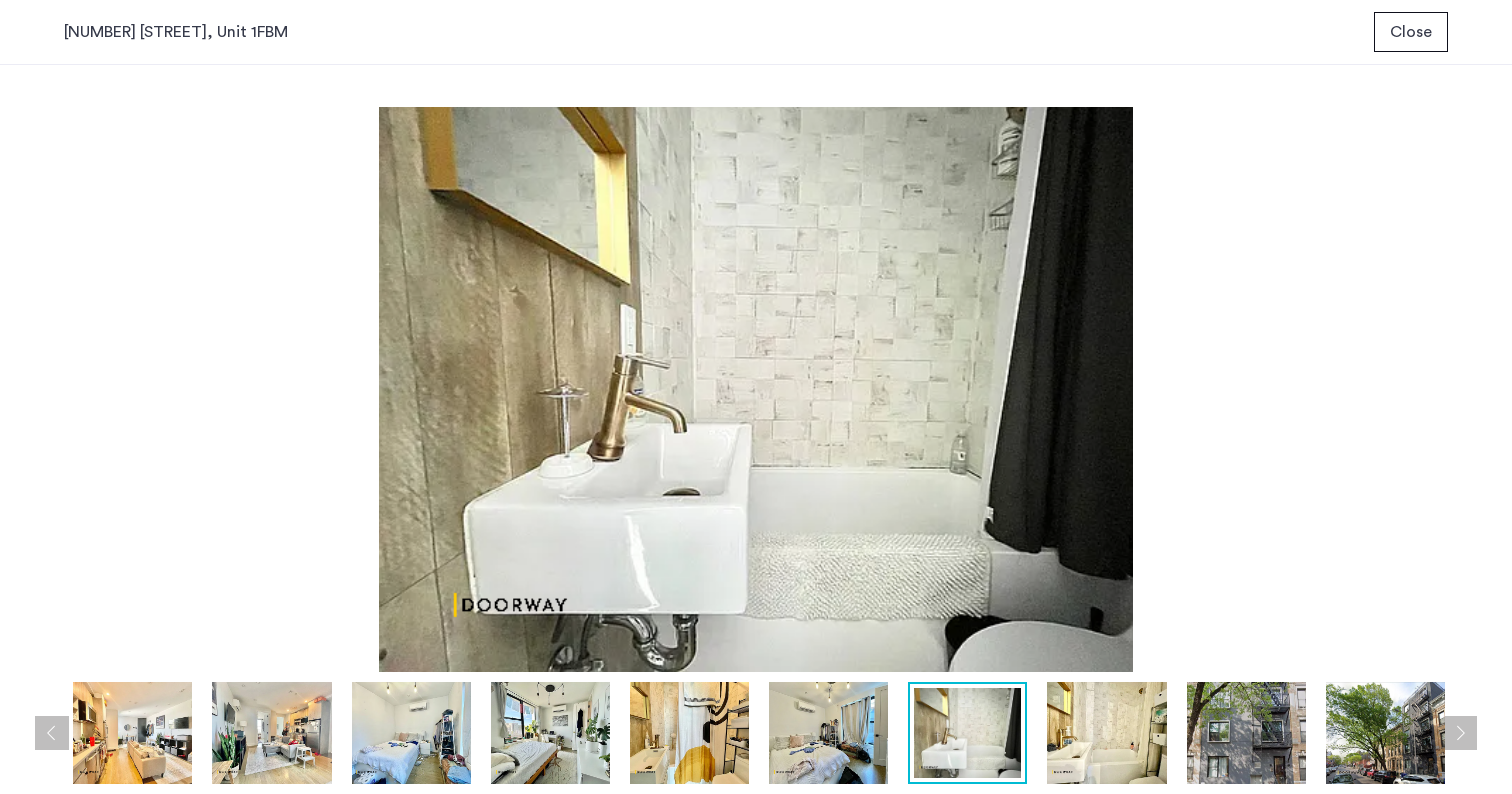 click at bounding box center (1106, 733) 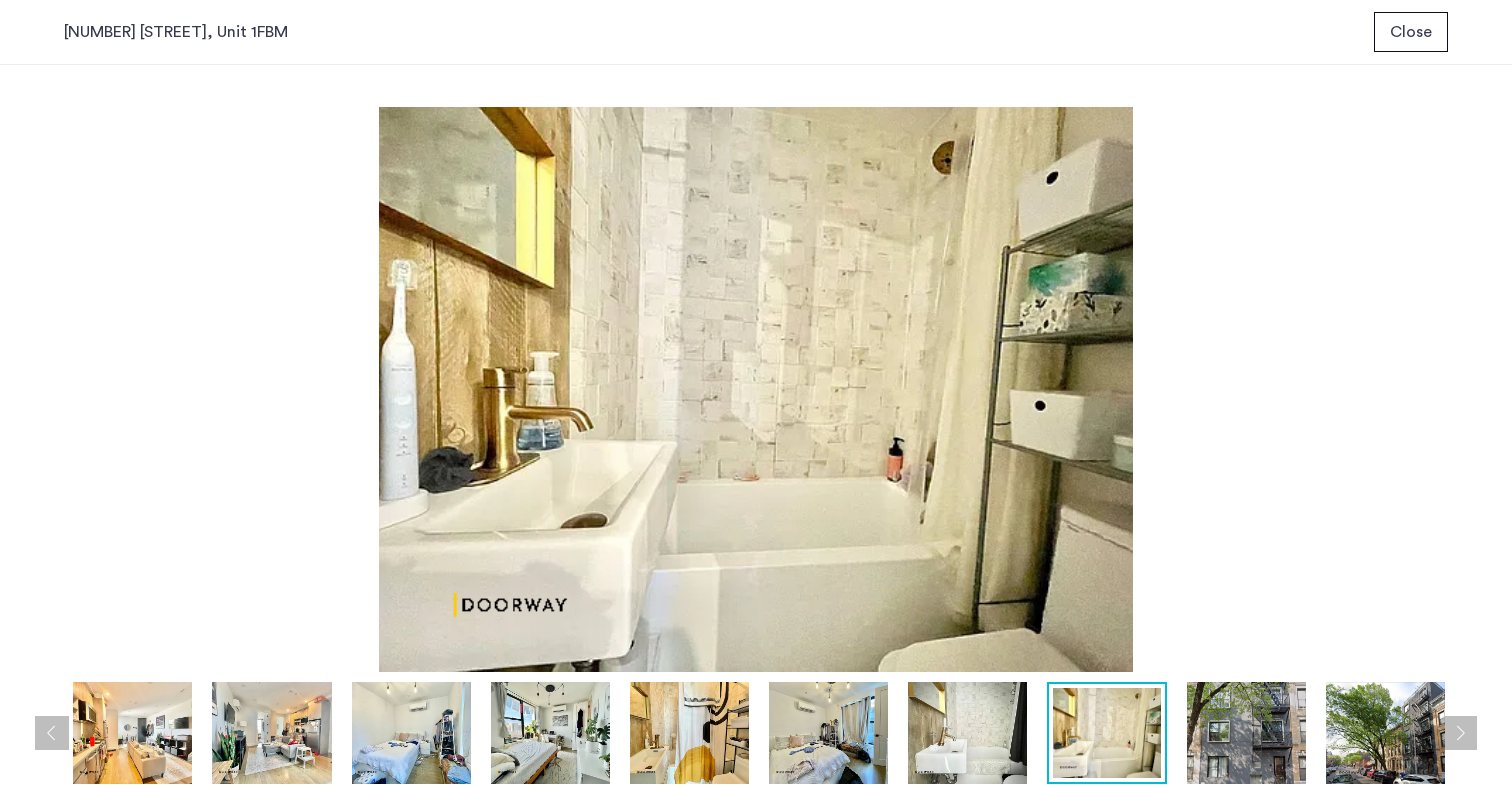click at bounding box center (274, 733) 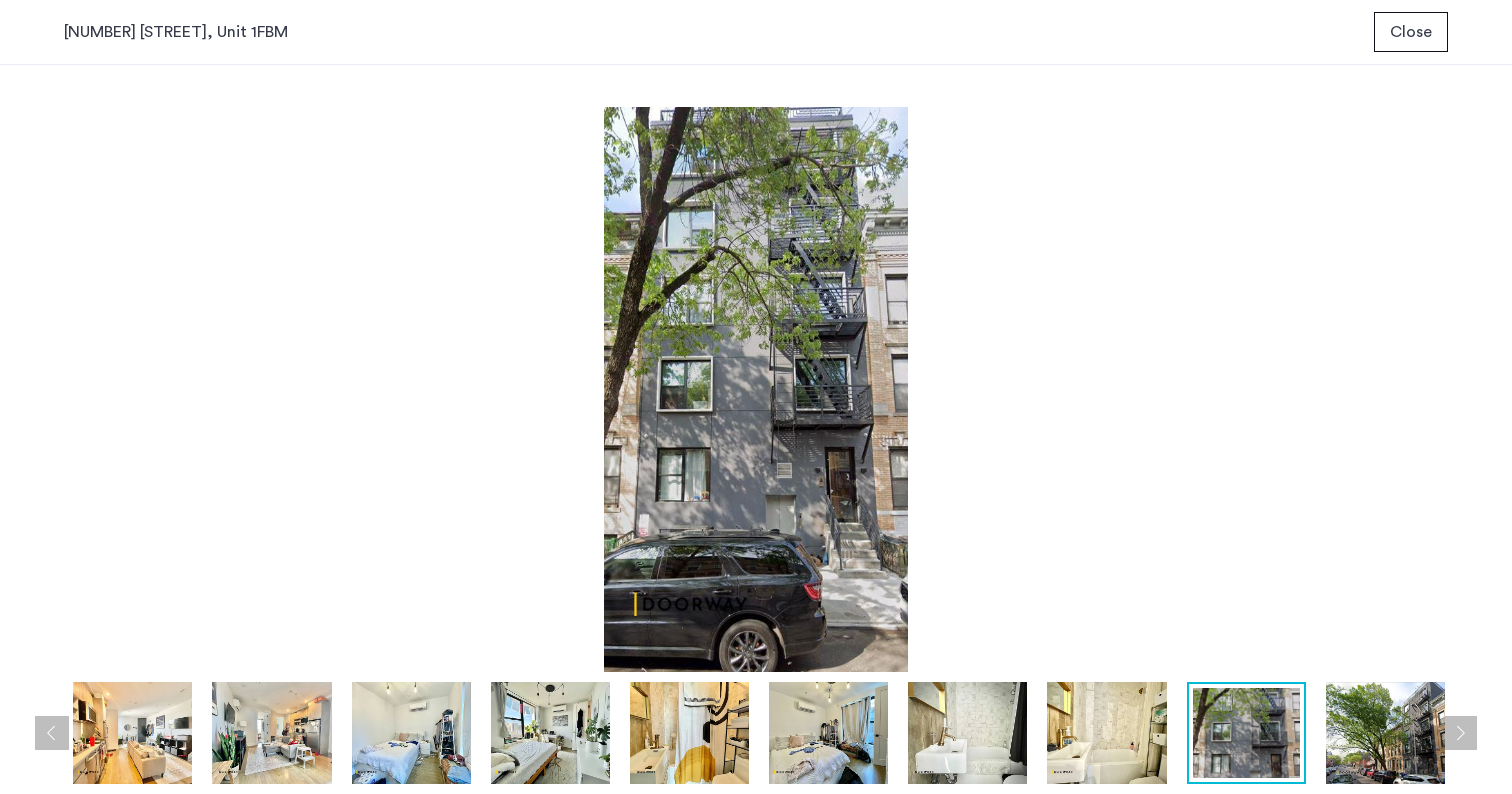 click at bounding box center [1385, 733] 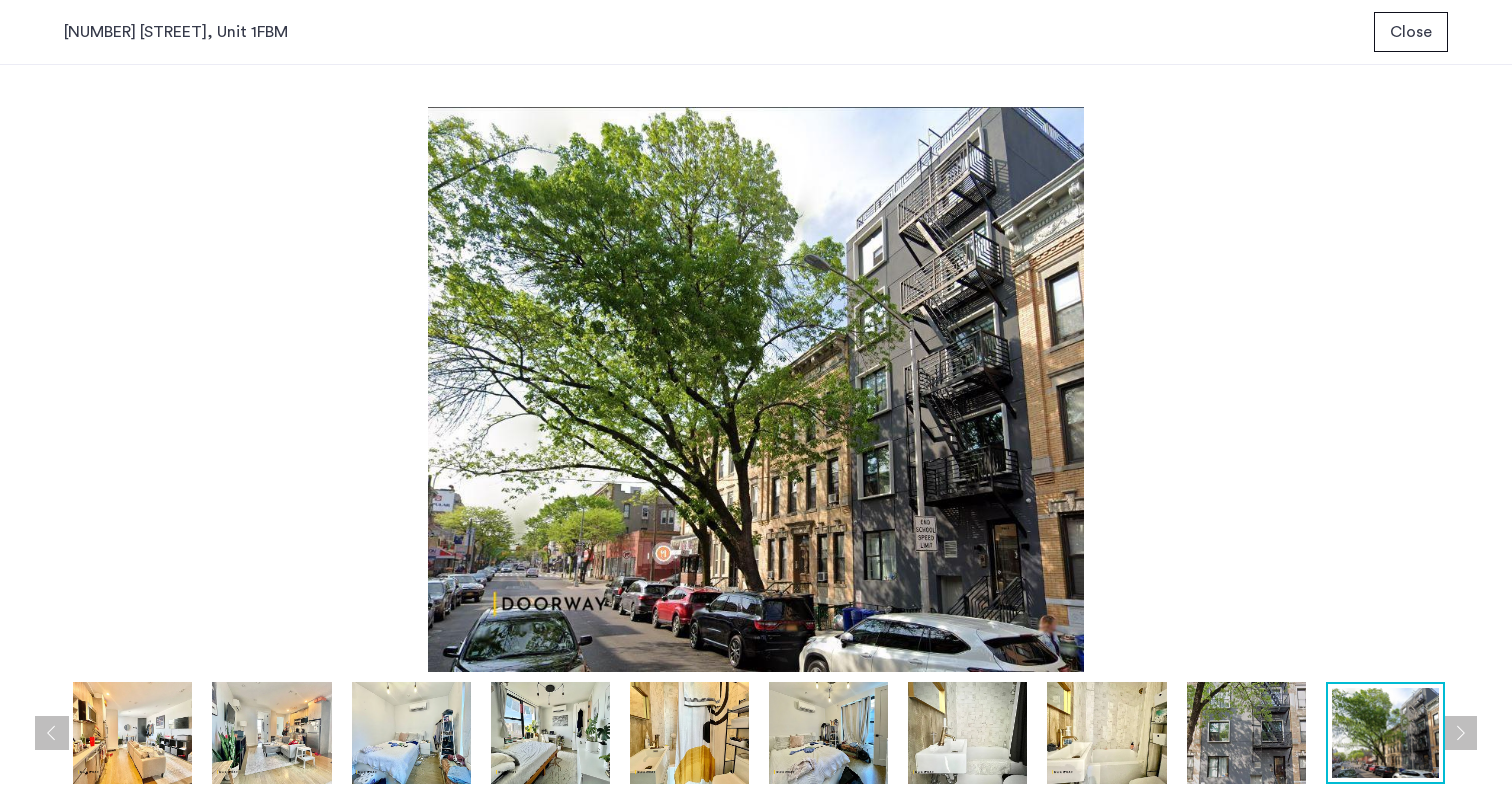 click at bounding box center (1460, 733) 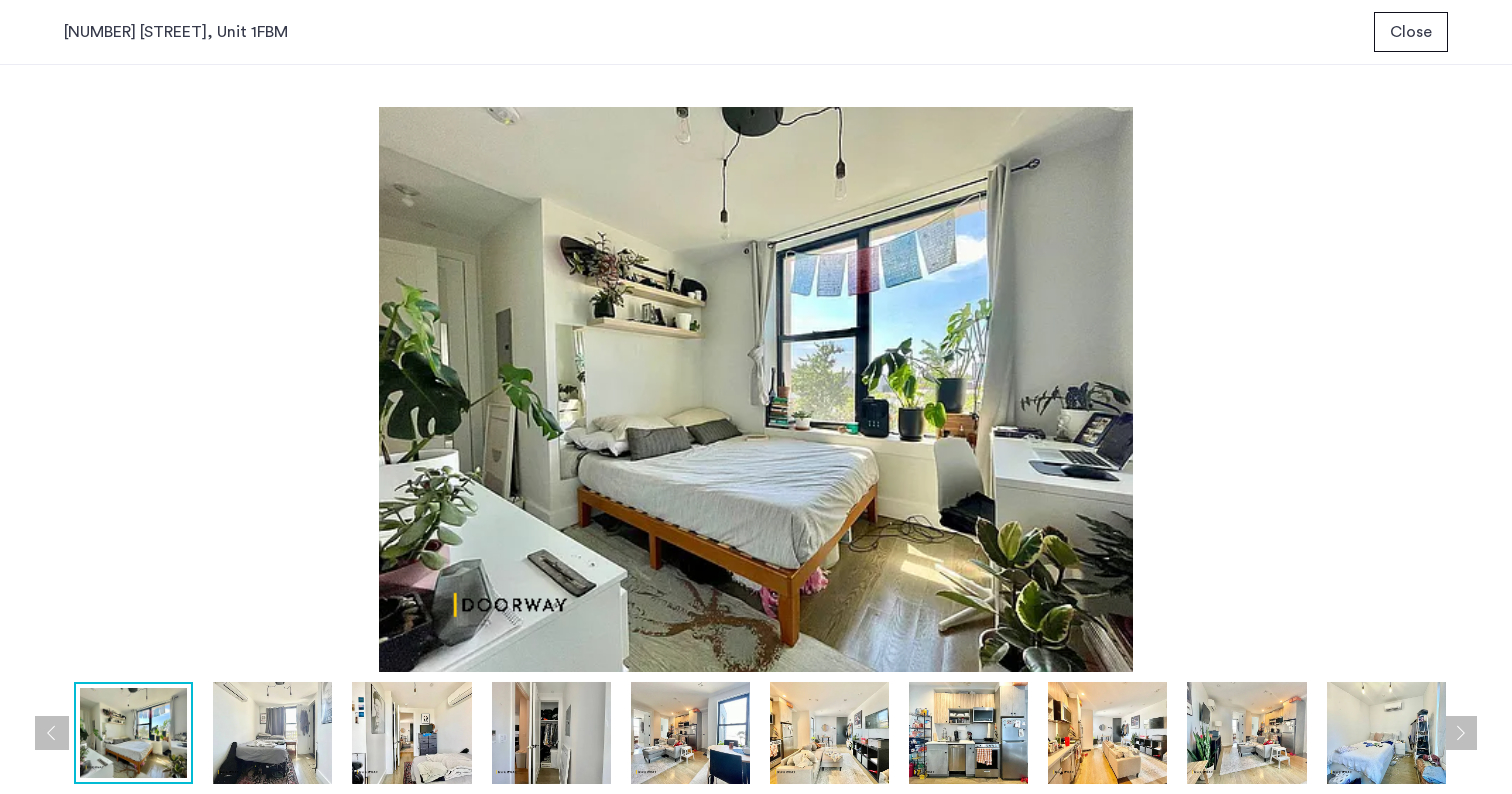 click at bounding box center [1460, 733] 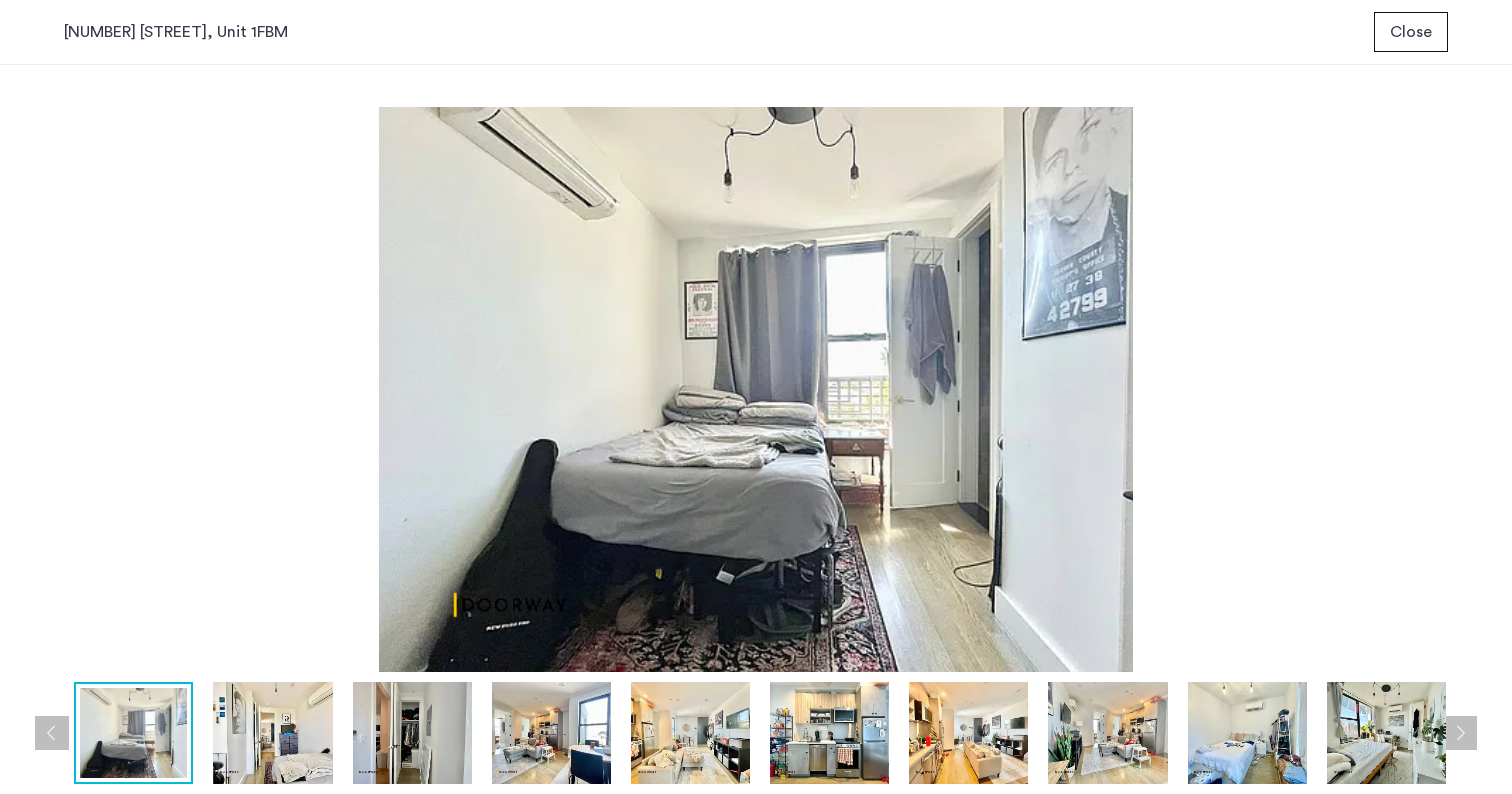 click on "Close" at bounding box center (1411, 32) 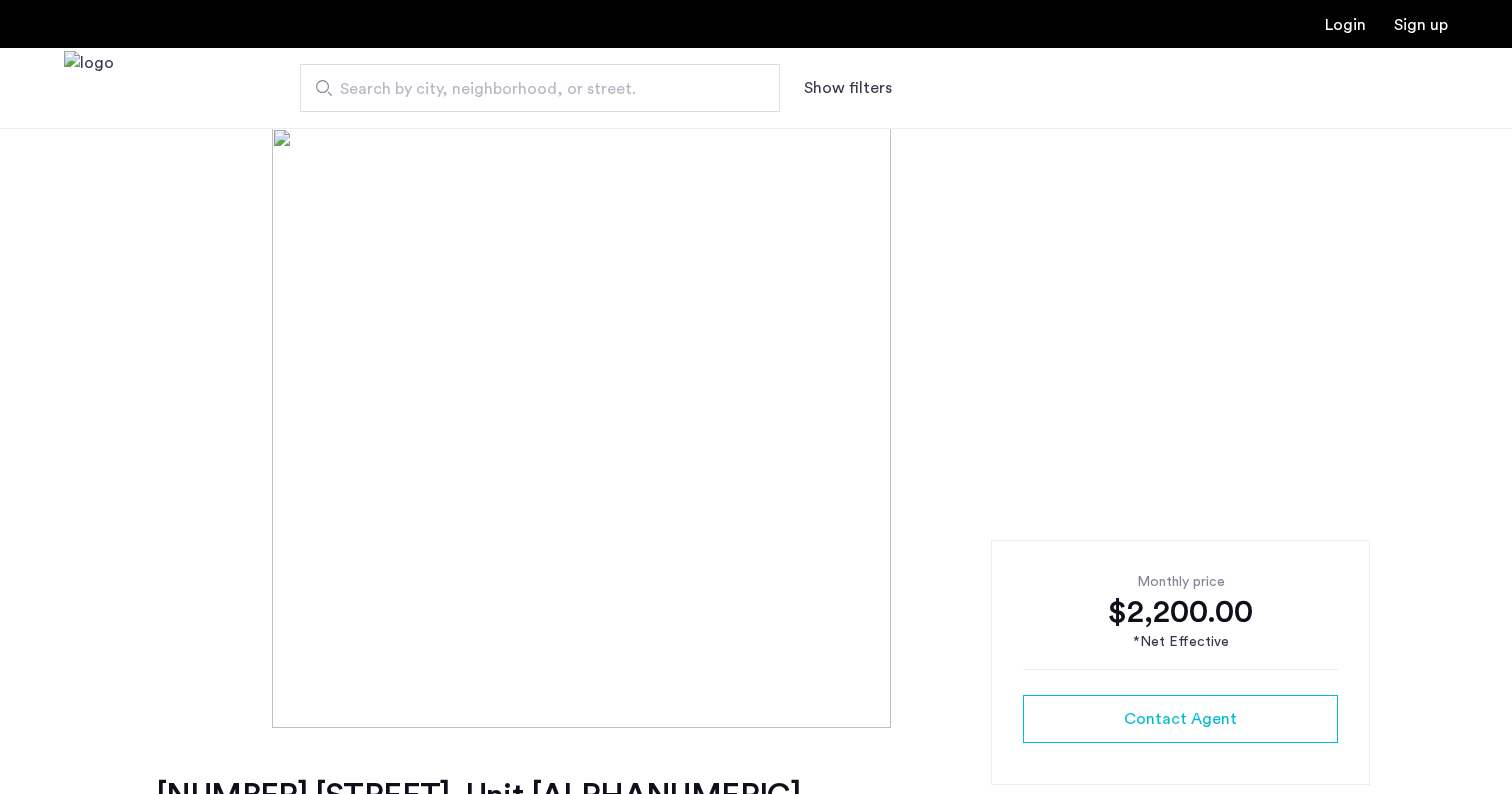 scroll, scrollTop: 0, scrollLeft: 0, axis: both 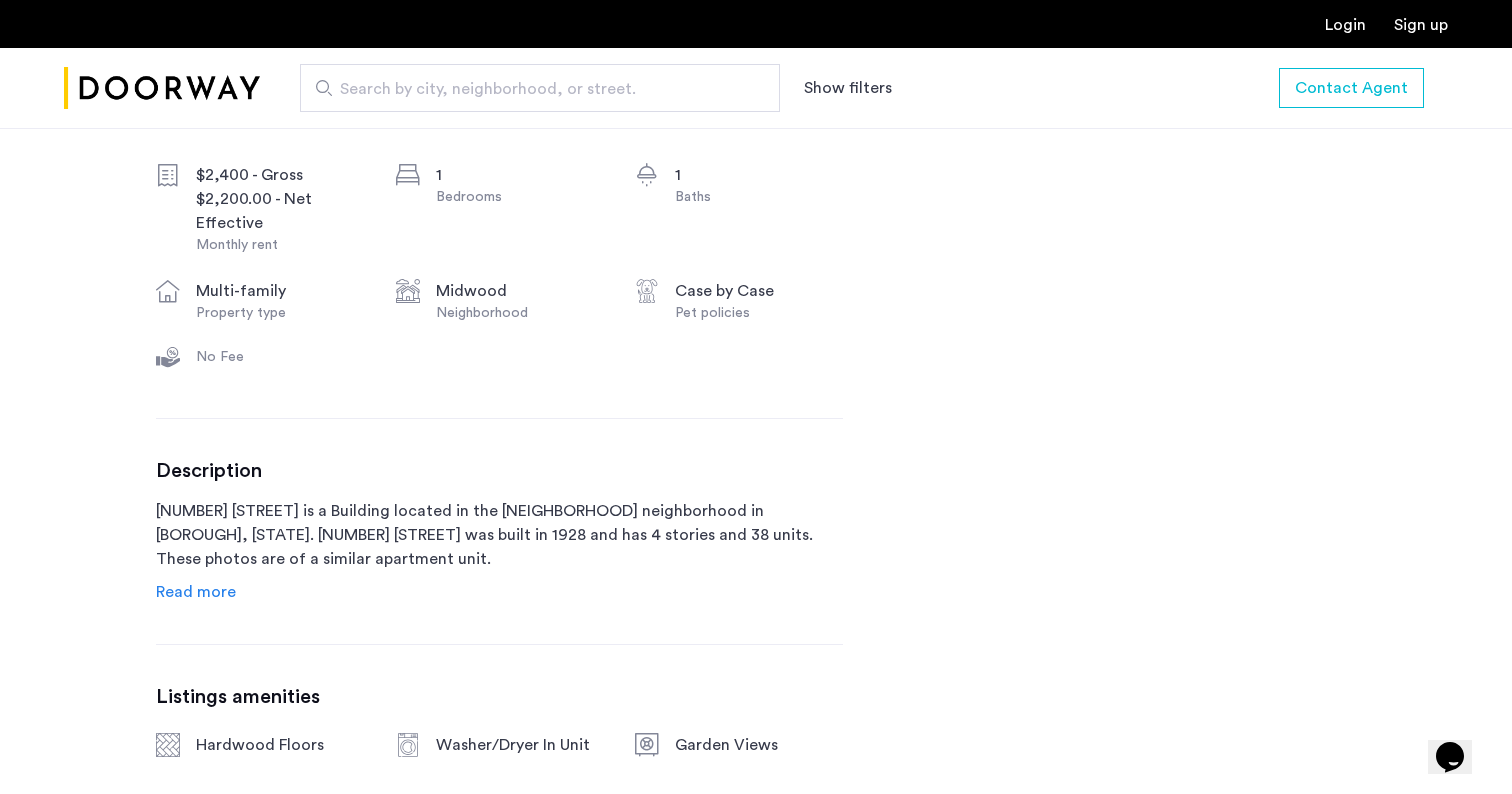 click on "Read more" 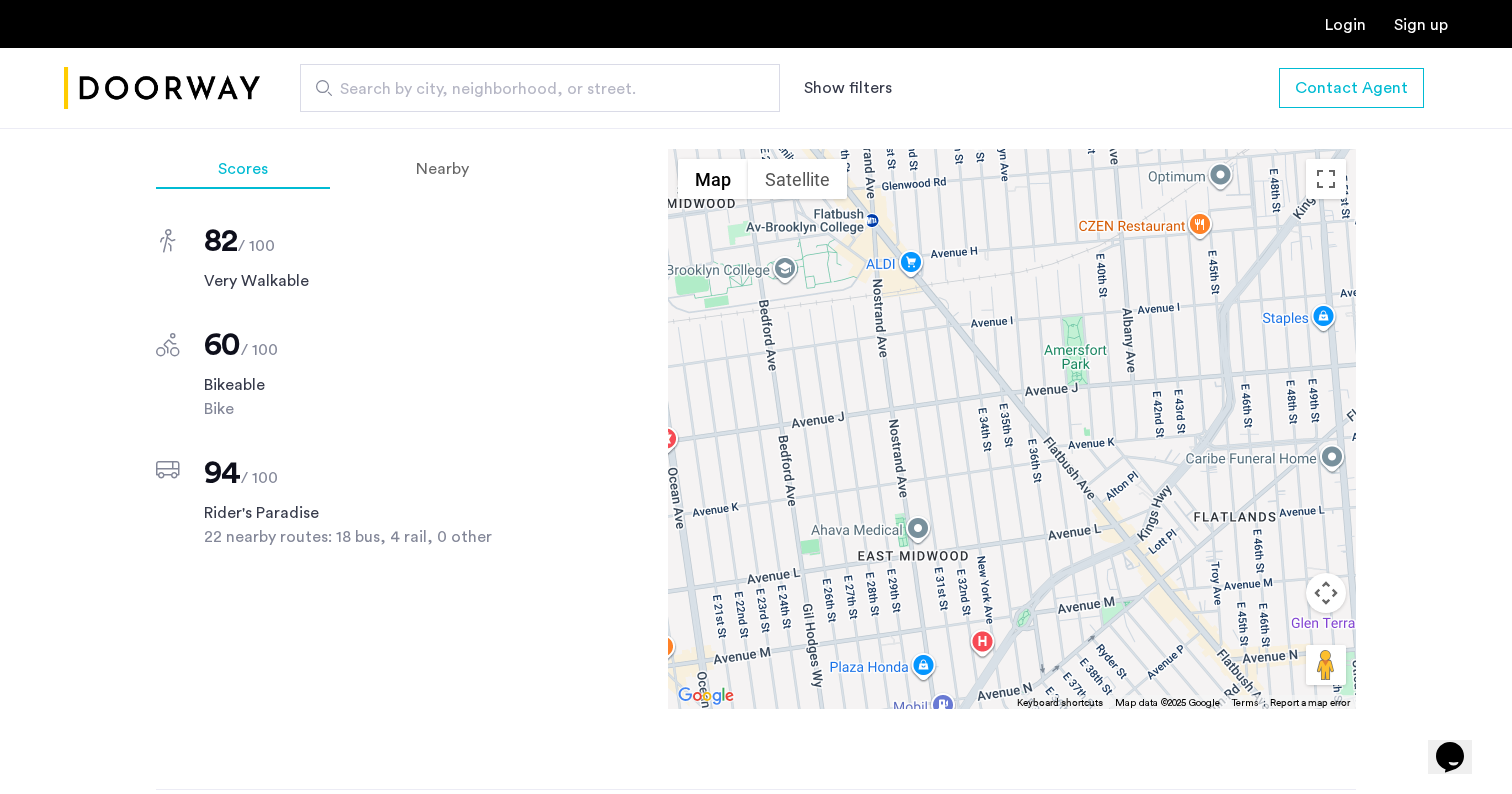 scroll, scrollTop: 2119, scrollLeft: 0, axis: vertical 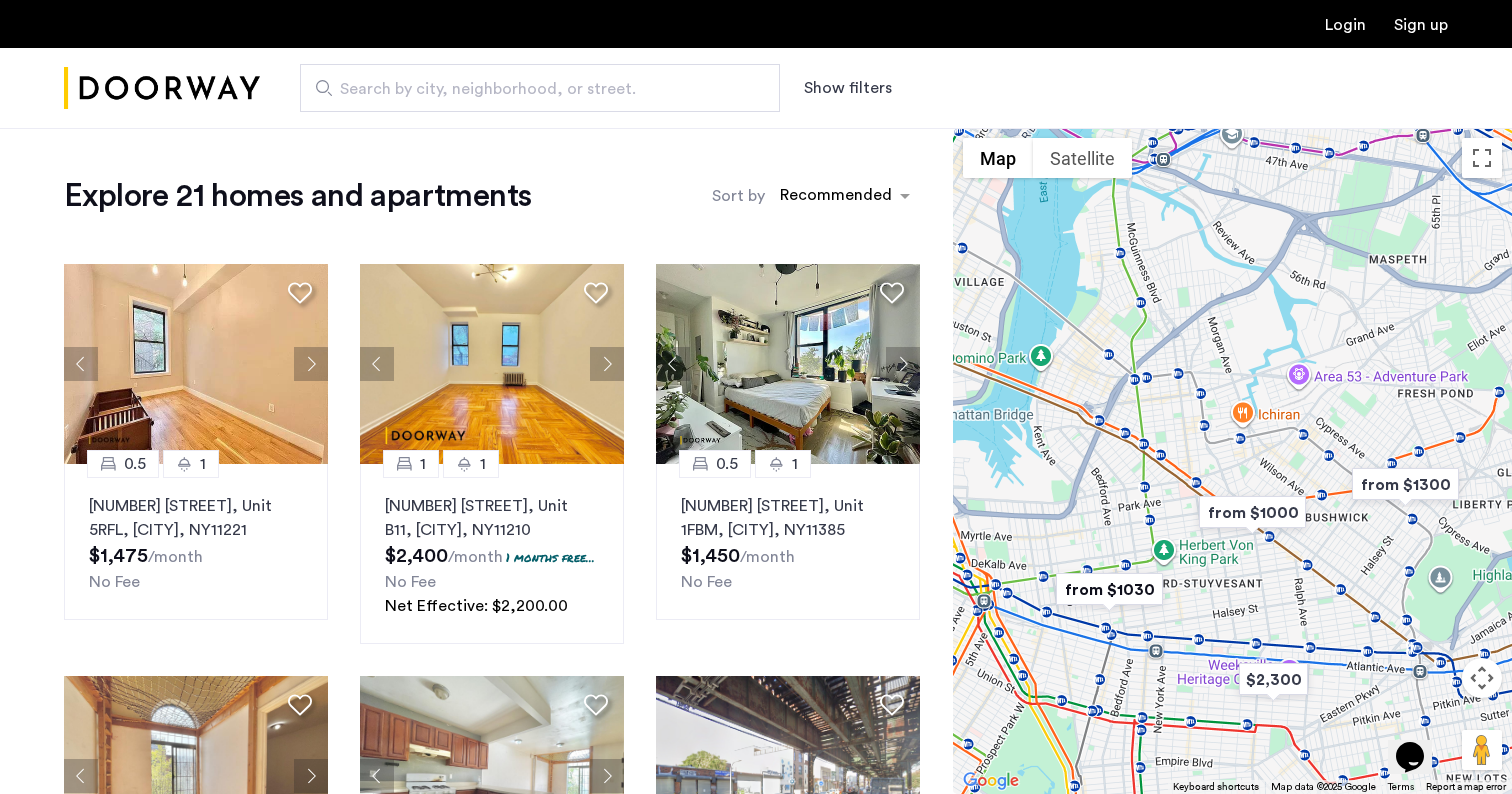 drag, startPoint x: 1192, startPoint y: 369, endPoint x: 1162, endPoint y: 680, distance: 312.4436 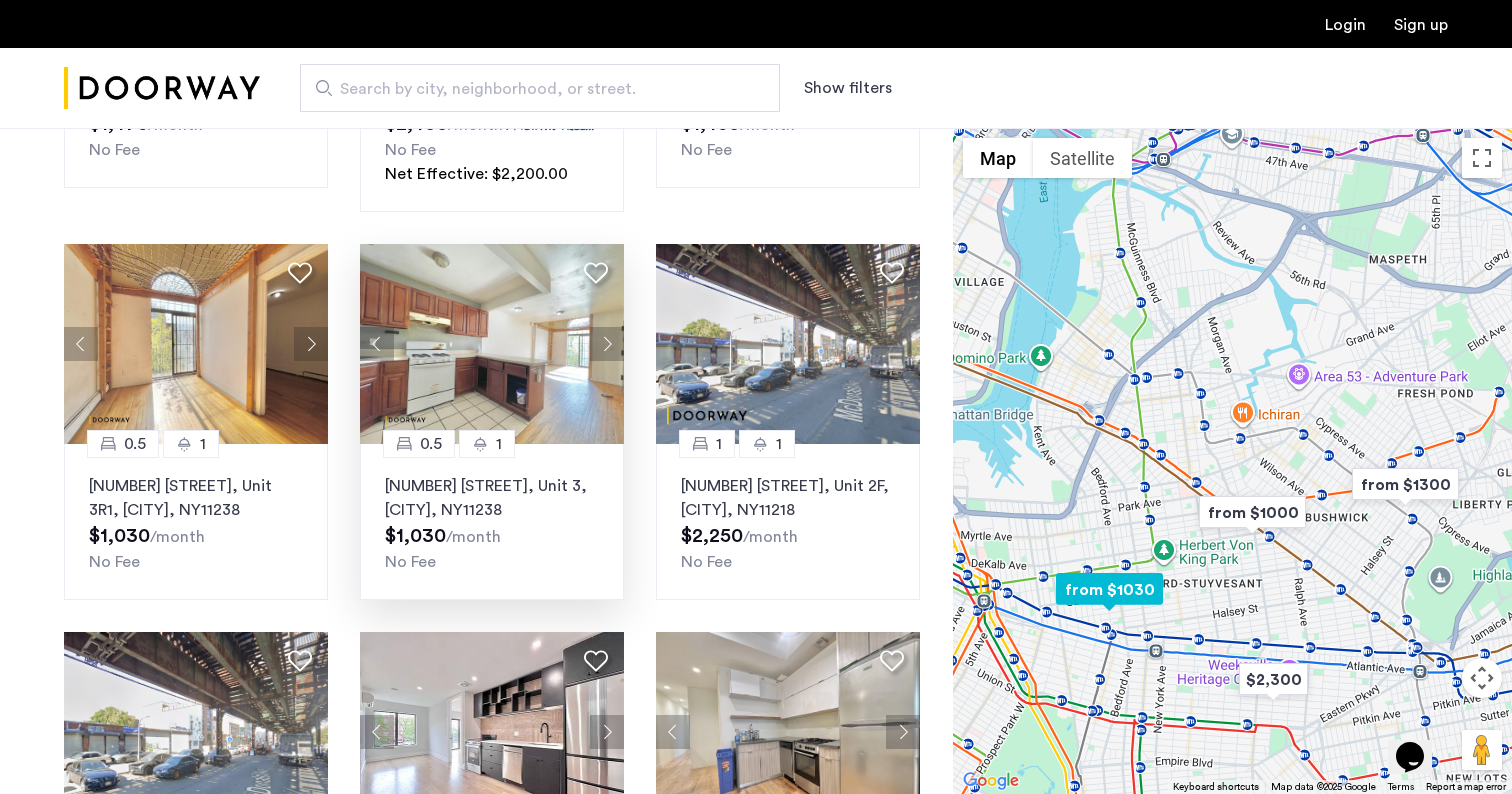 scroll, scrollTop: 433, scrollLeft: 0, axis: vertical 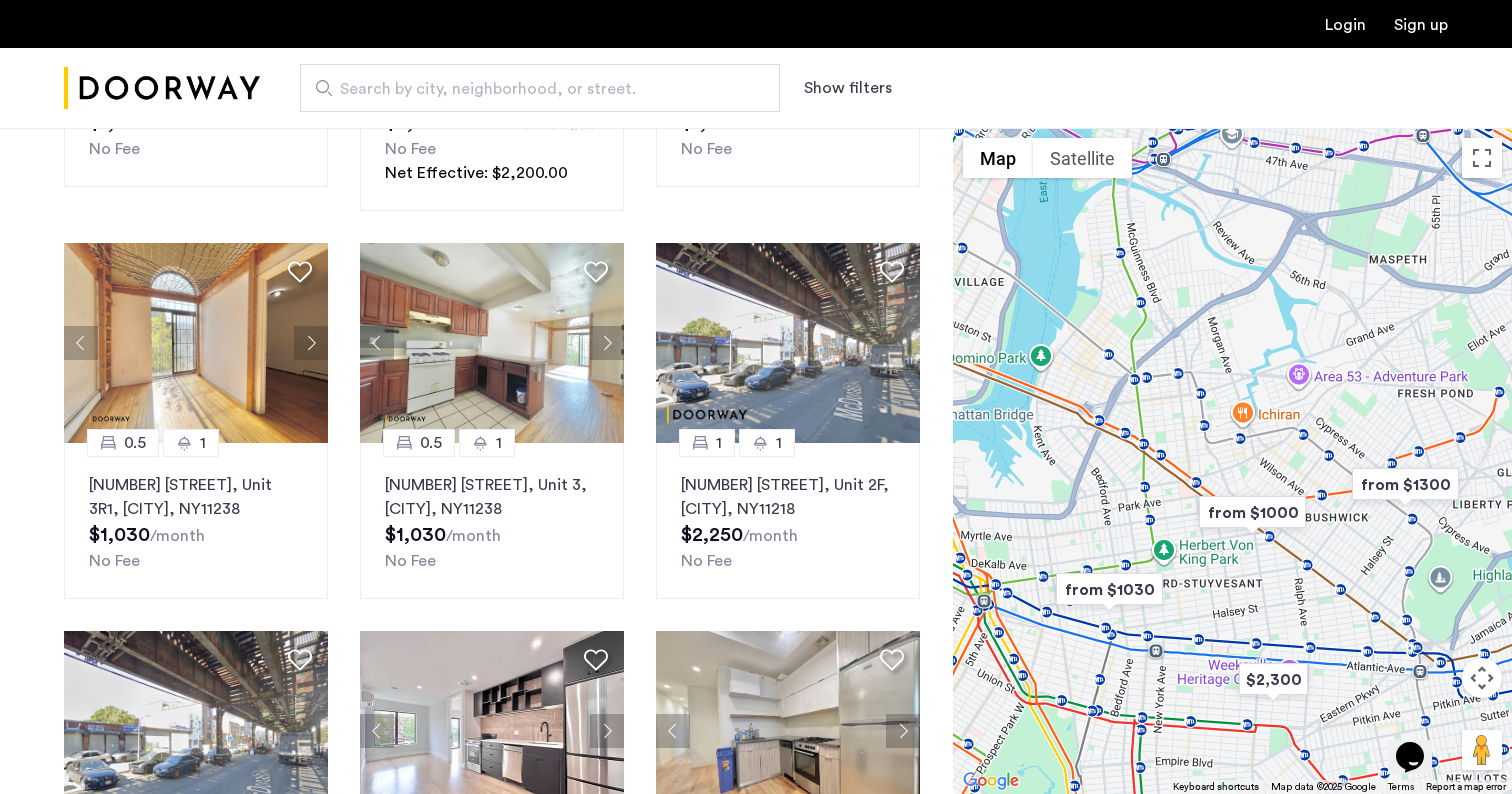 click at bounding box center (1405, 484) 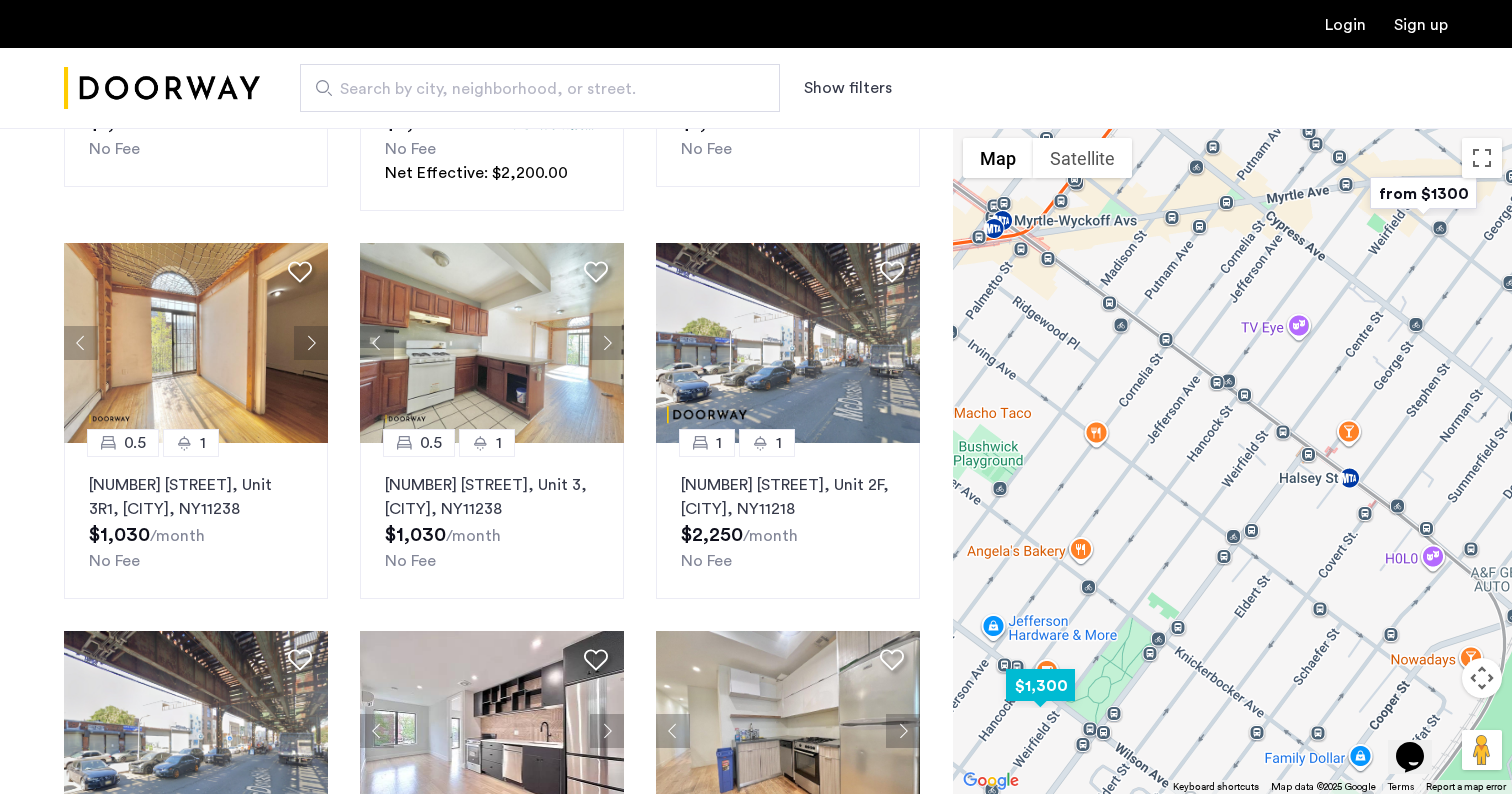 click at bounding box center [1040, 685] 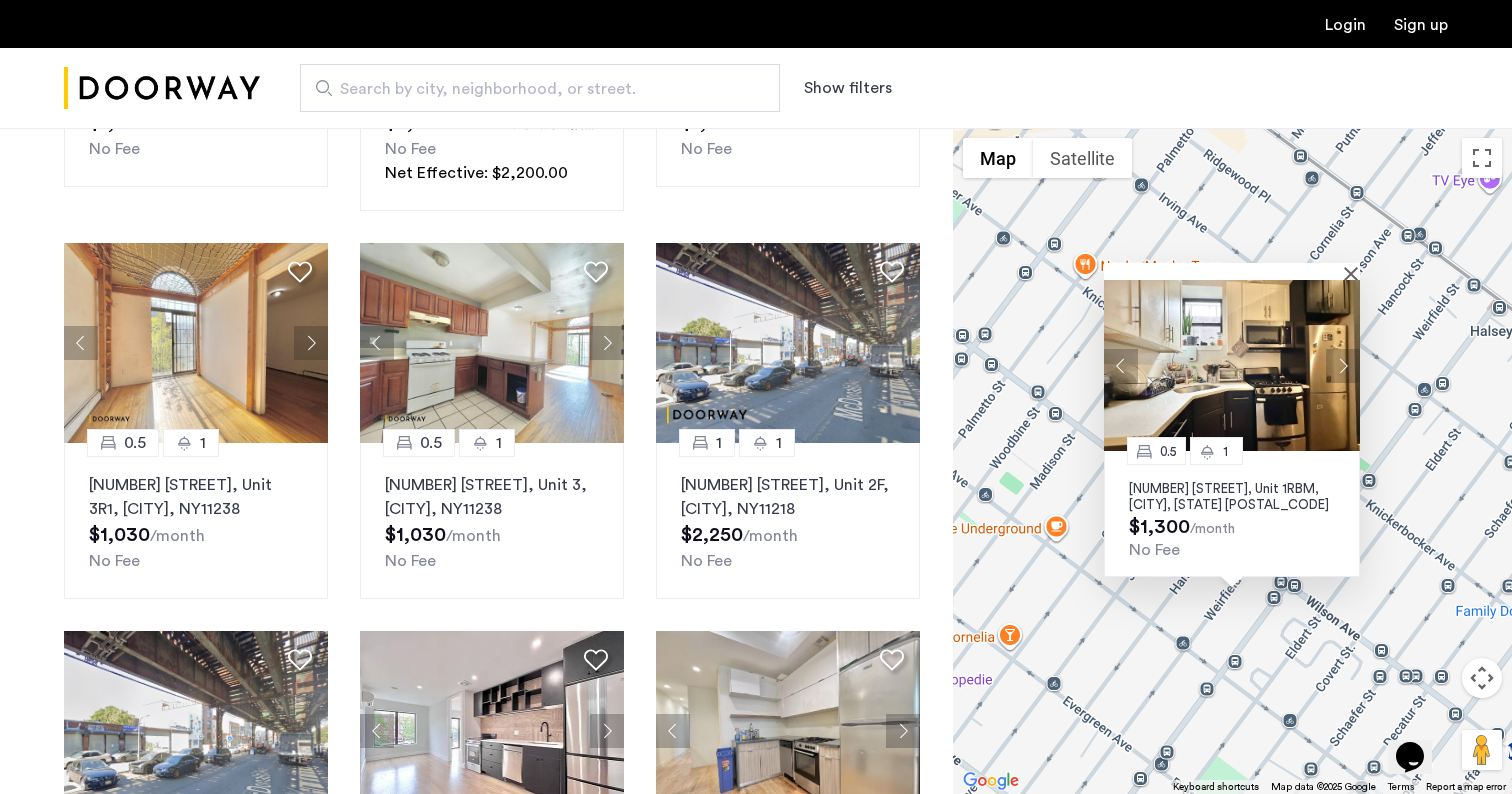 click on "[NUMBER] [STREET], Unit 1RBM, [CITY], [STATE] [POSTAL_CODE]" at bounding box center (1232, 497) 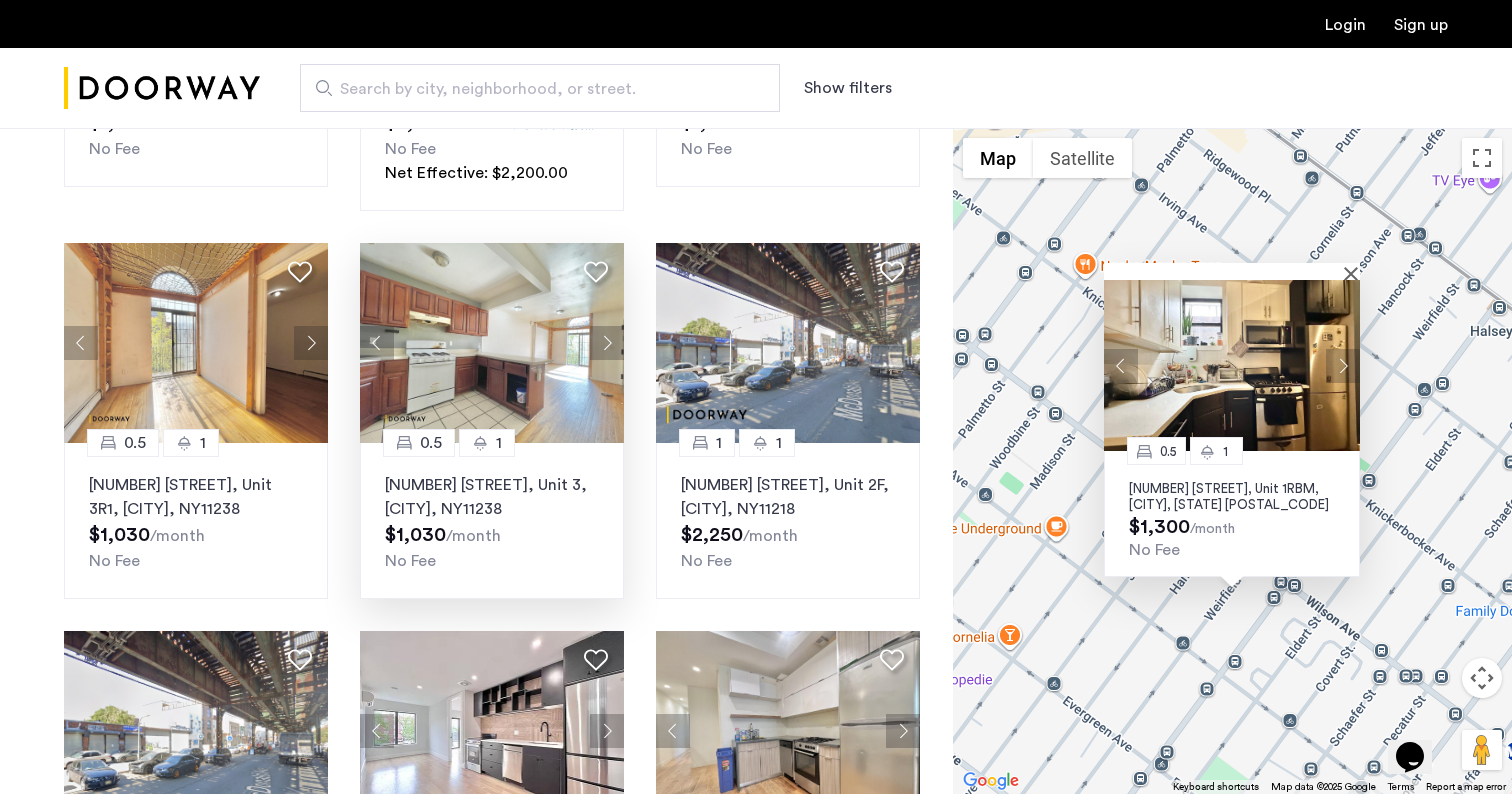 scroll, scrollTop: 0, scrollLeft: 0, axis: both 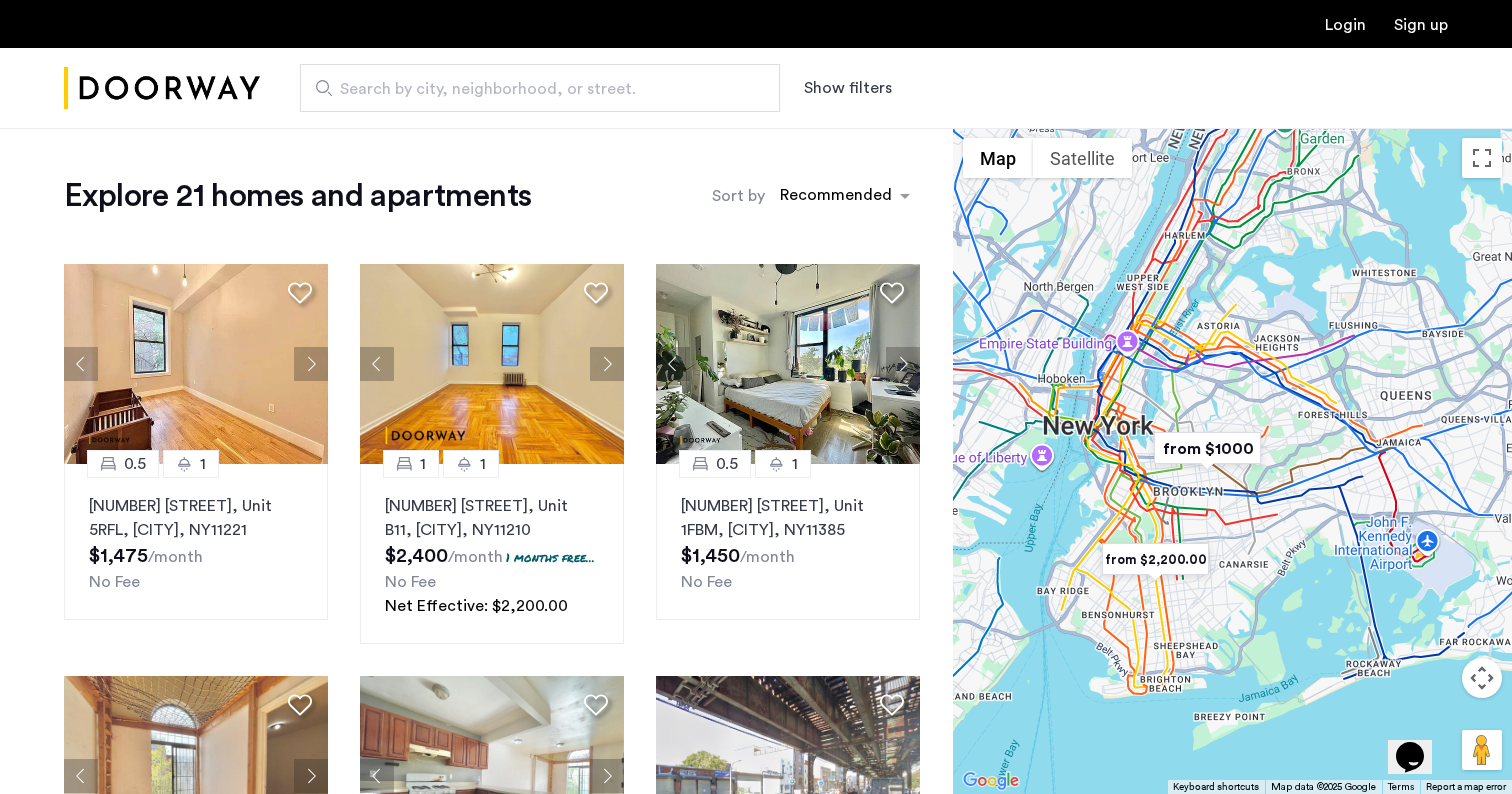click at bounding box center [1155, 559] 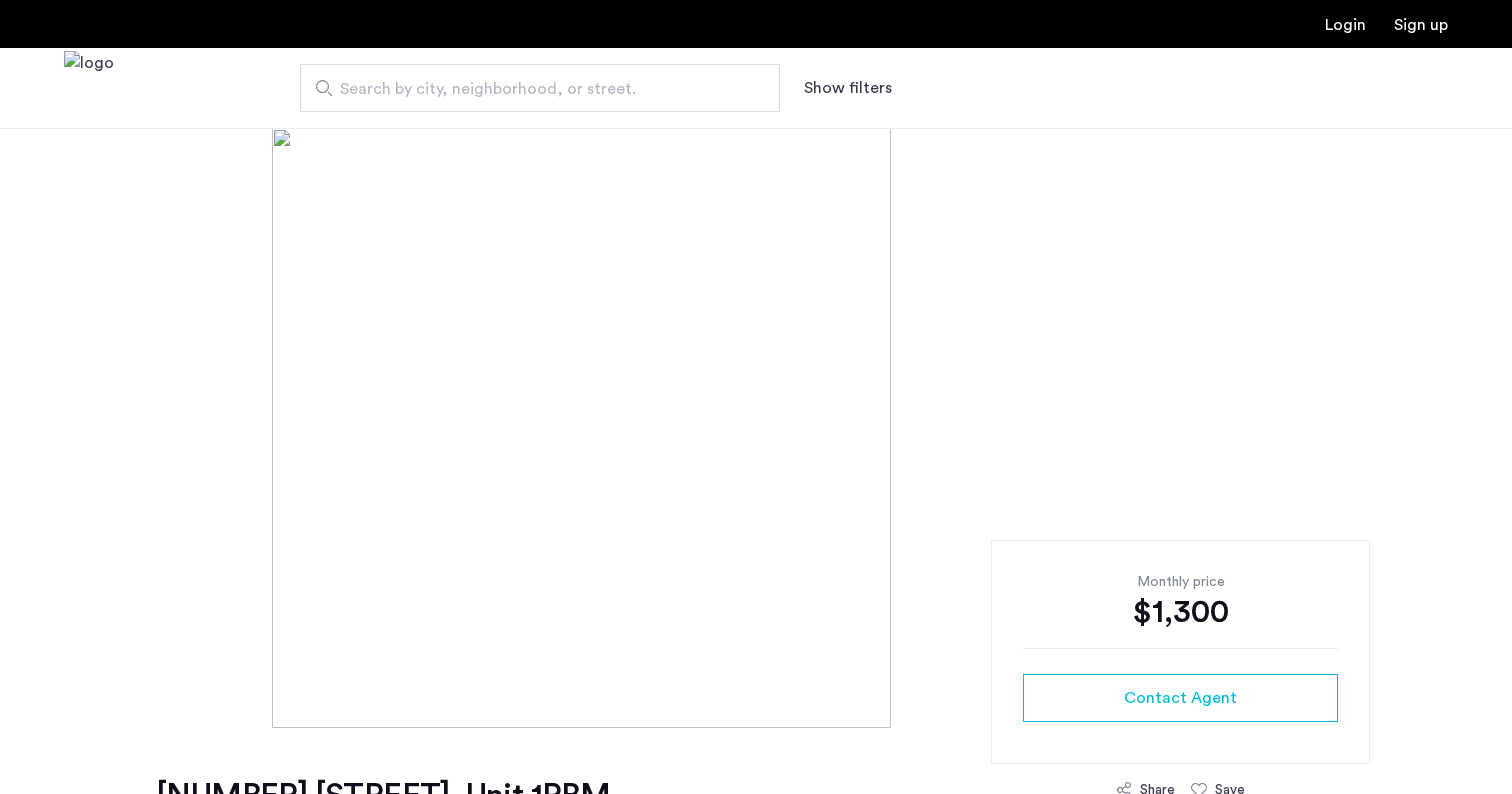 scroll, scrollTop: 0, scrollLeft: 0, axis: both 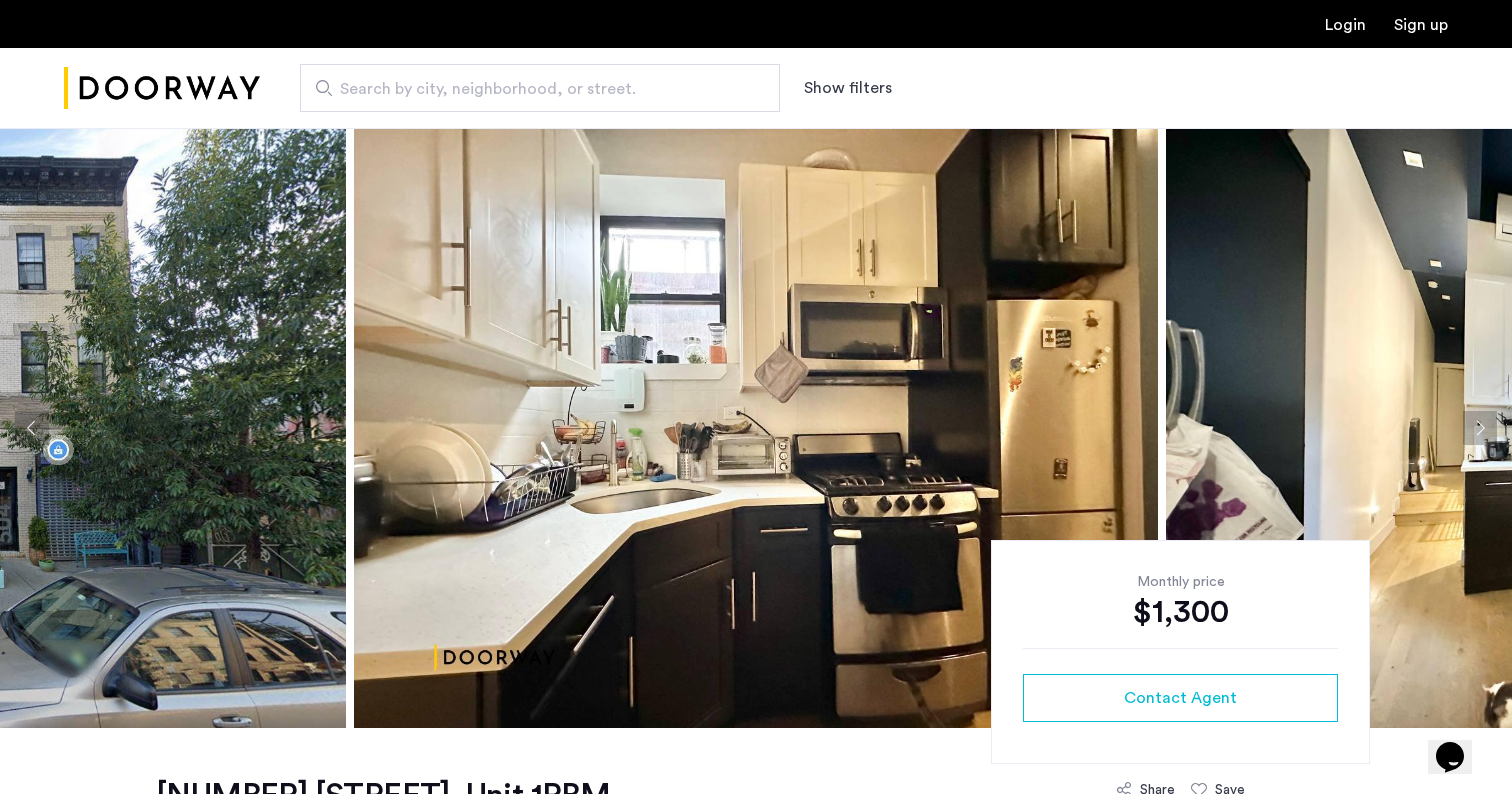 click at bounding box center [162, 88] 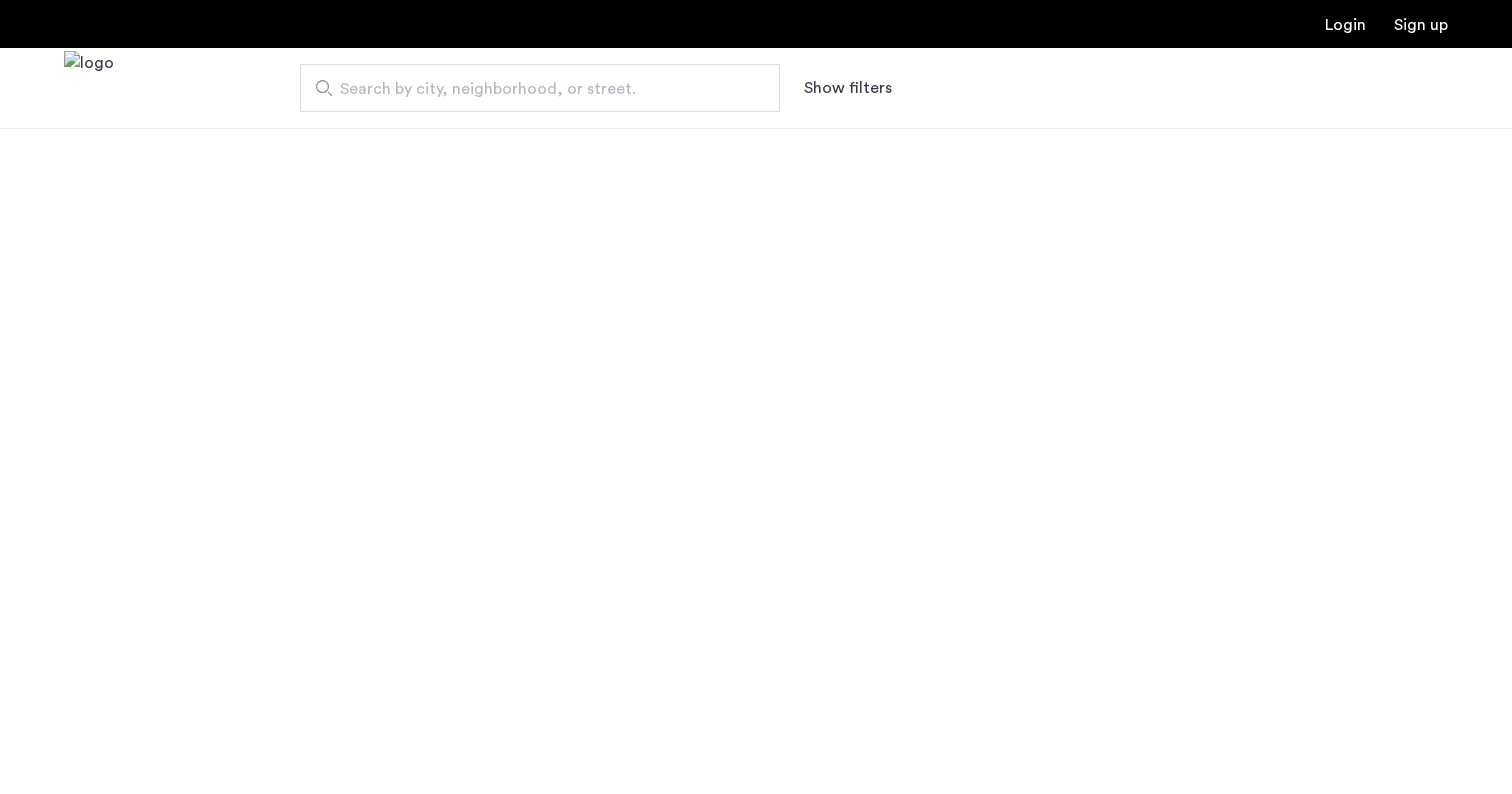 scroll, scrollTop: 0, scrollLeft: 0, axis: both 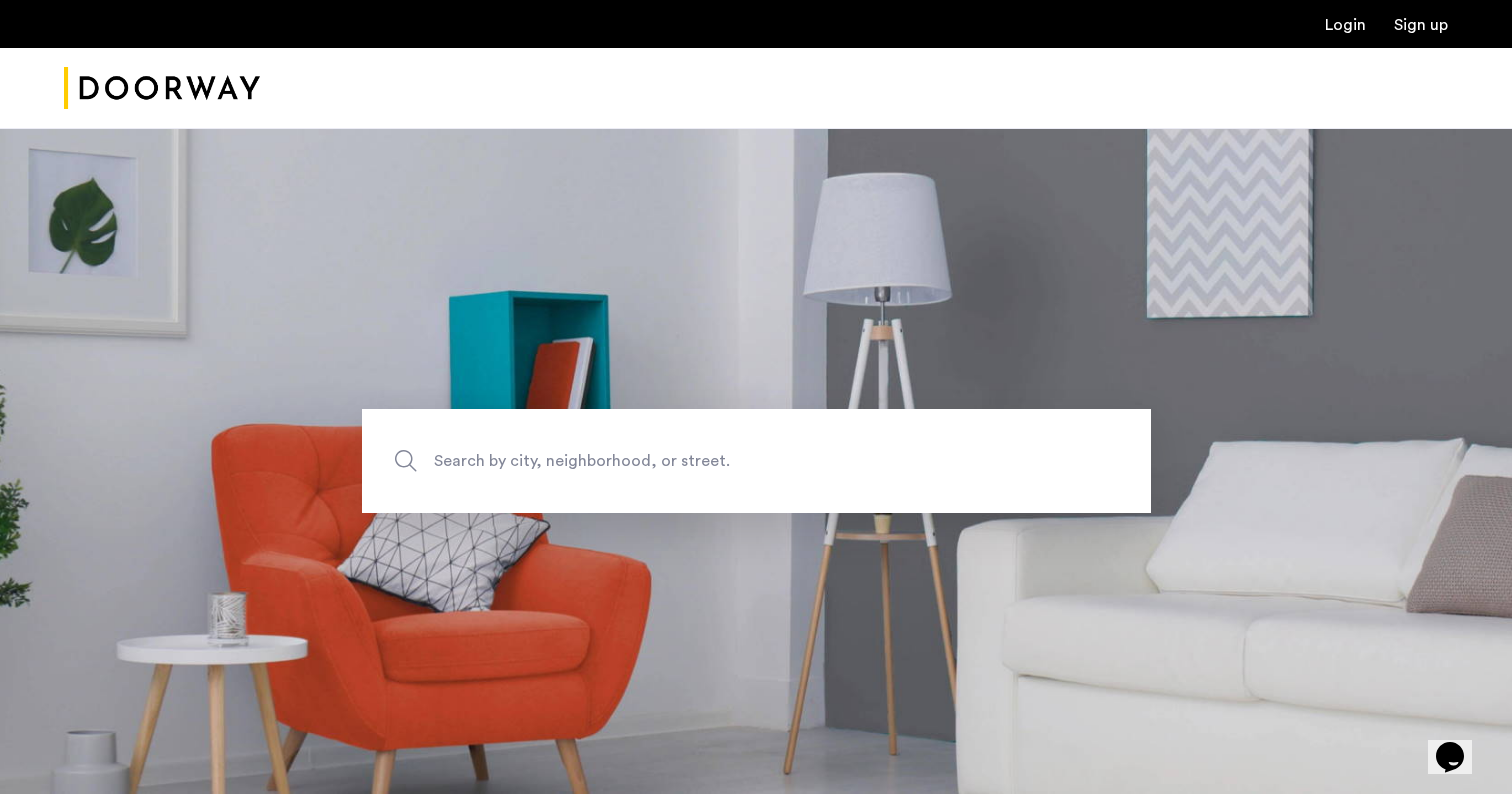 click on "Search by city, neighborhood, or street." 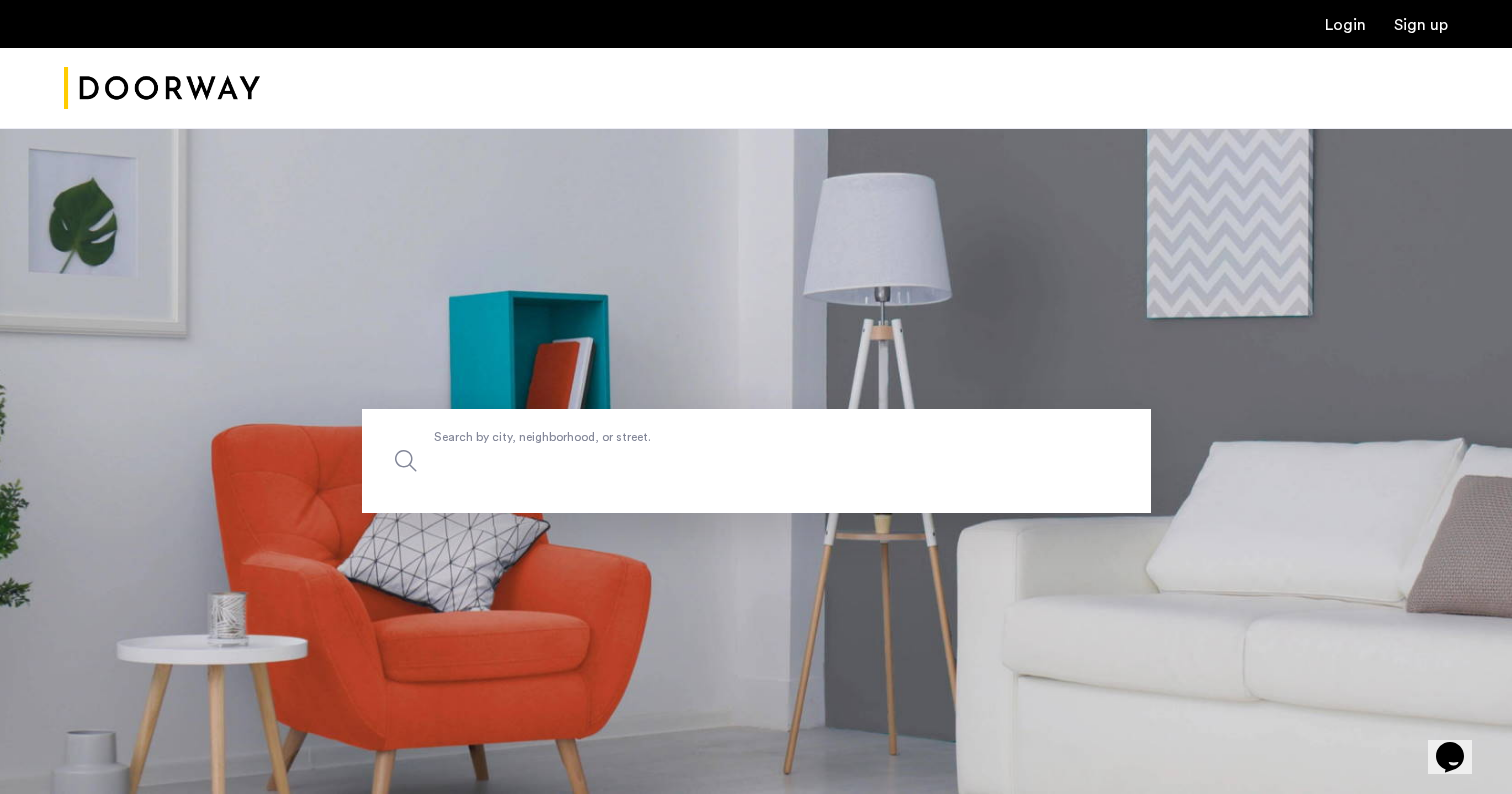 click on "Search by city, neighborhood, or street." at bounding box center [756, 461] 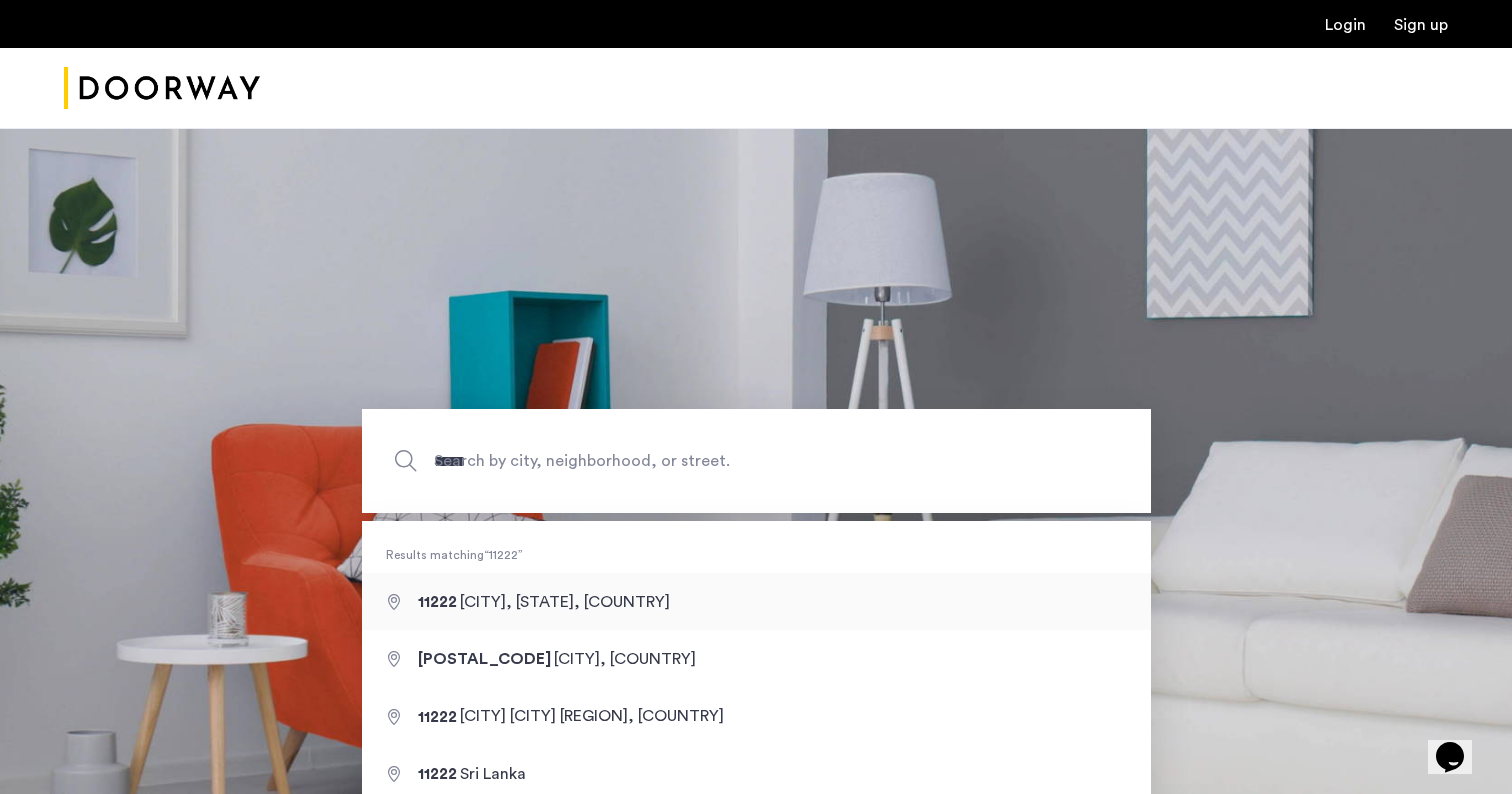 type on "**********" 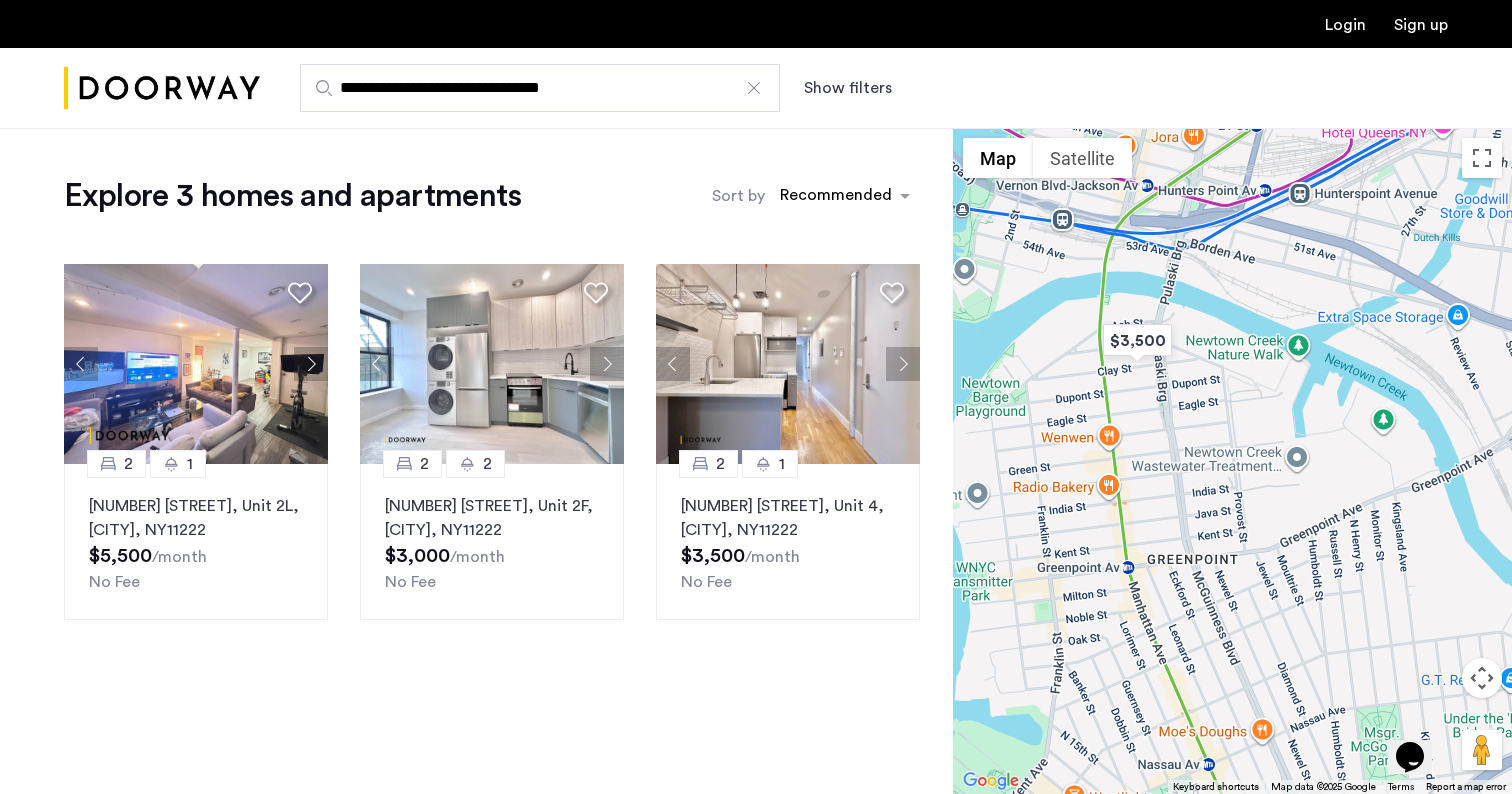 drag, startPoint x: 1044, startPoint y: 387, endPoint x: 1140, endPoint y: 560, distance: 197.85095 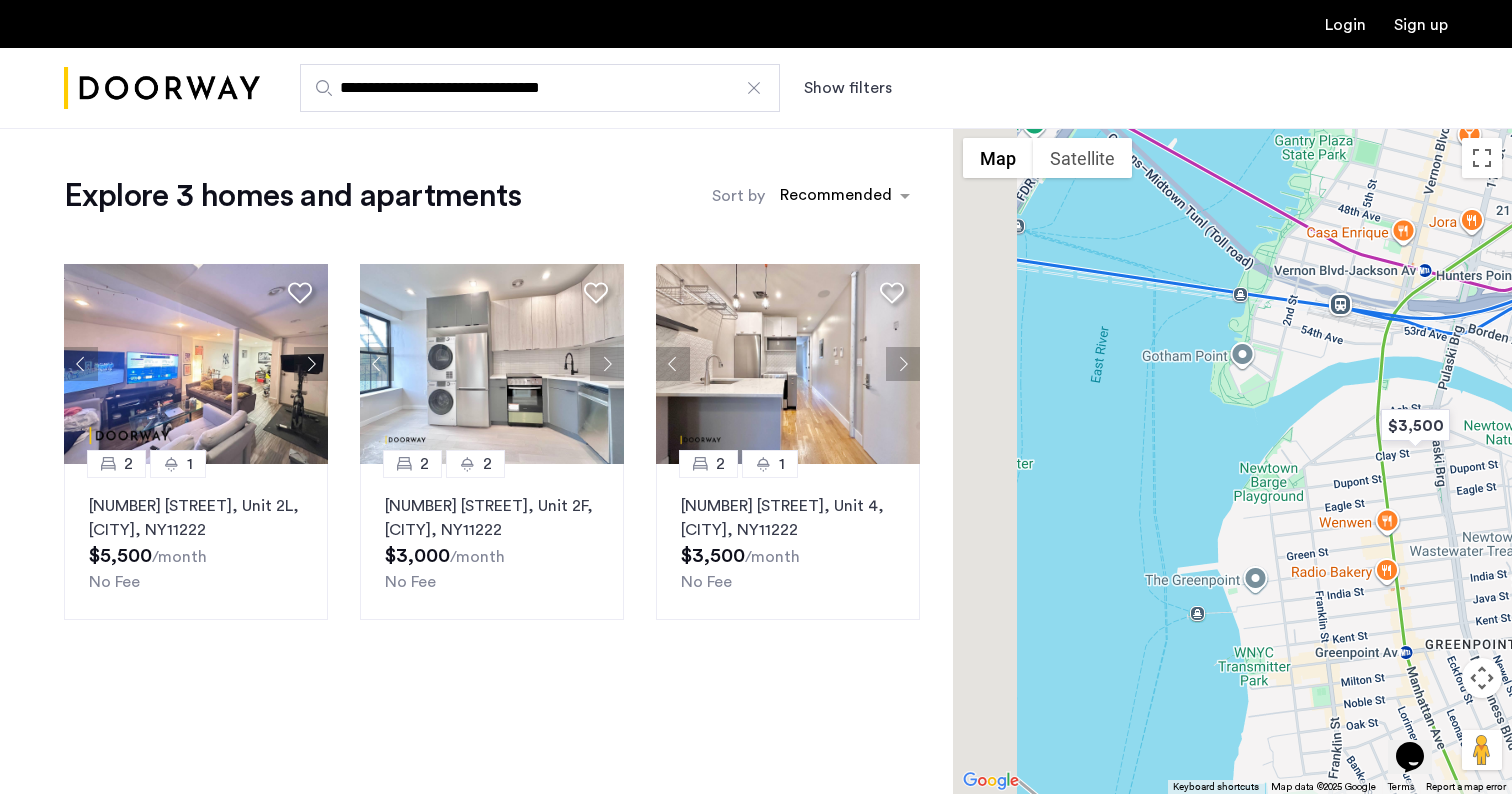 drag, startPoint x: 1126, startPoint y: 554, endPoint x: 1423, endPoint y: 640, distance: 309.2006 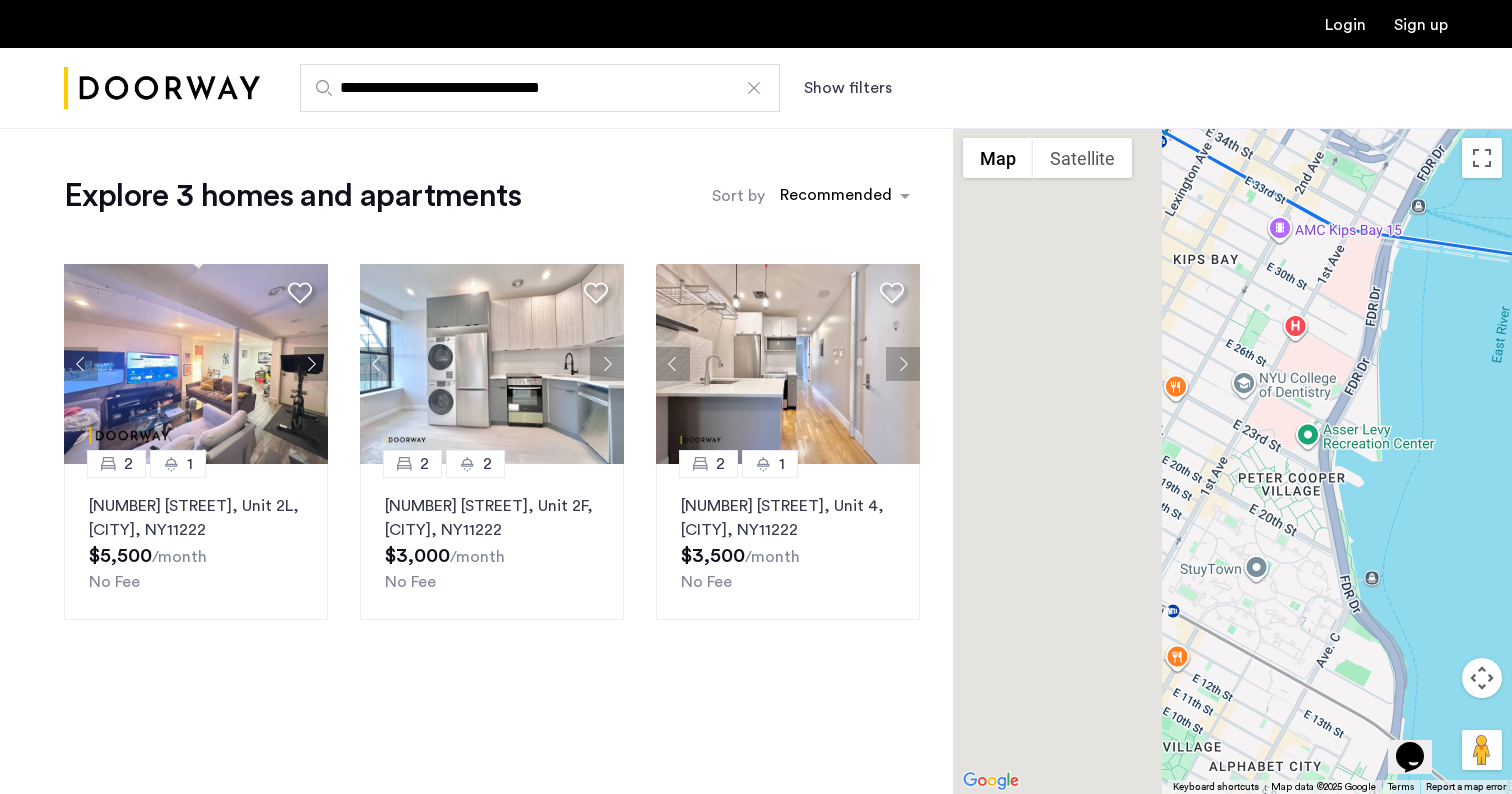 drag, startPoint x: 1123, startPoint y: 589, endPoint x: 1511, endPoint y: 563, distance: 388.87015 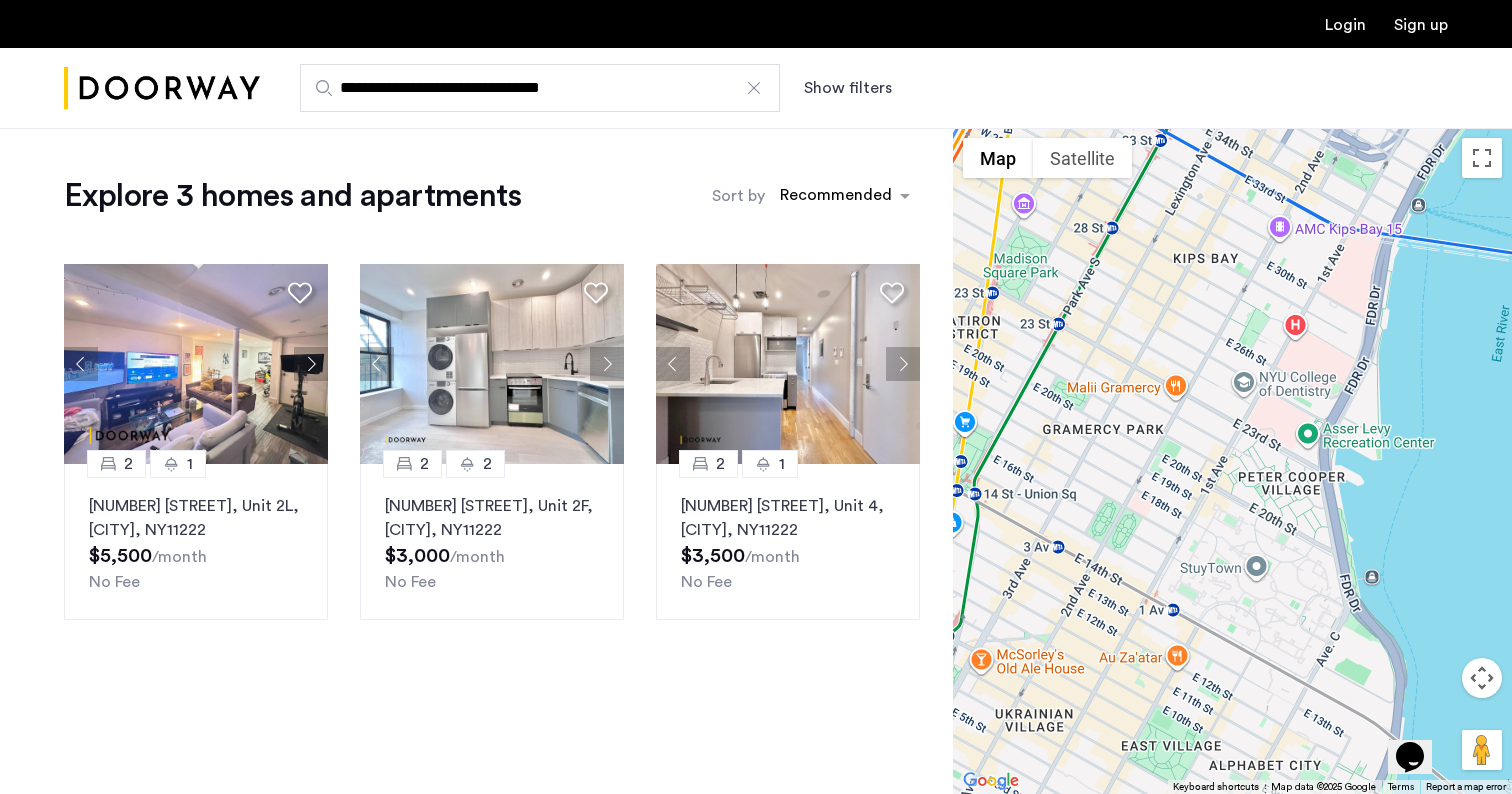 click at bounding box center [1232, 461] 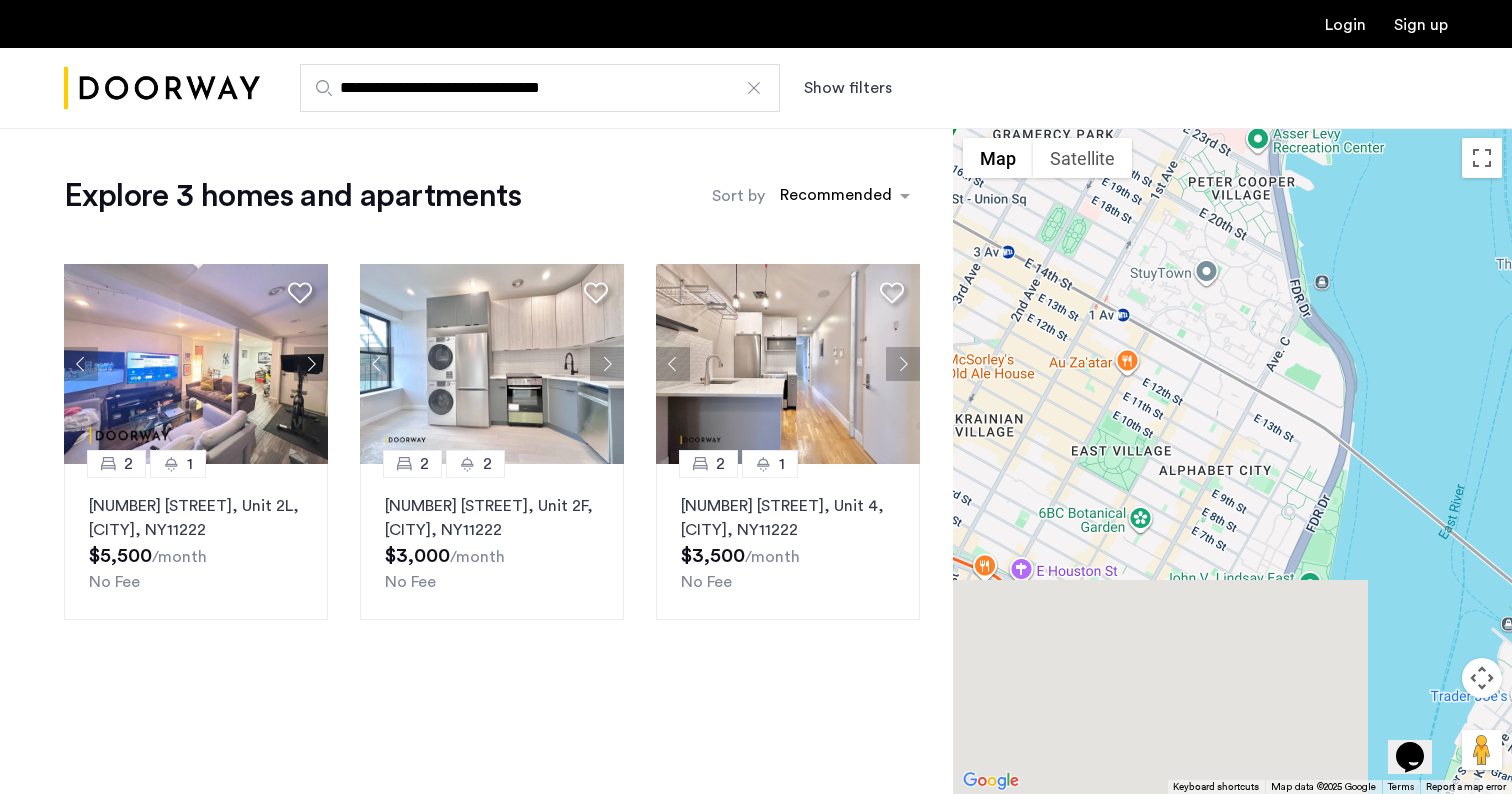 drag, startPoint x: 1312, startPoint y: 639, endPoint x: 1256, endPoint y: 160, distance: 482.2624 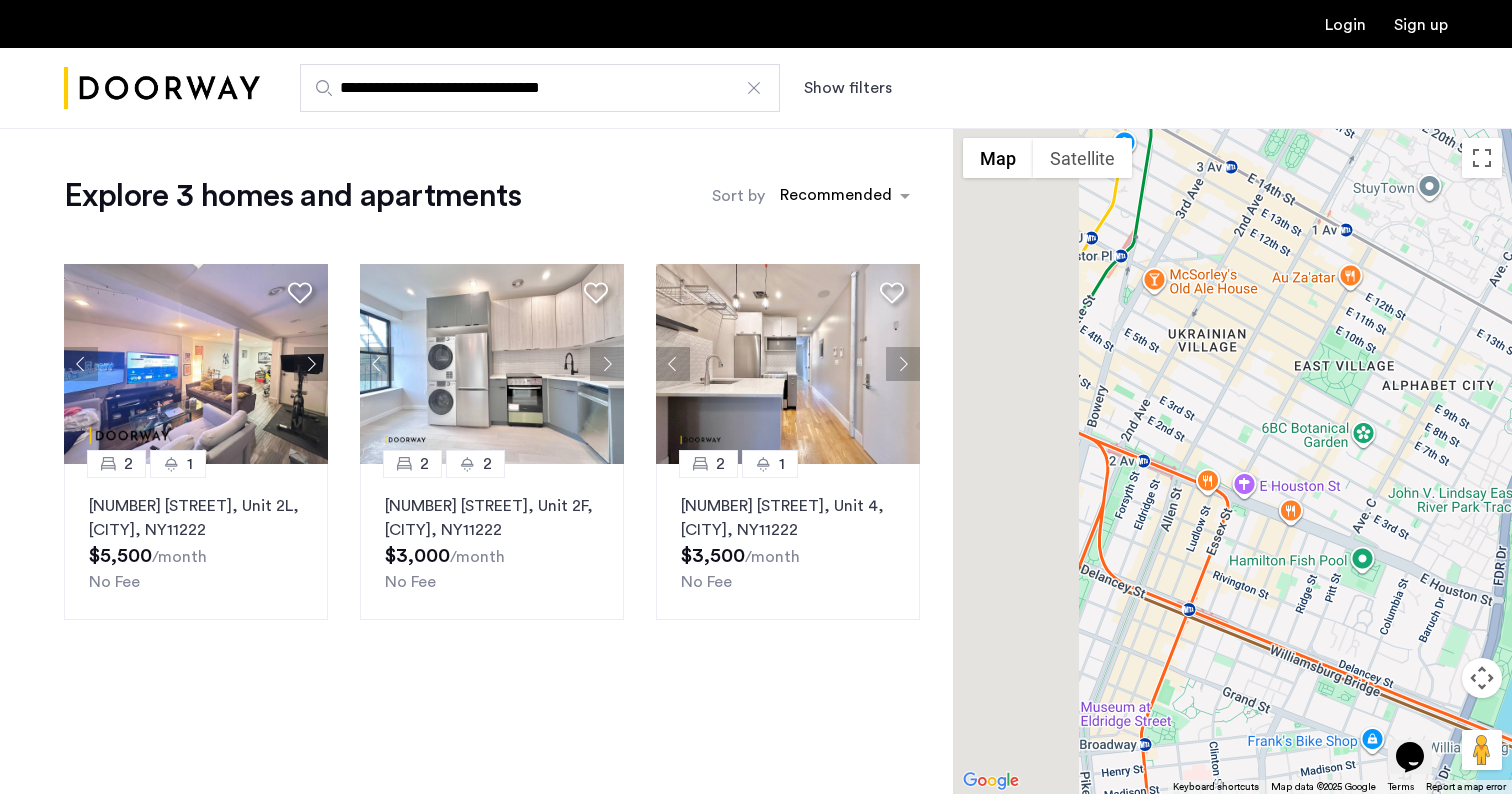 drag, startPoint x: 1009, startPoint y: 319, endPoint x: 1279, endPoint y: 433, distance: 293.0802 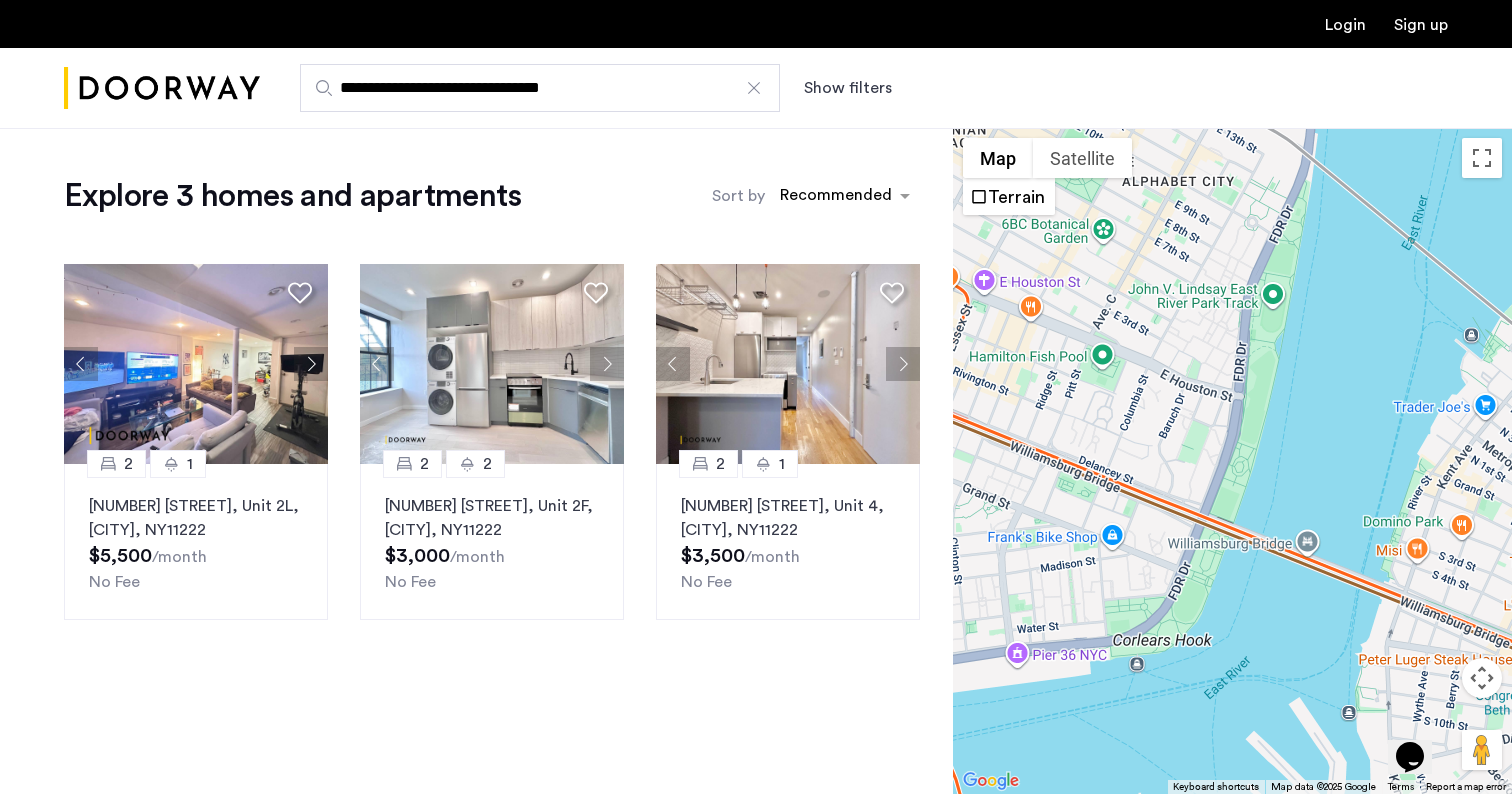 drag, startPoint x: 1266, startPoint y: 393, endPoint x: 941, endPoint y: 160, distance: 399.8925 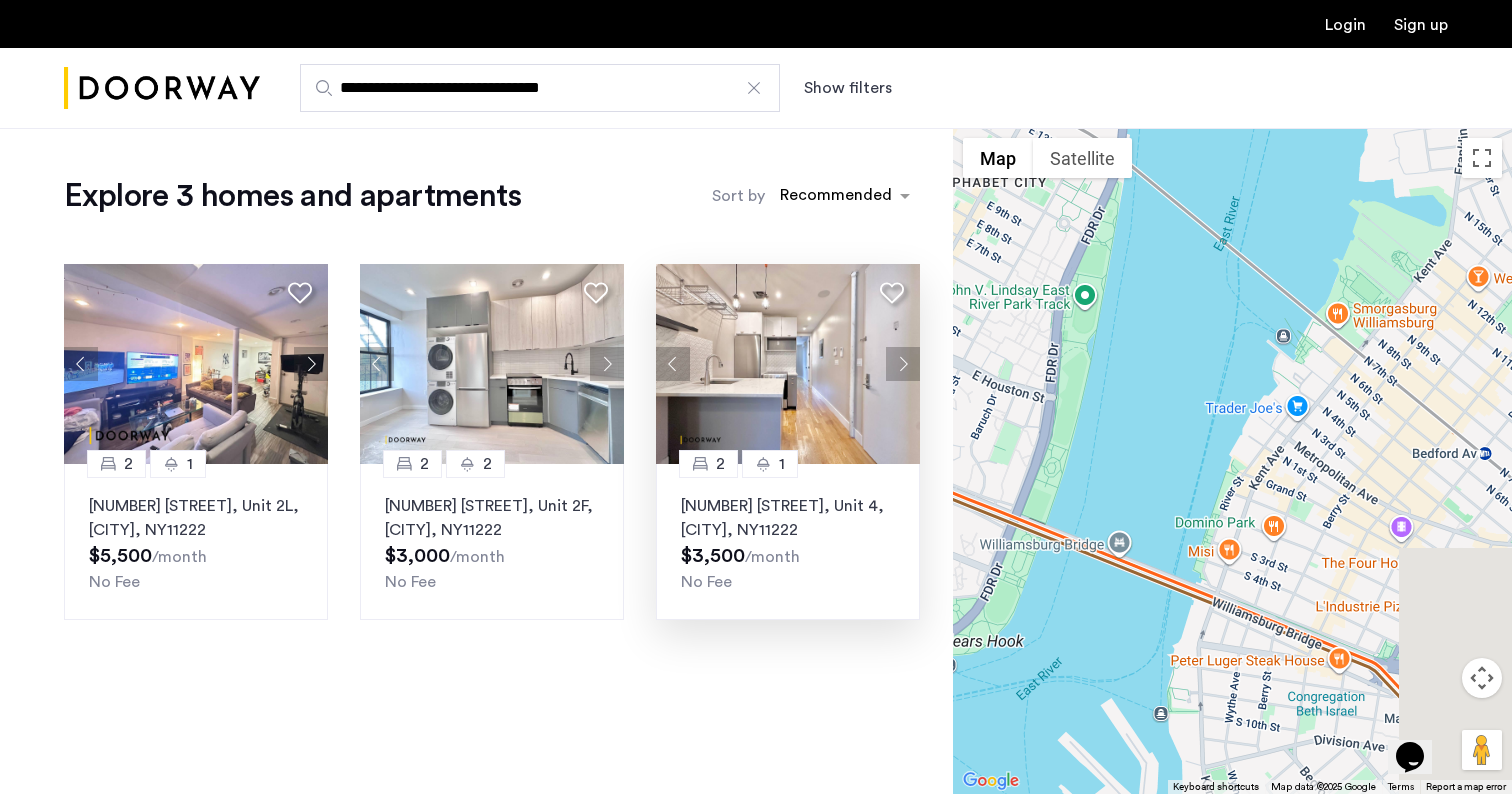drag, startPoint x: 1241, startPoint y: 587, endPoint x: 894, endPoint y: 557, distance: 348.2944 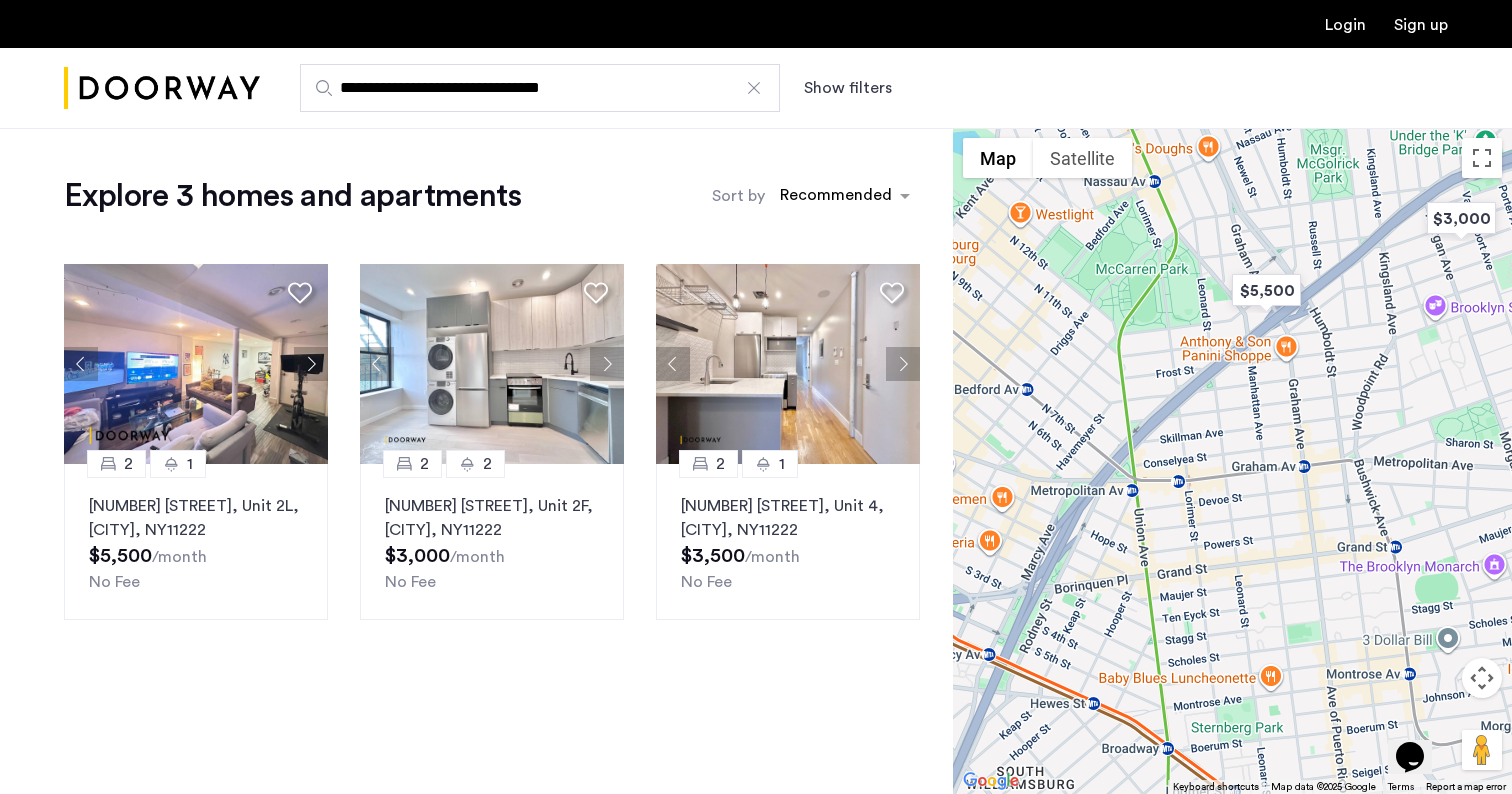 drag, startPoint x: 1258, startPoint y: 554, endPoint x: 956, endPoint y: 519, distance: 304.0214 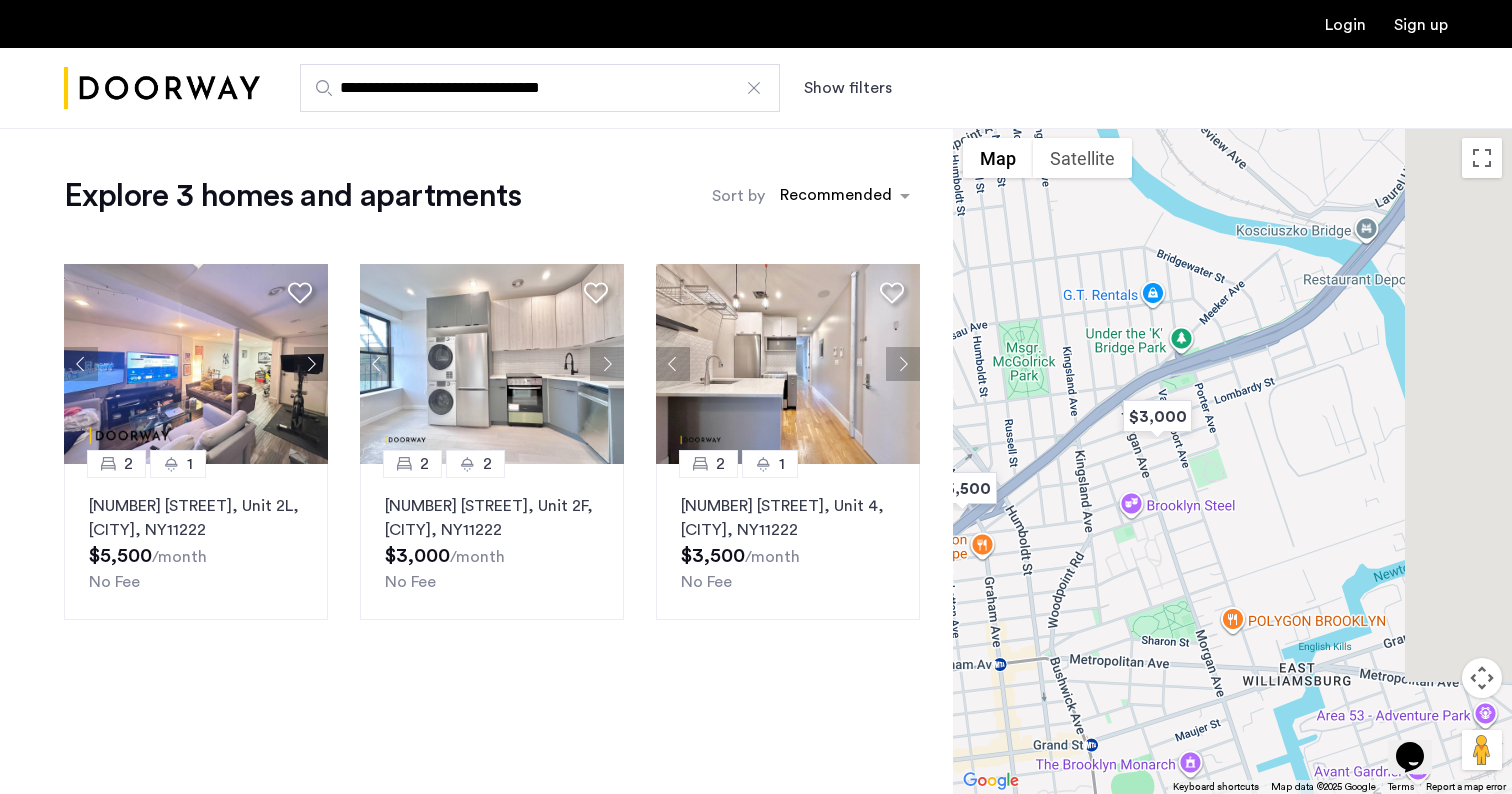 drag, startPoint x: 1331, startPoint y: 448, endPoint x: 1023, endPoint y: 651, distance: 368.88074 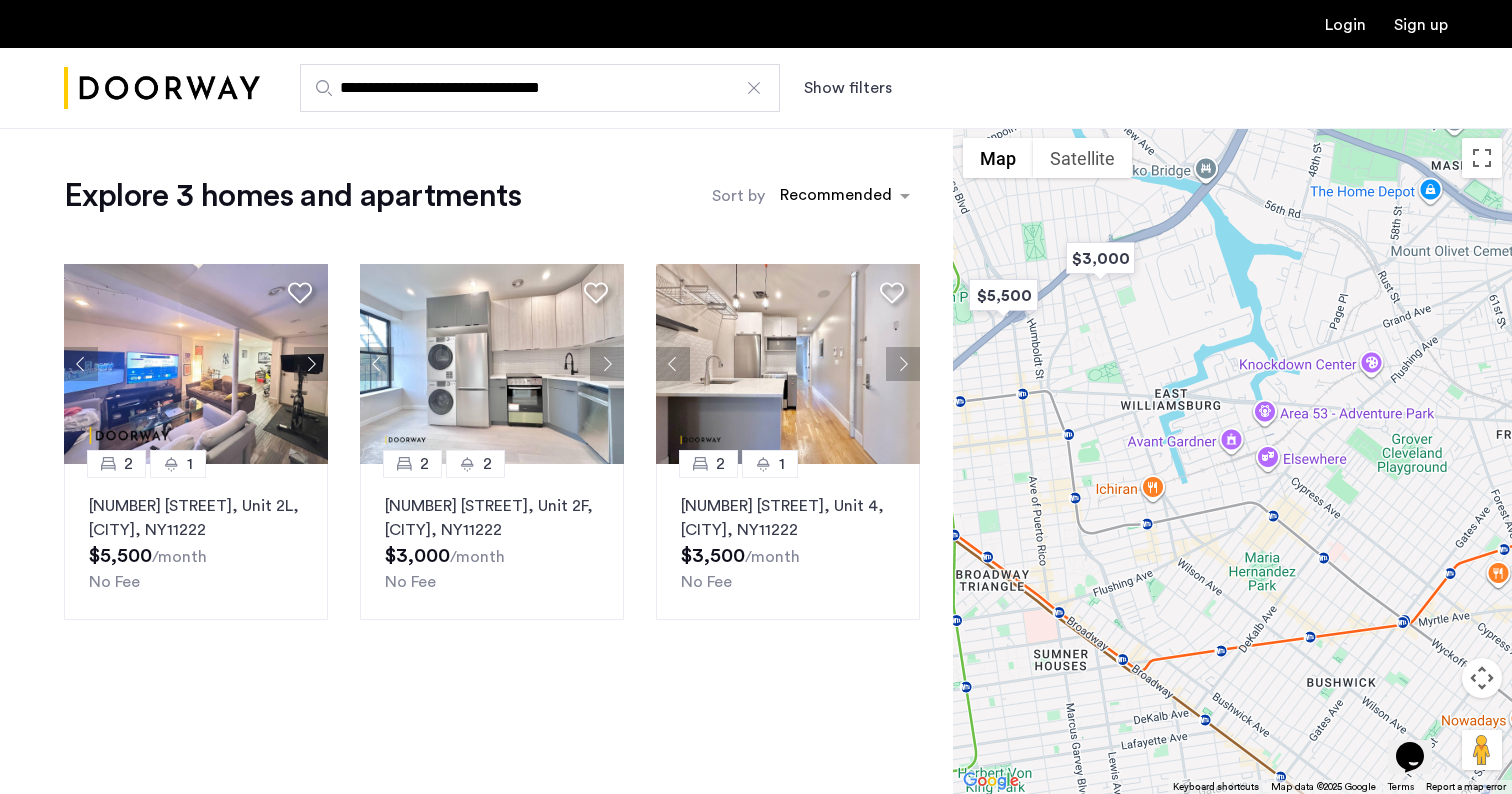 drag, startPoint x: 1269, startPoint y: 589, endPoint x: 1215, endPoint y: 351, distance: 244.04918 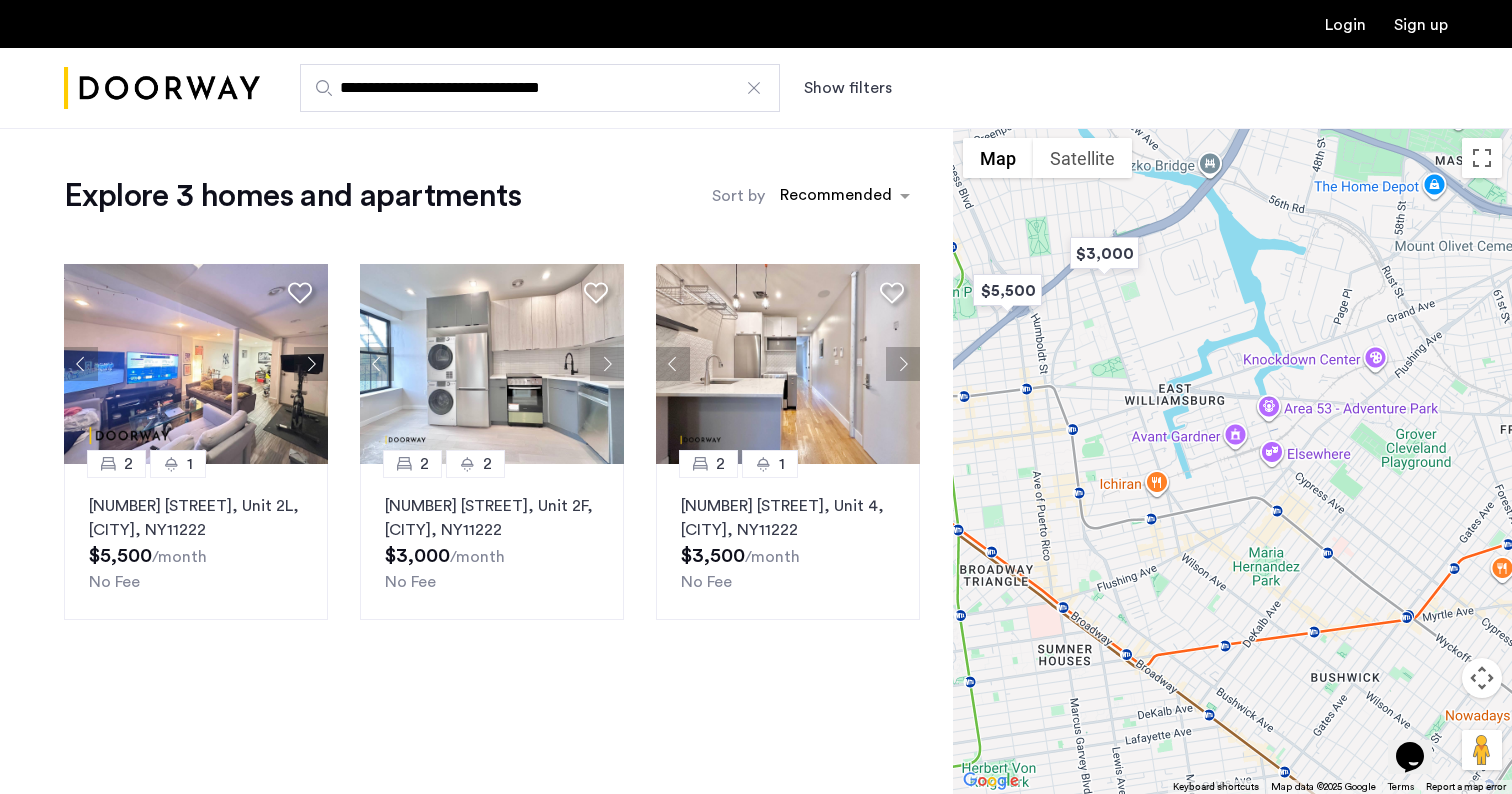 click on "**********" at bounding box center [540, 88] 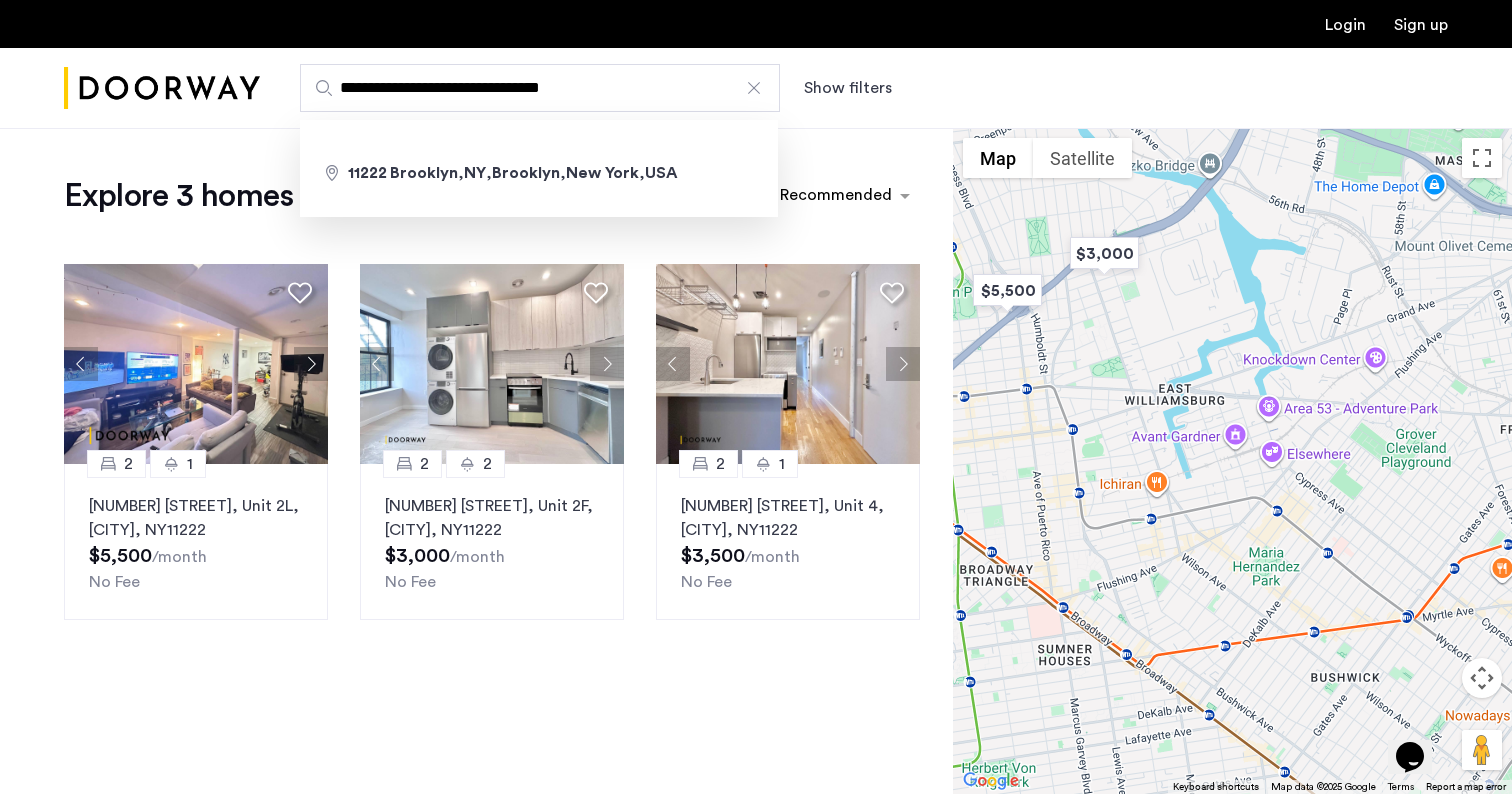 click at bounding box center [754, 88] 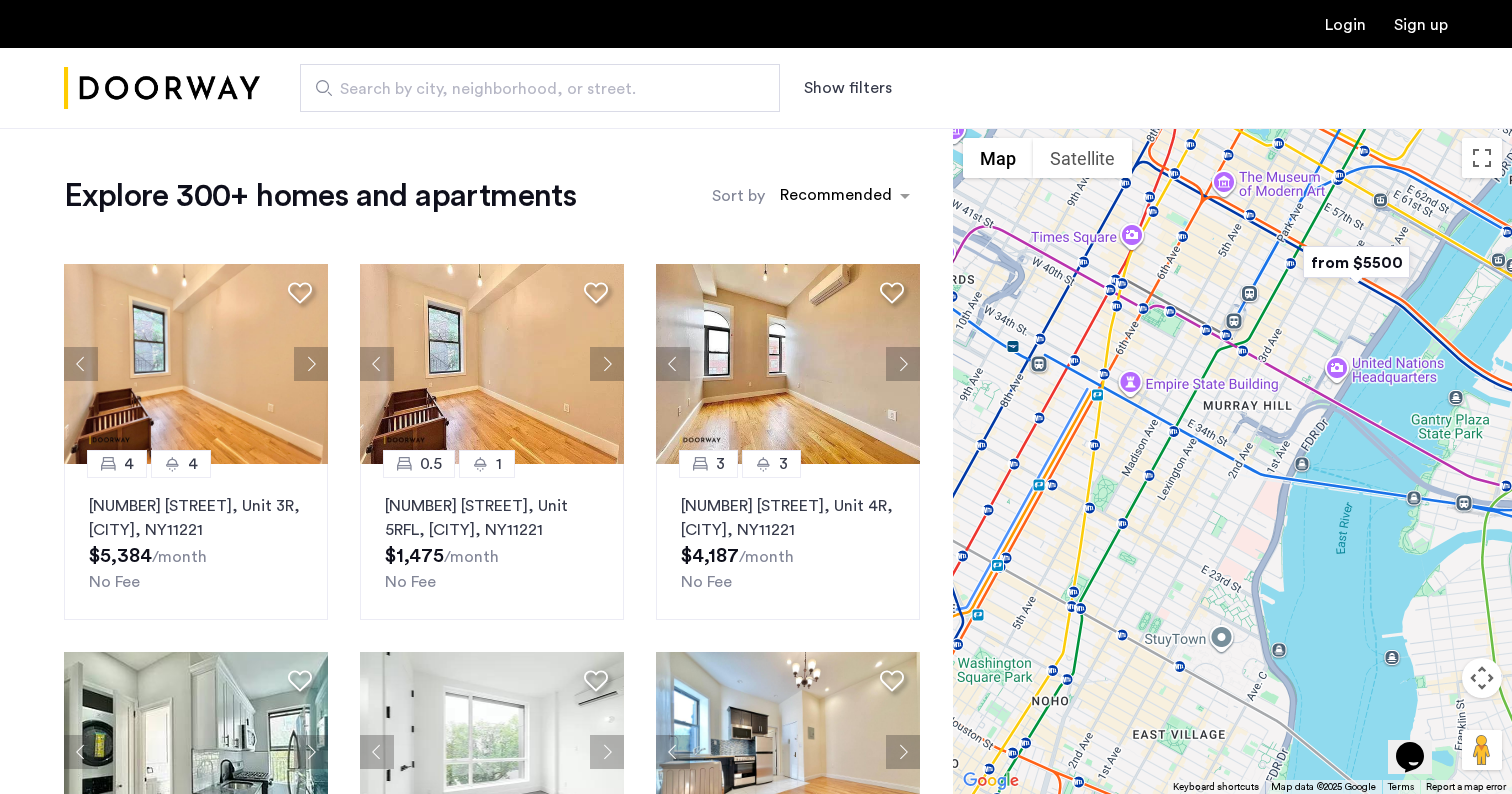 drag, startPoint x: 1224, startPoint y: 607, endPoint x: 1215, endPoint y: 427, distance: 180.22485 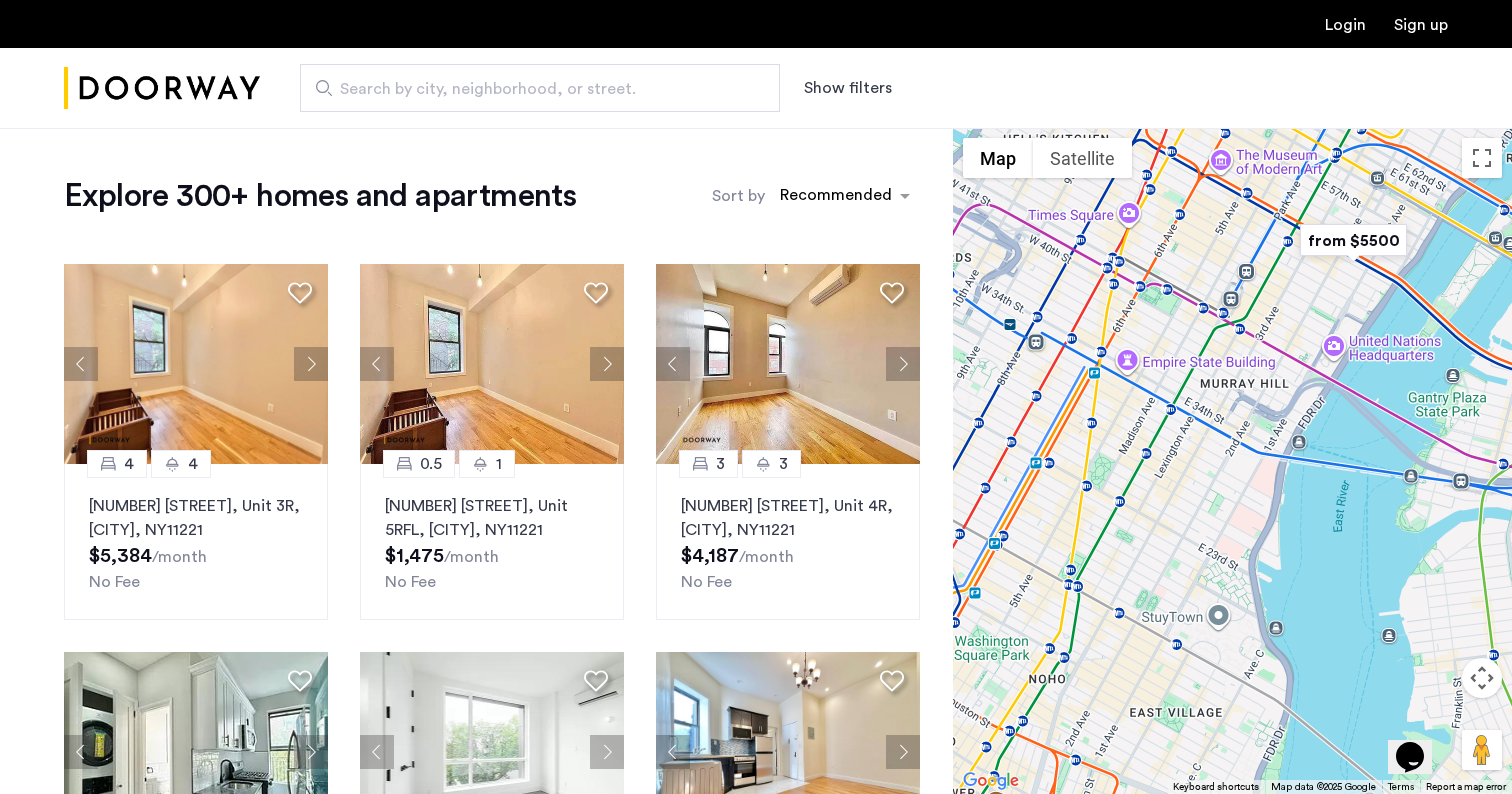 click at bounding box center [1353, 240] 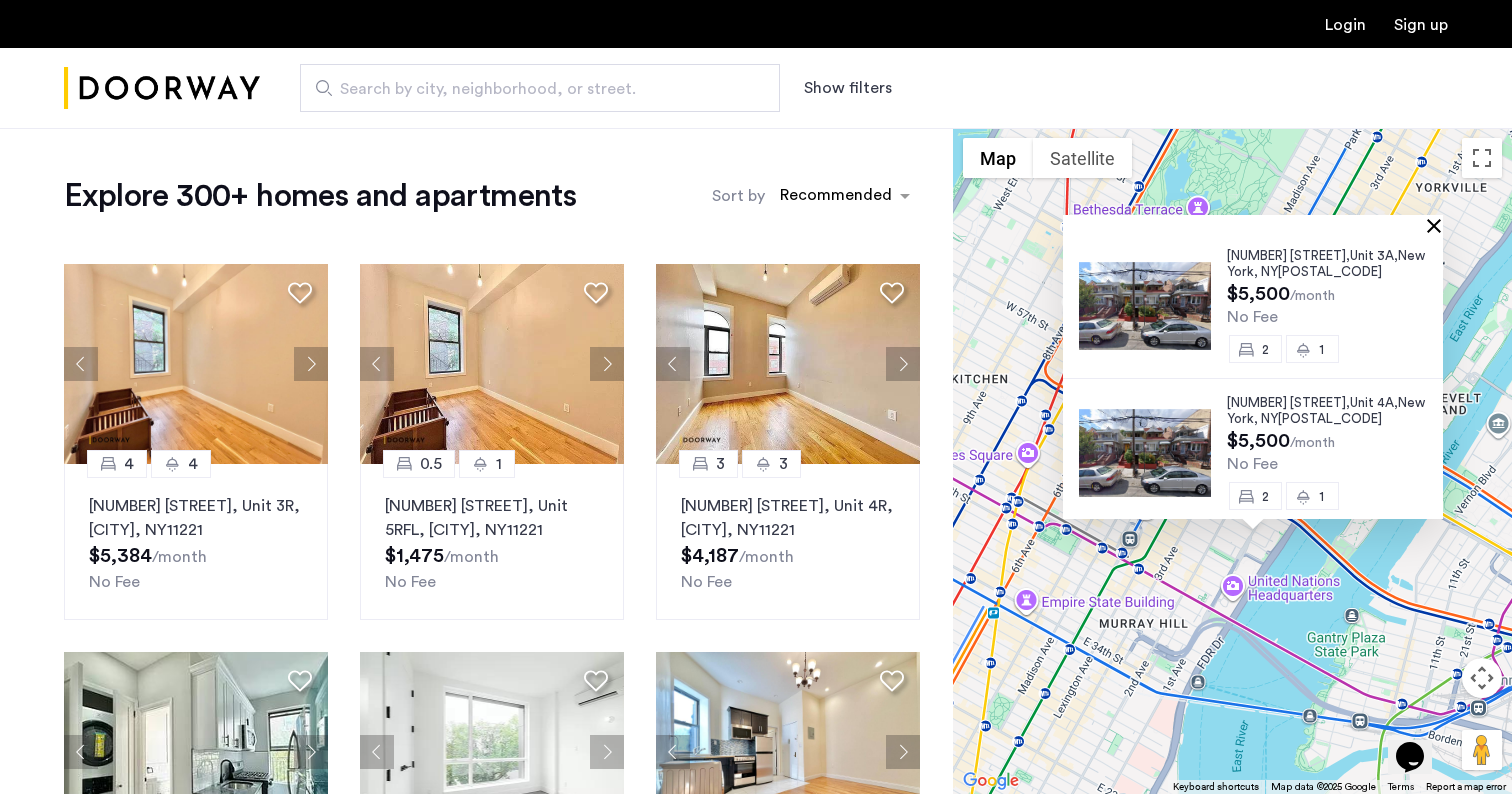 click at bounding box center [1438, 225] 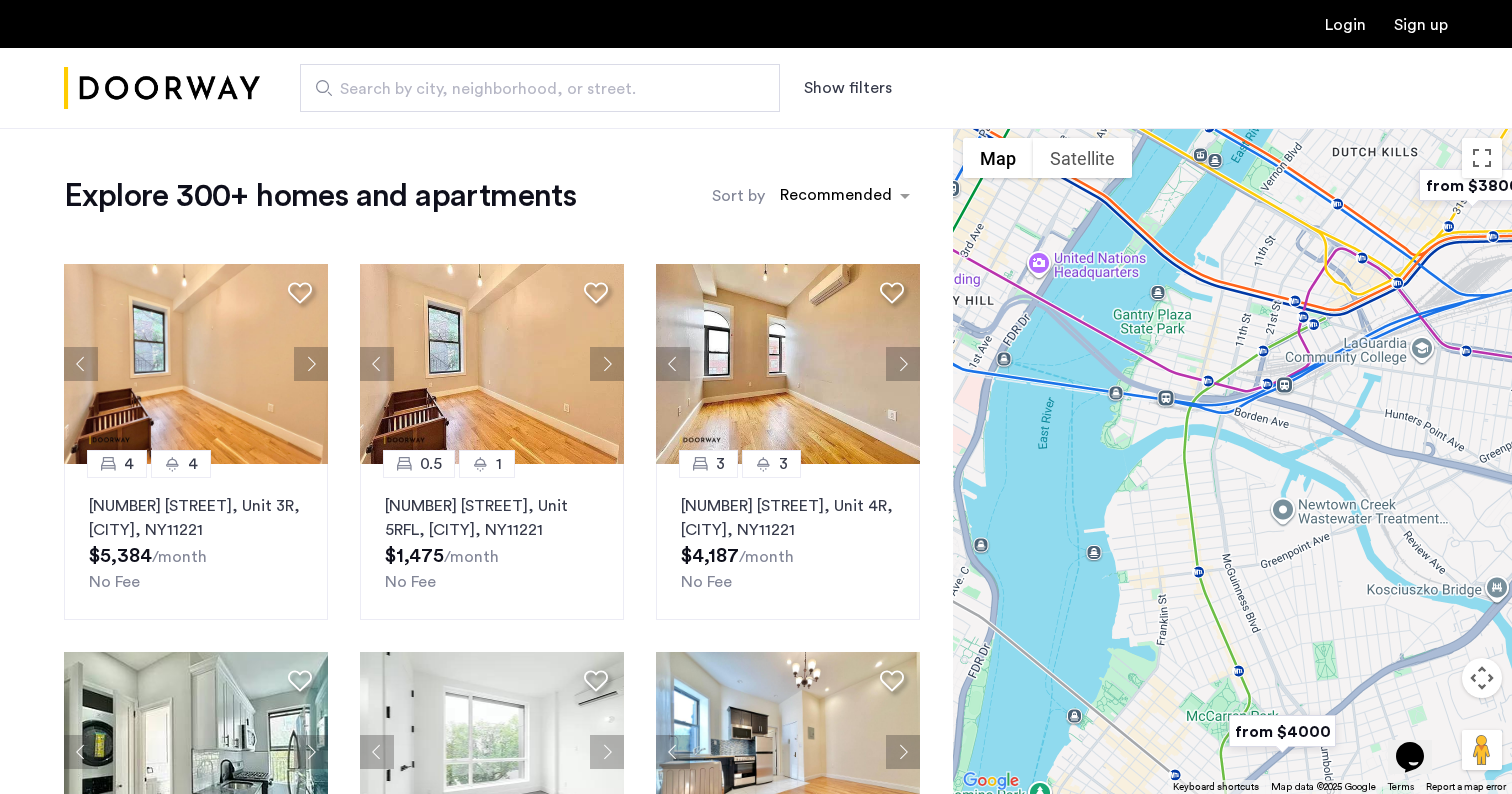 drag, startPoint x: 1323, startPoint y: 560, endPoint x: 1115, endPoint y: 210, distance: 407.14127 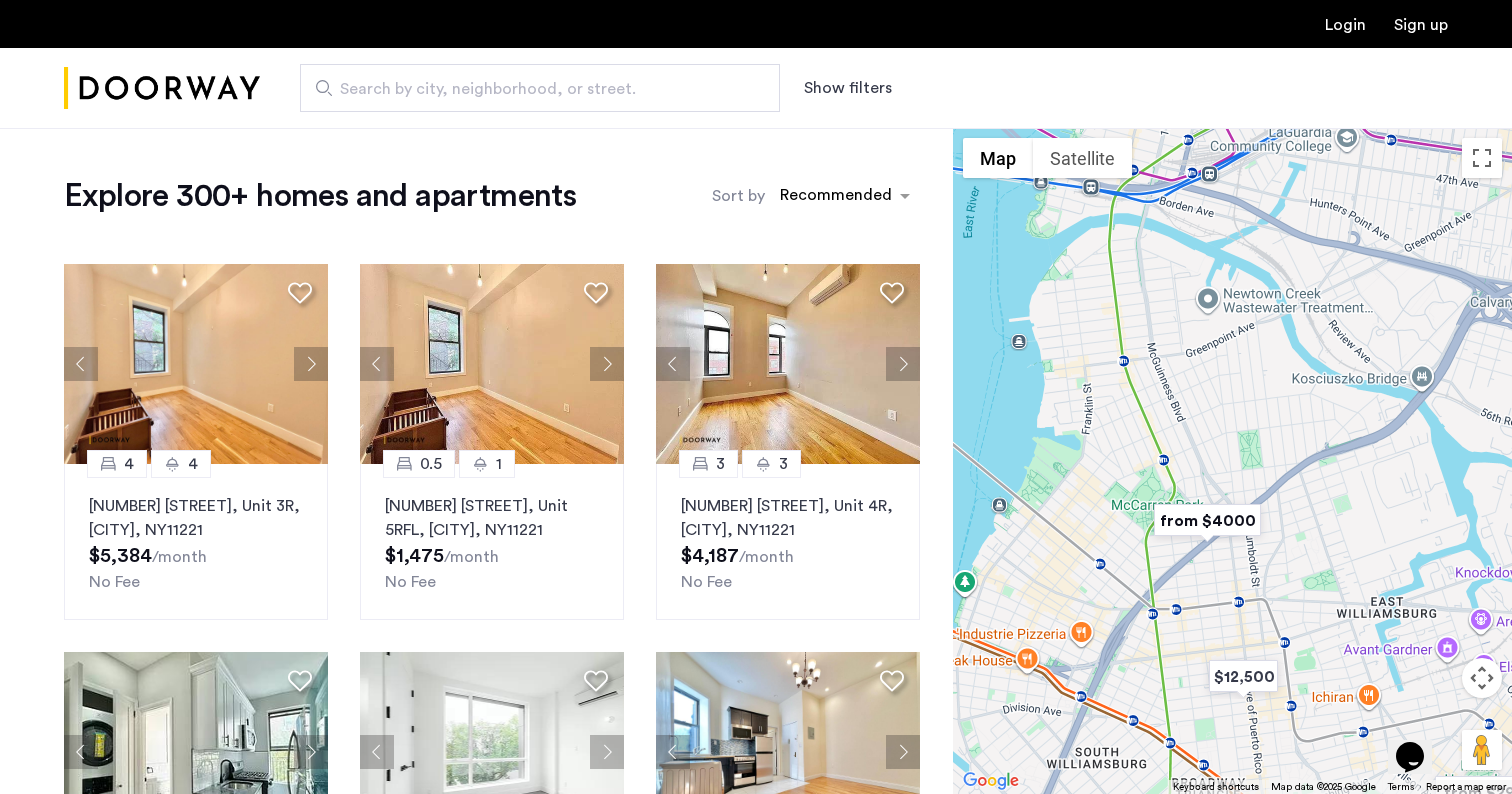 drag, startPoint x: 1257, startPoint y: 513, endPoint x: 1192, endPoint y: 307, distance: 216.01157 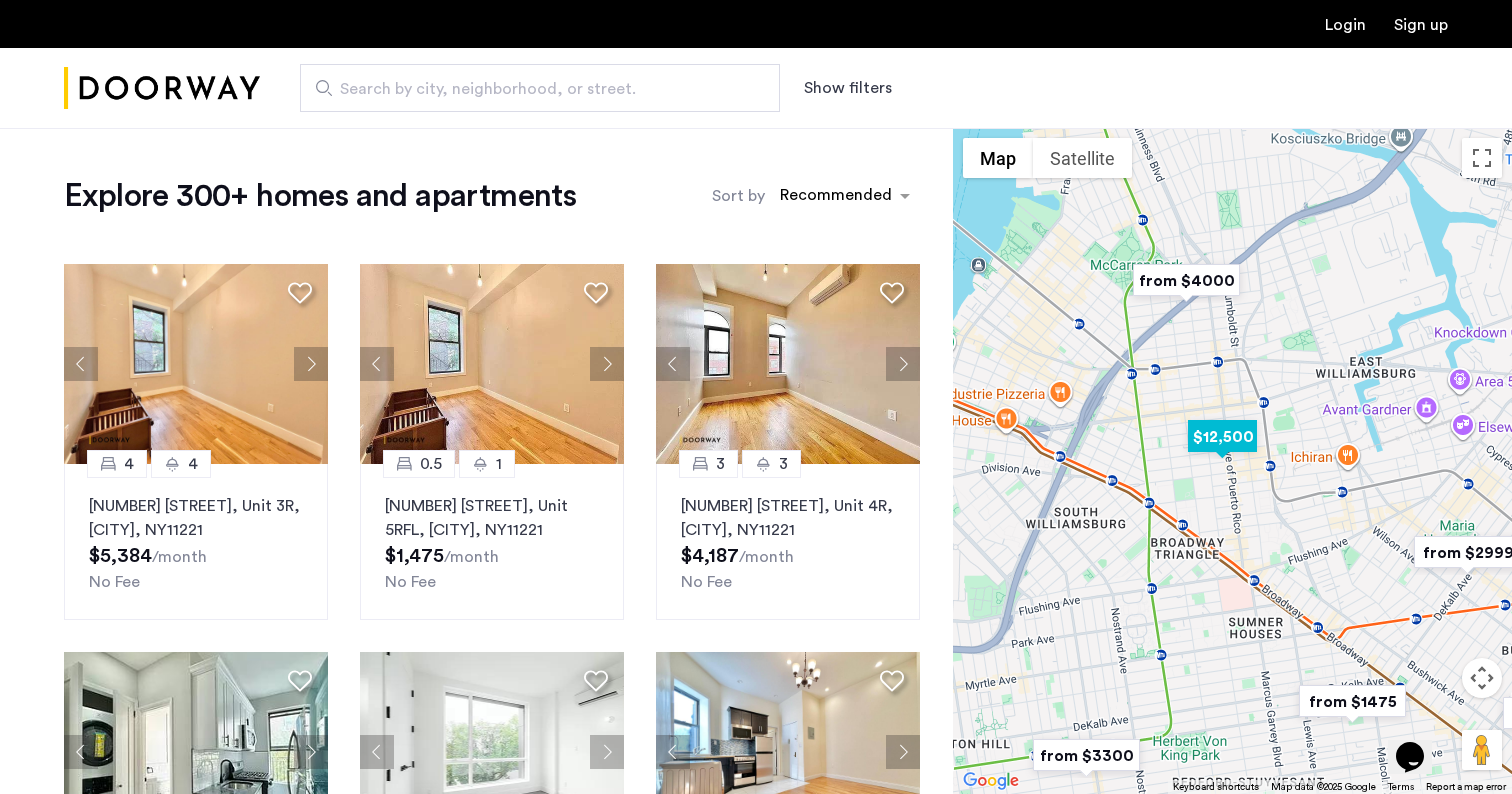 drag, startPoint x: 1237, startPoint y: 624, endPoint x: 1229, endPoint y: 419, distance: 205.15604 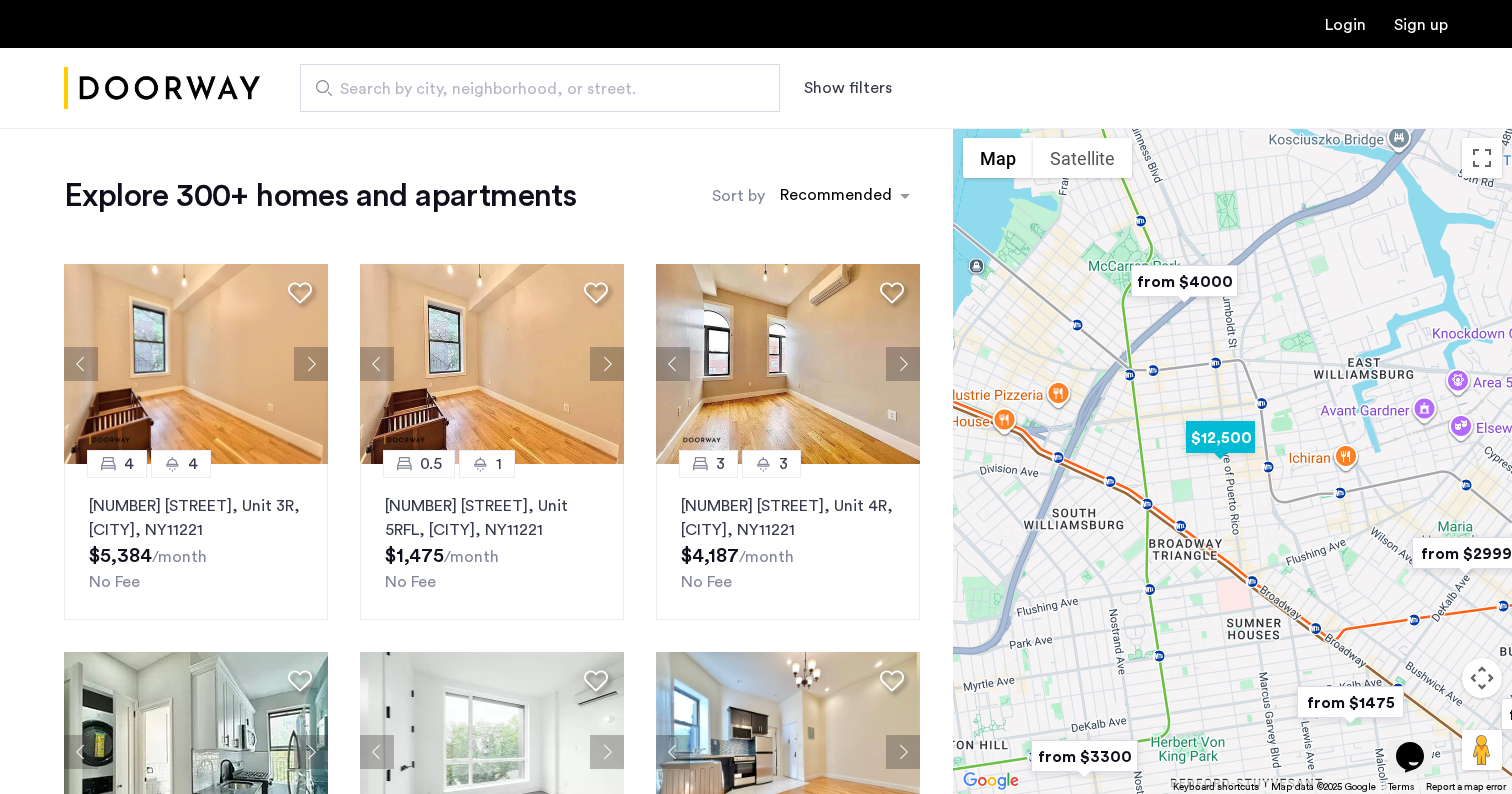 click at bounding box center (1220, 437) 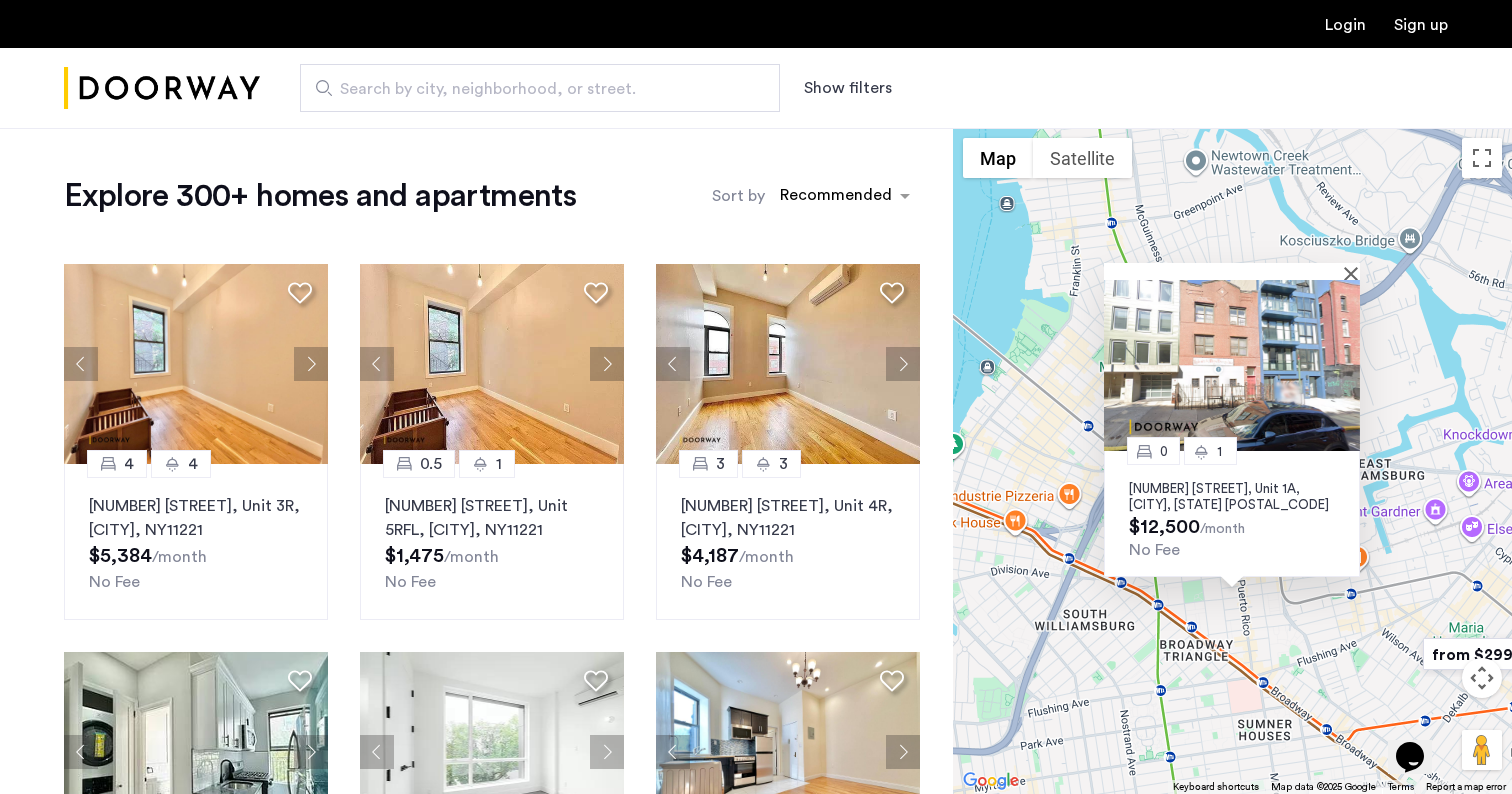 click on "[NUMBER] [STREET], Unit 1A, [CITY], [STATE] [POSTAL_CODE]" at bounding box center [1232, 497] 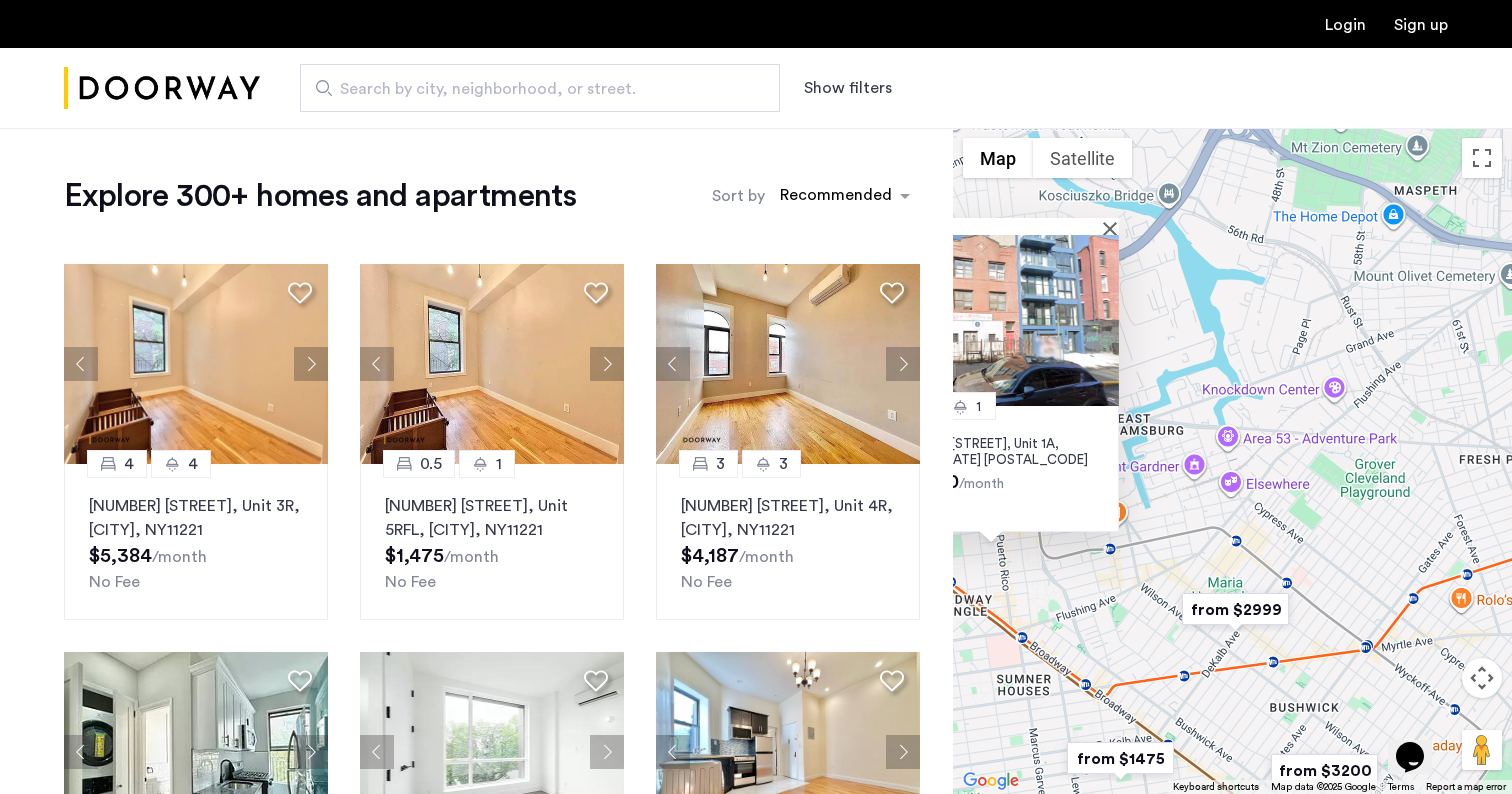 drag, startPoint x: 1424, startPoint y: 615, endPoint x: 1178, endPoint y: 570, distance: 250.08199 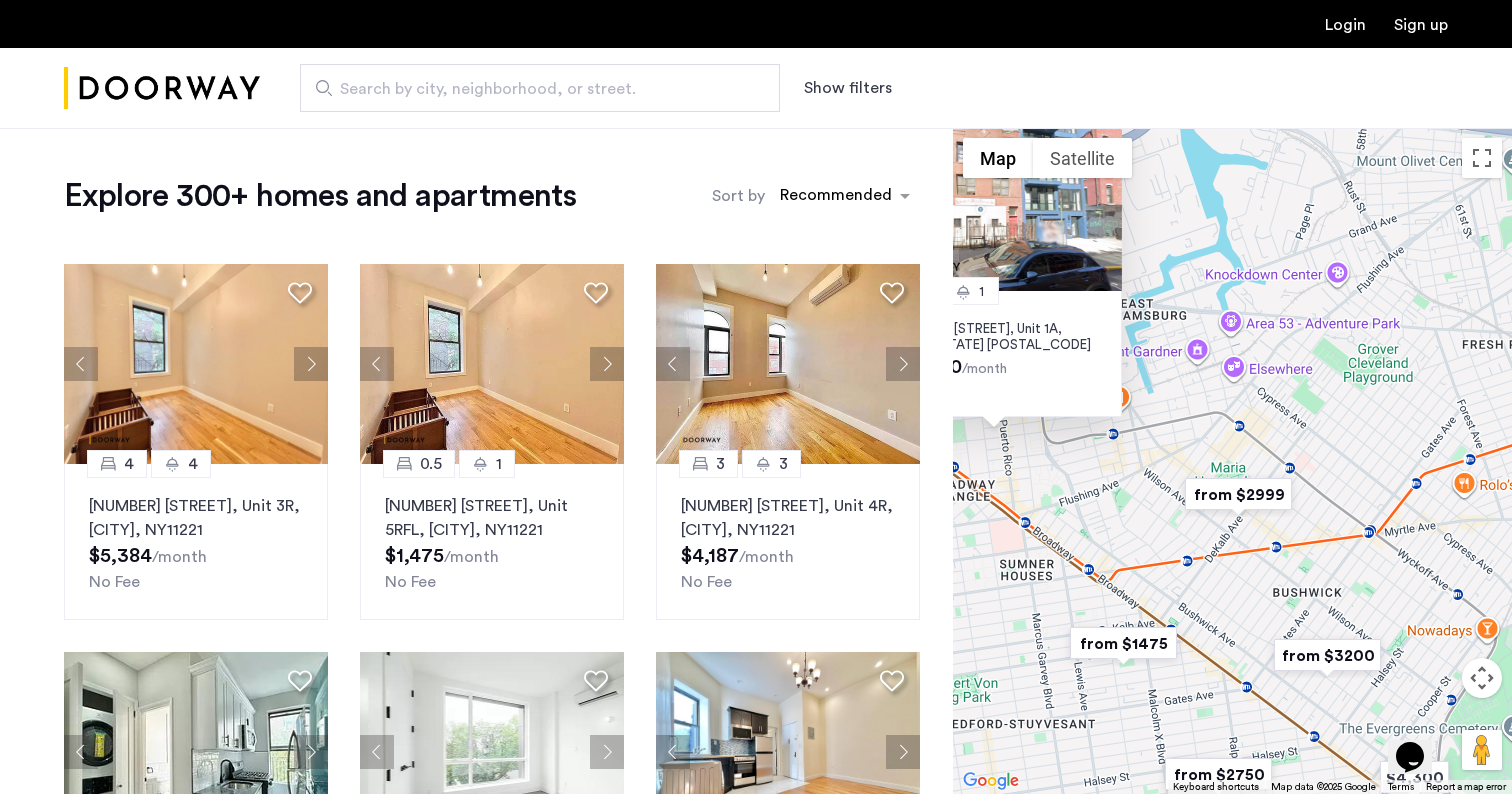 drag, startPoint x: 1138, startPoint y: 723, endPoint x: 1140, endPoint y: 607, distance: 116.01724 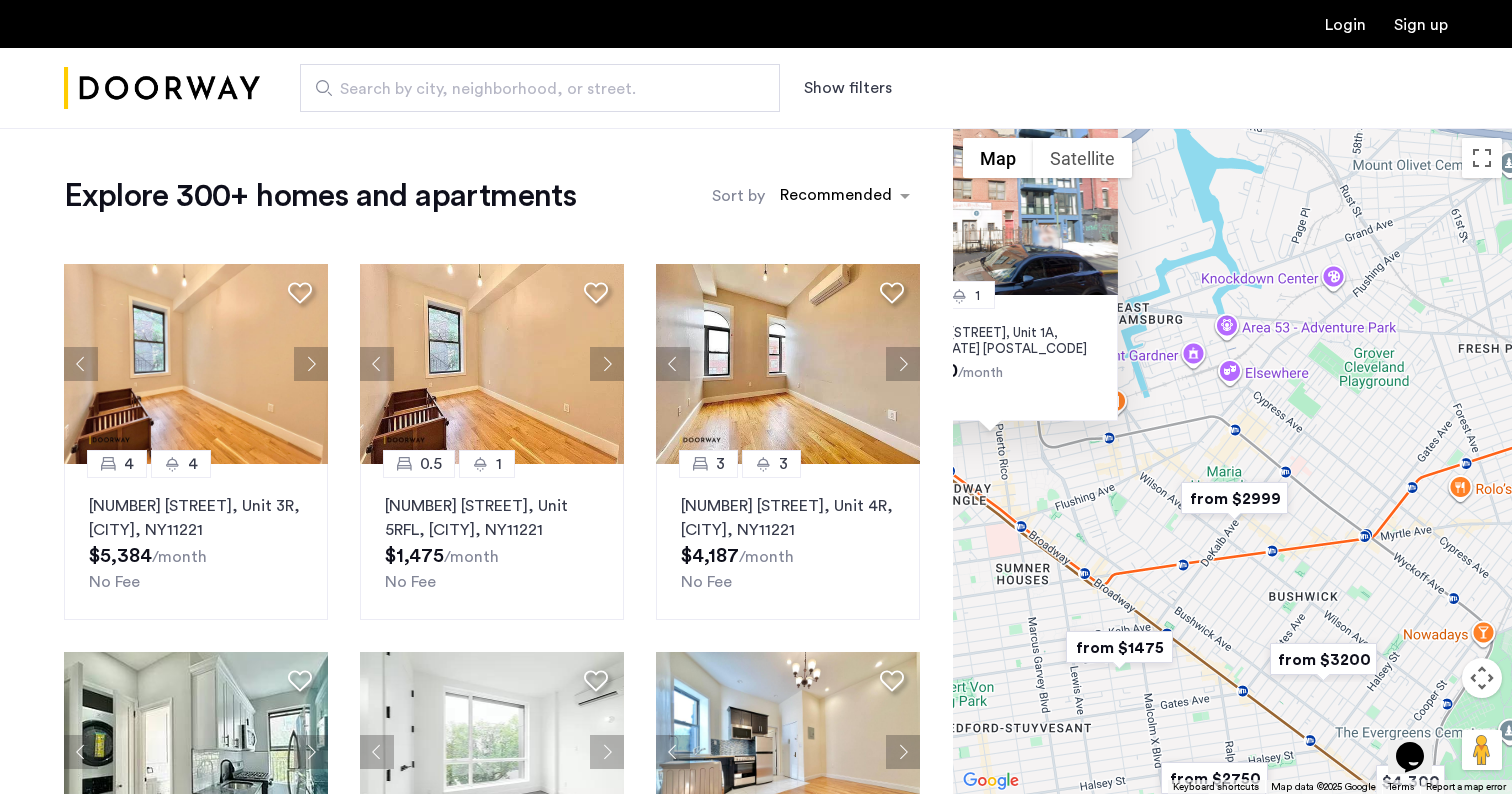 click at bounding box center [1119, 647] 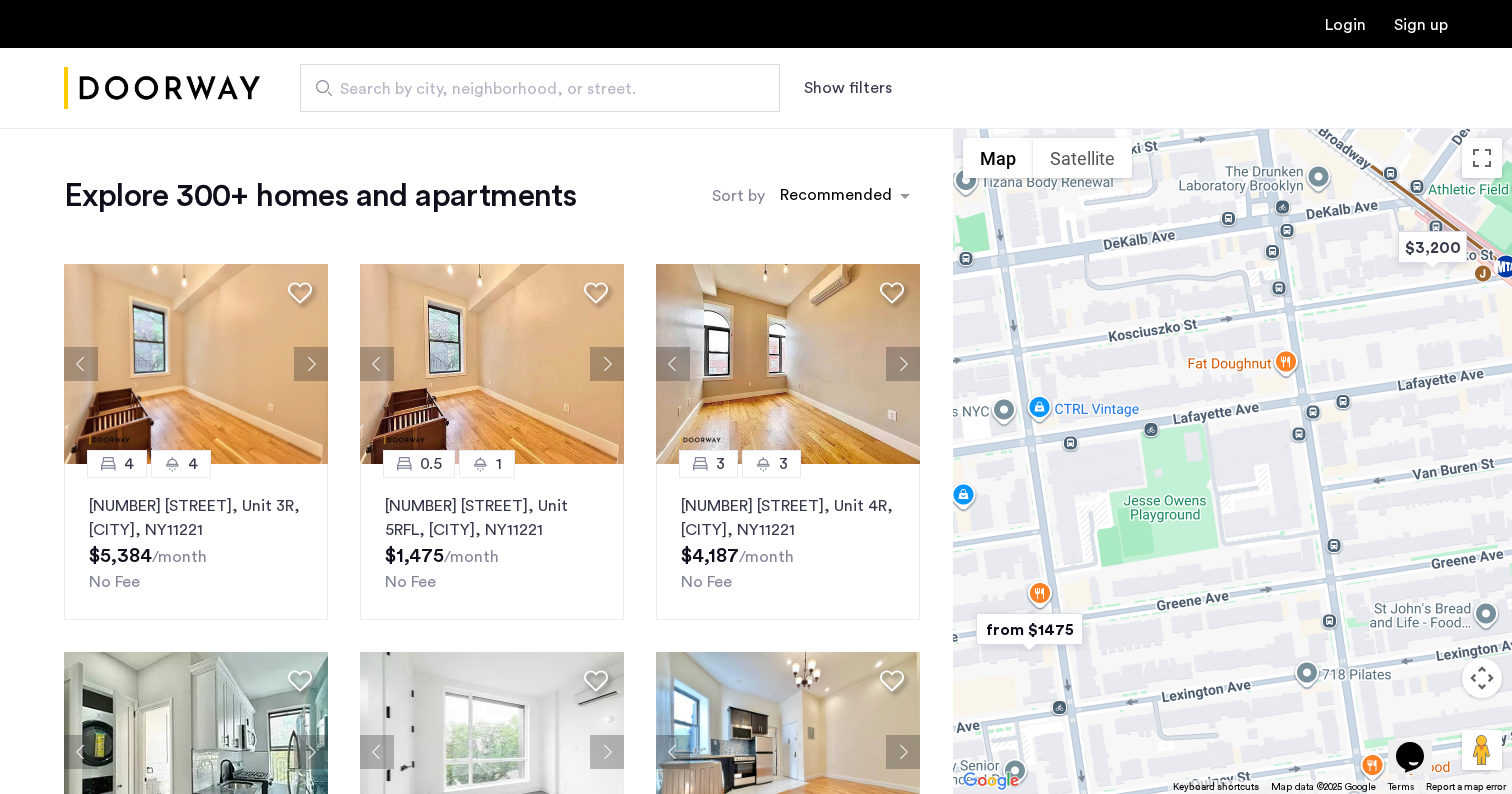 click at bounding box center [1029, 629] 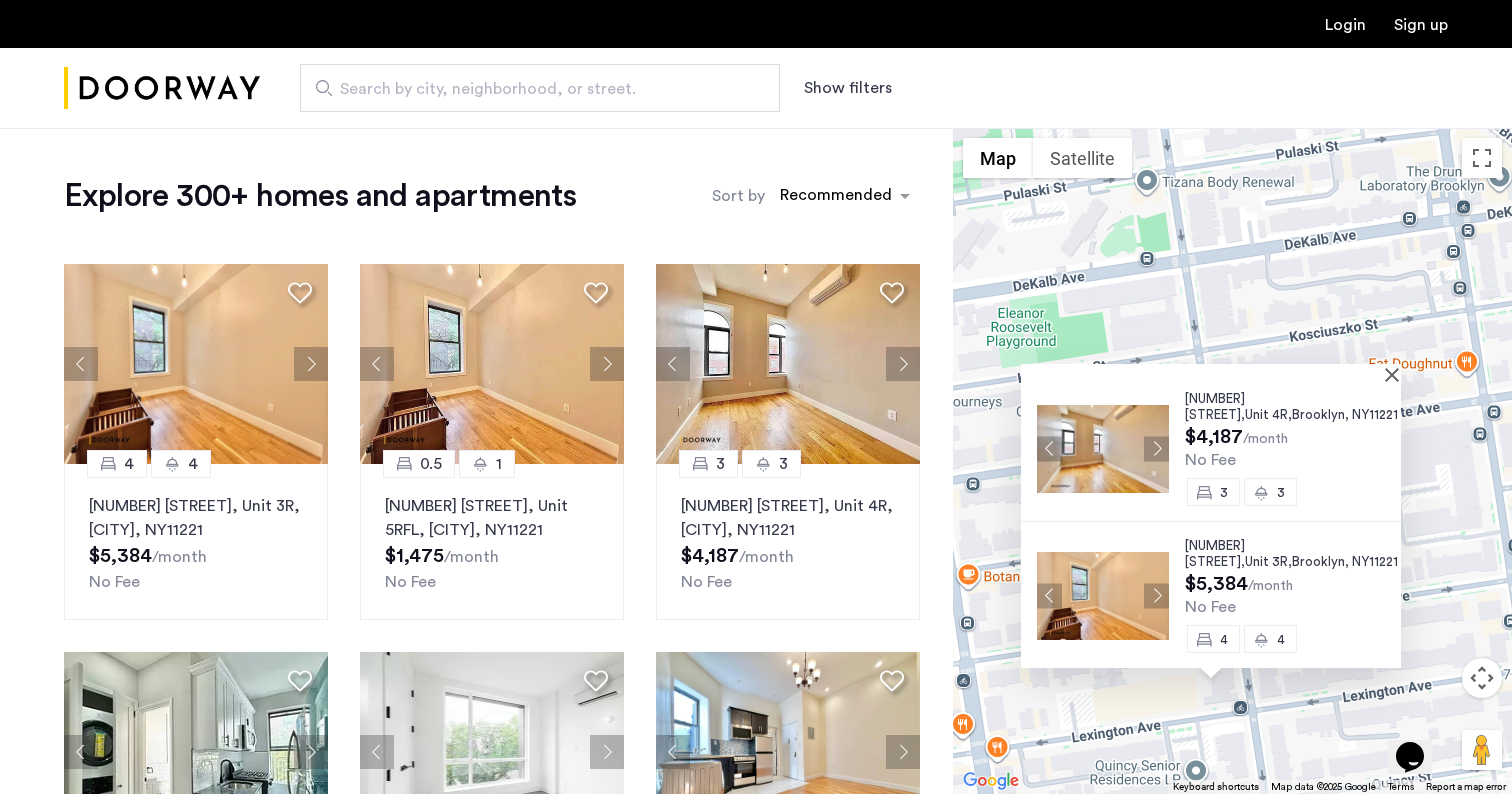 scroll, scrollTop: 0, scrollLeft: 0, axis: both 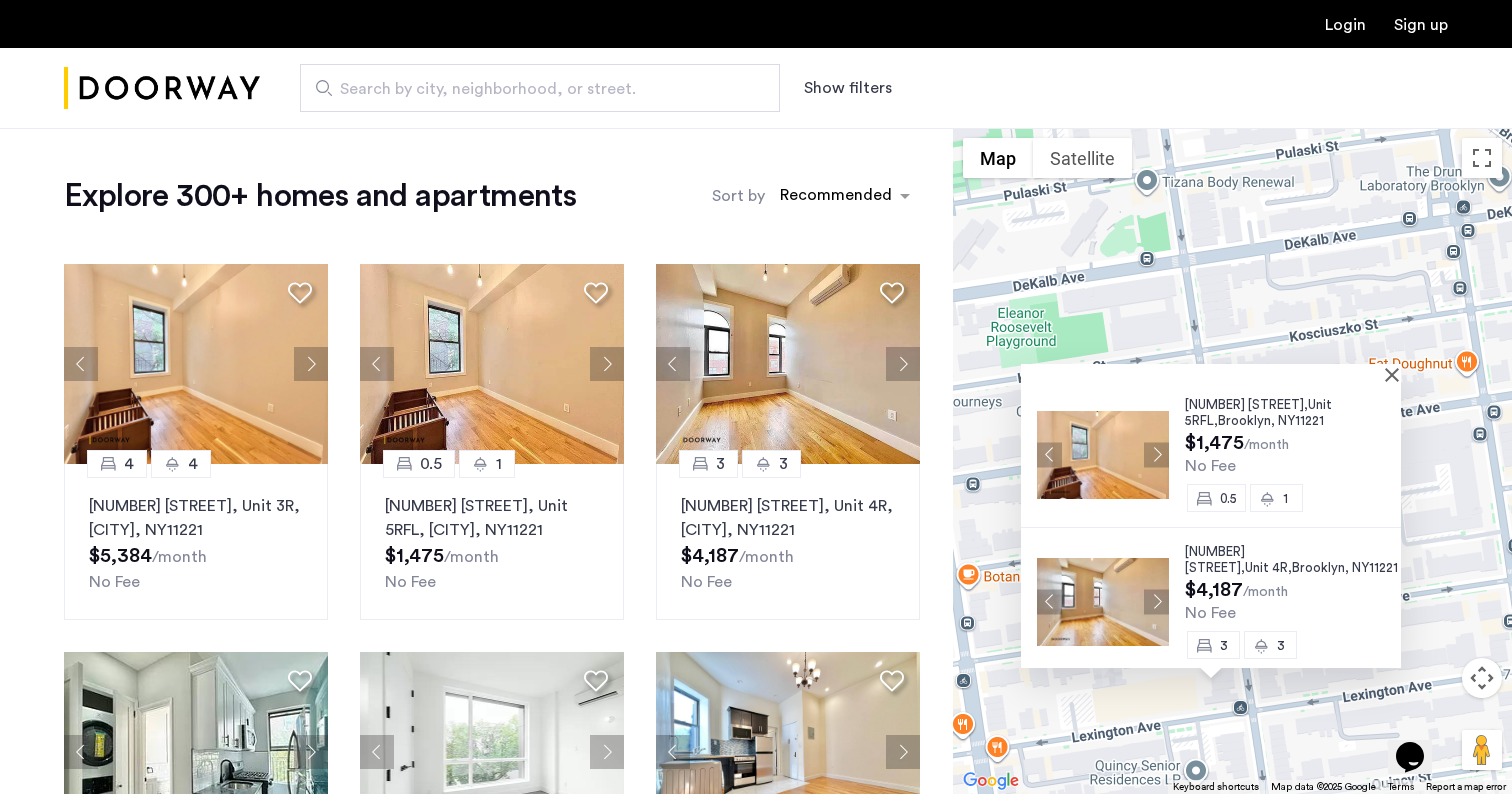 click on "[NUMBER] [STREET]," at bounding box center (1246, 404) 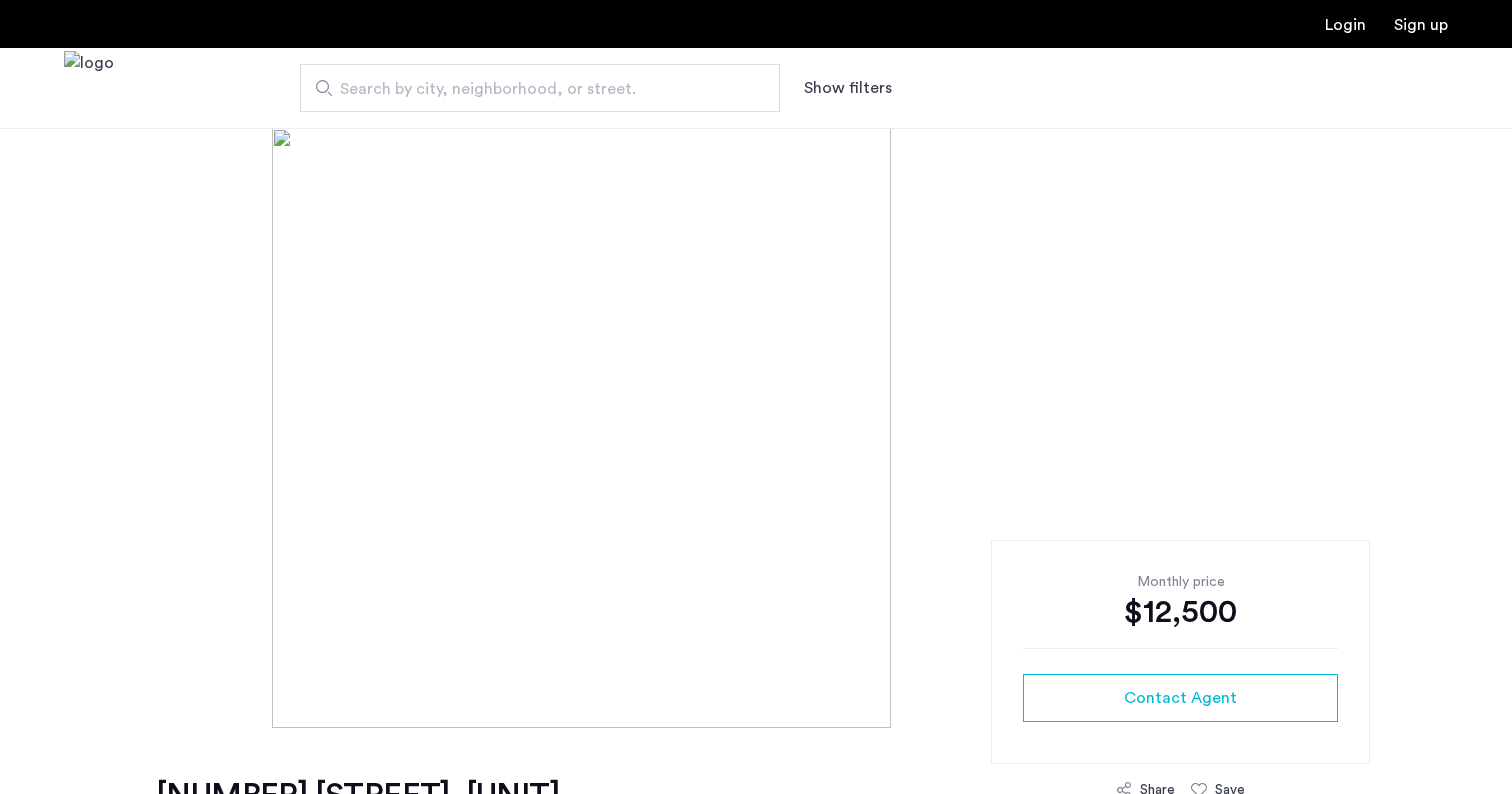 scroll, scrollTop: 0, scrollLeft: 0, axis: both 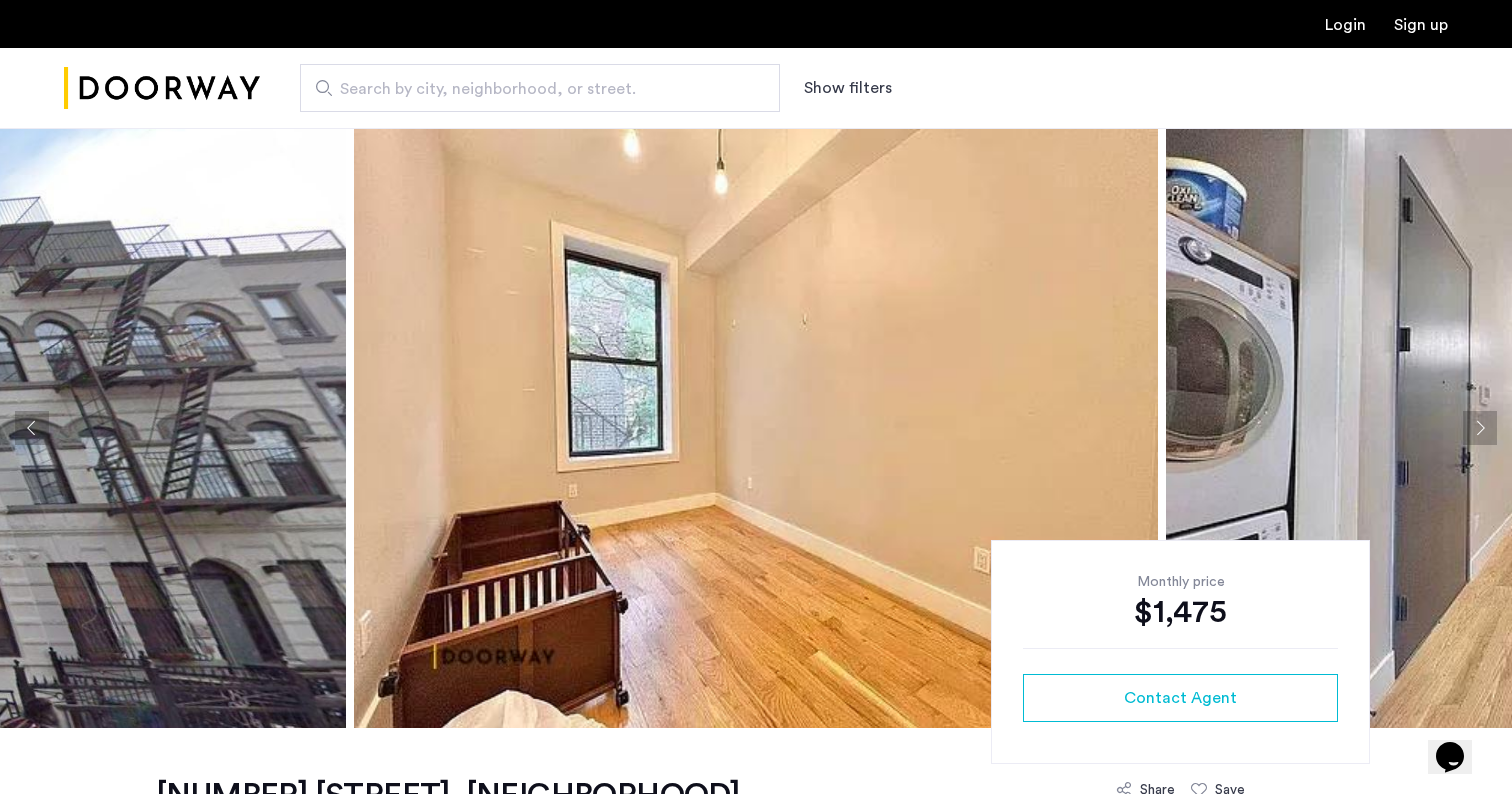 click 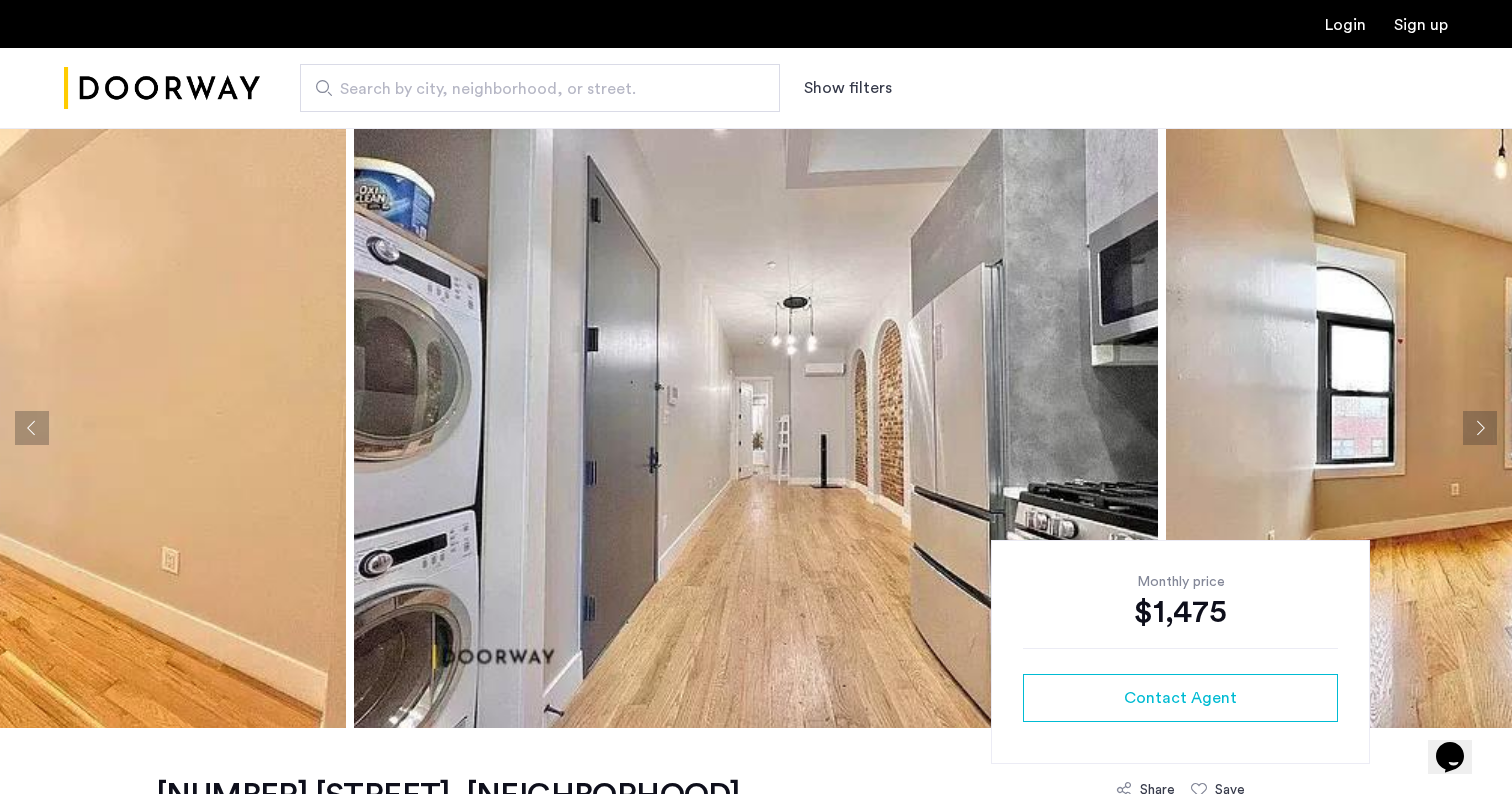 click 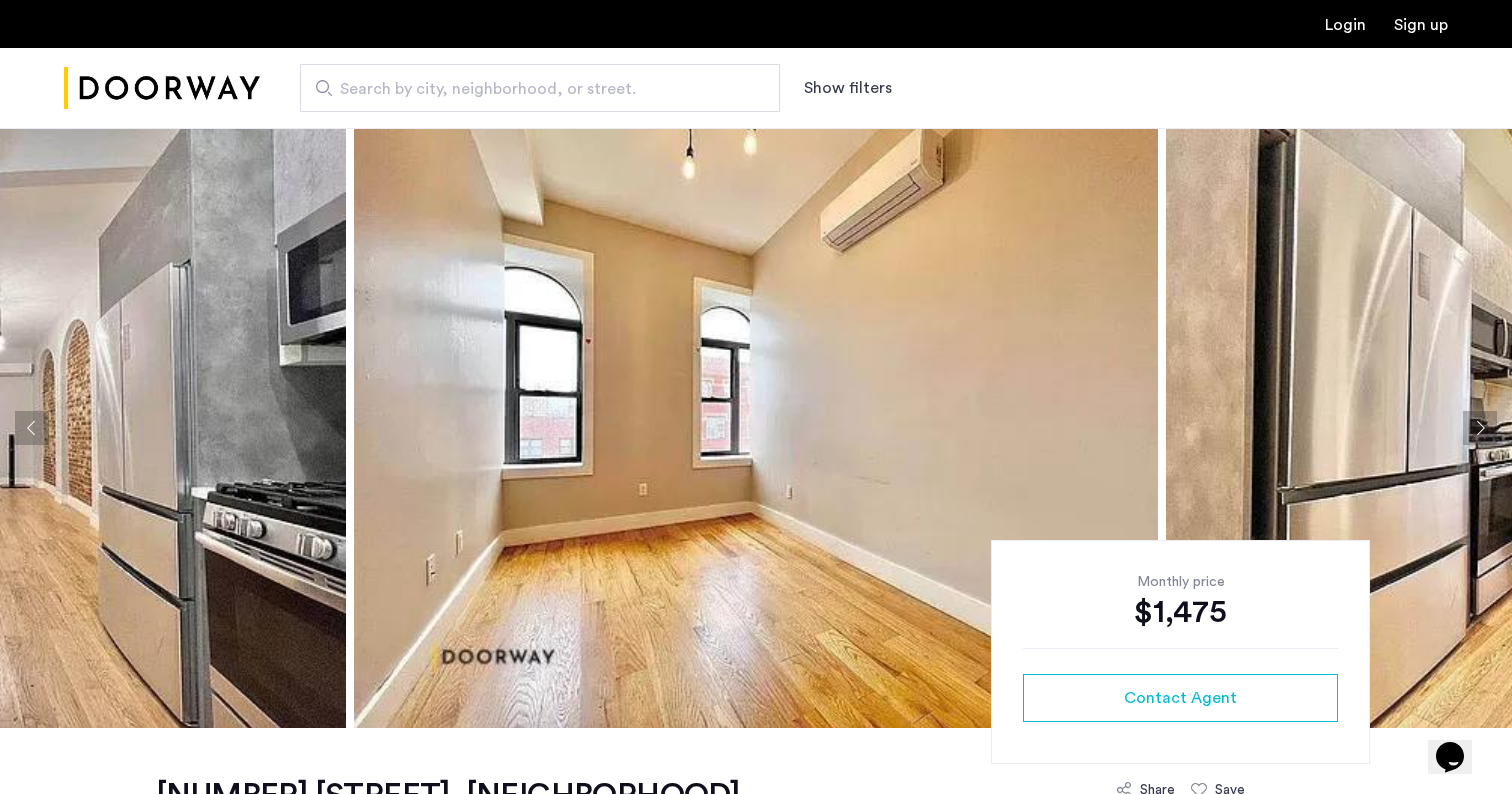 click 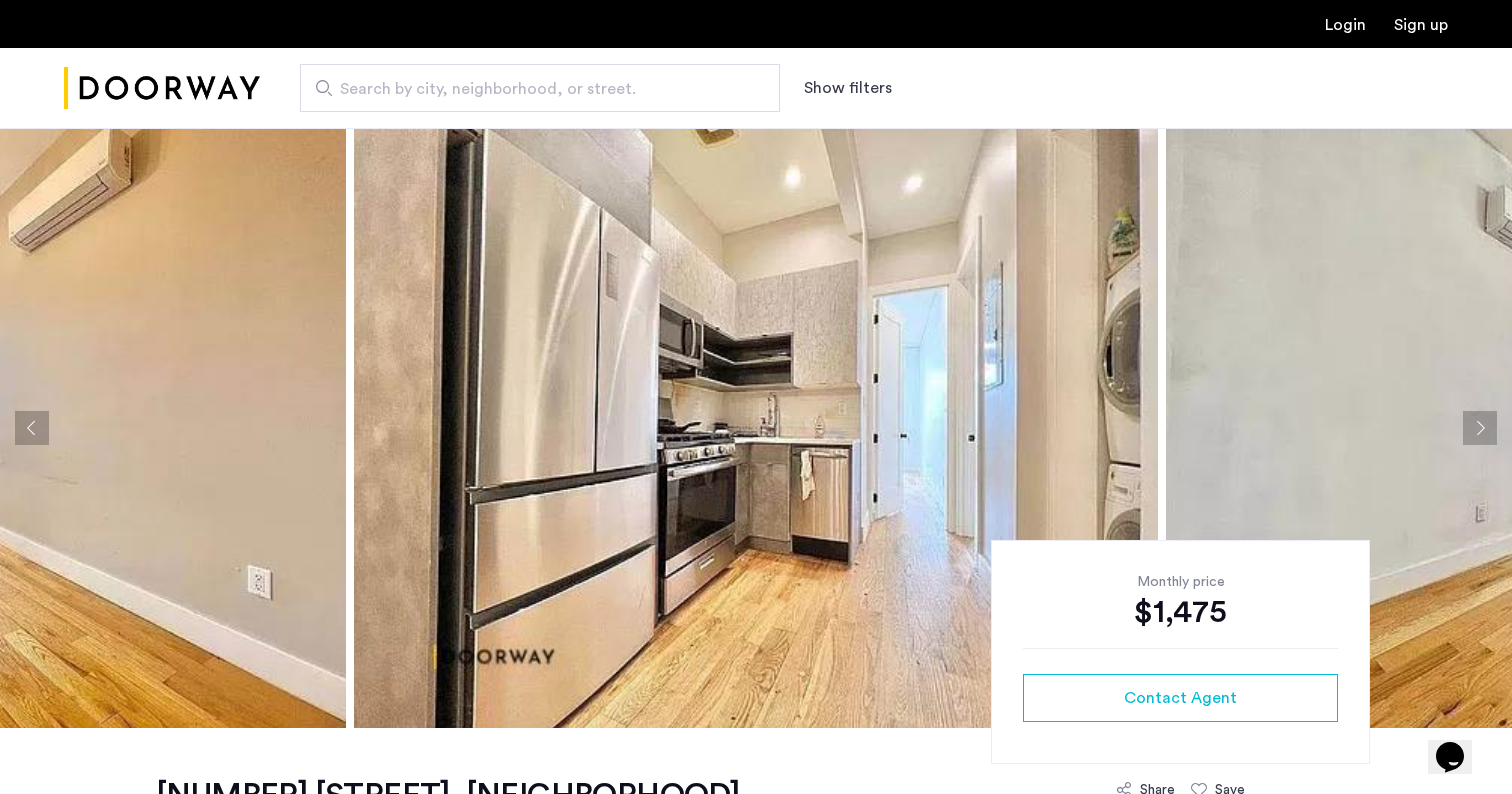 click 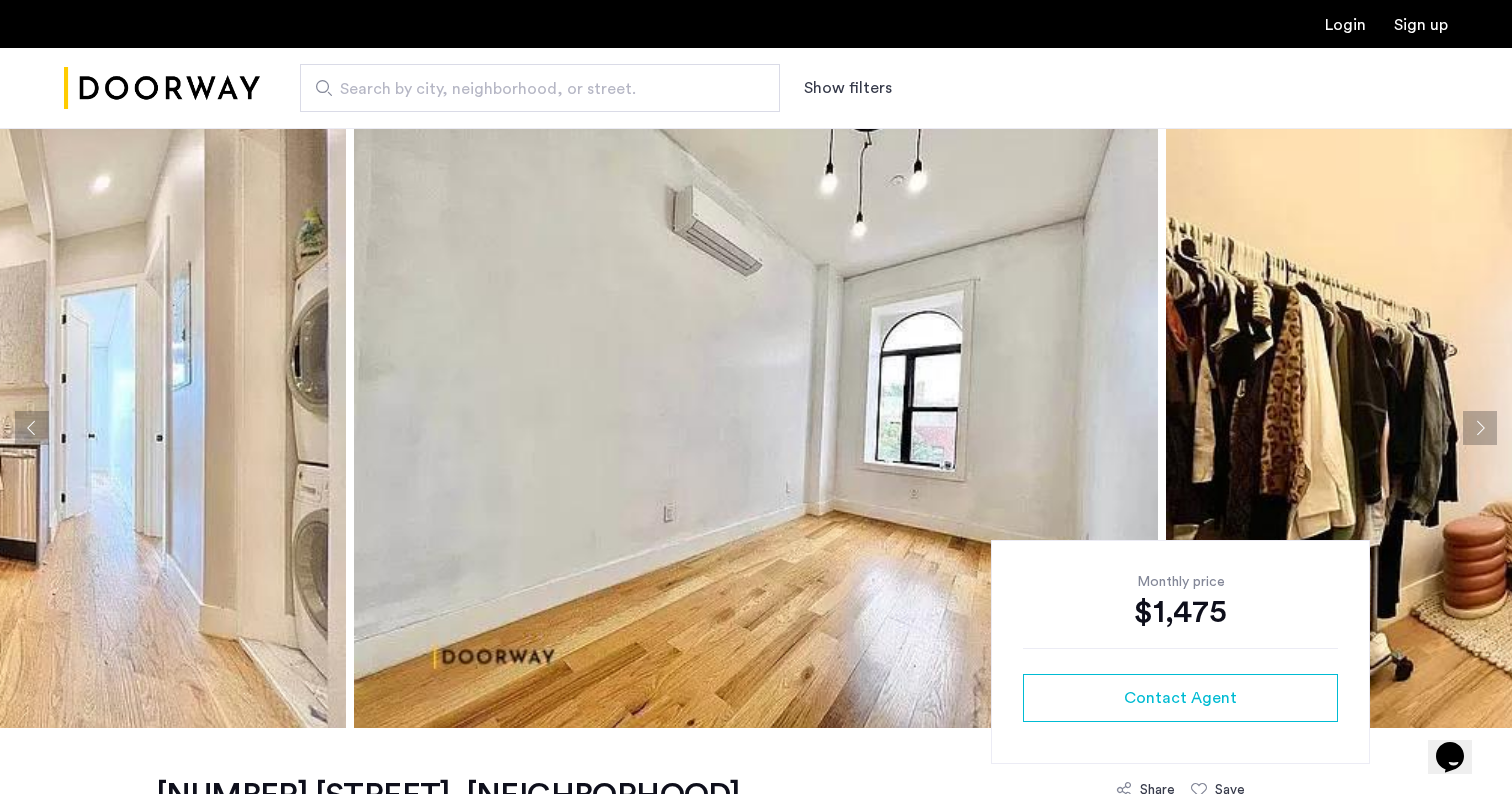 click 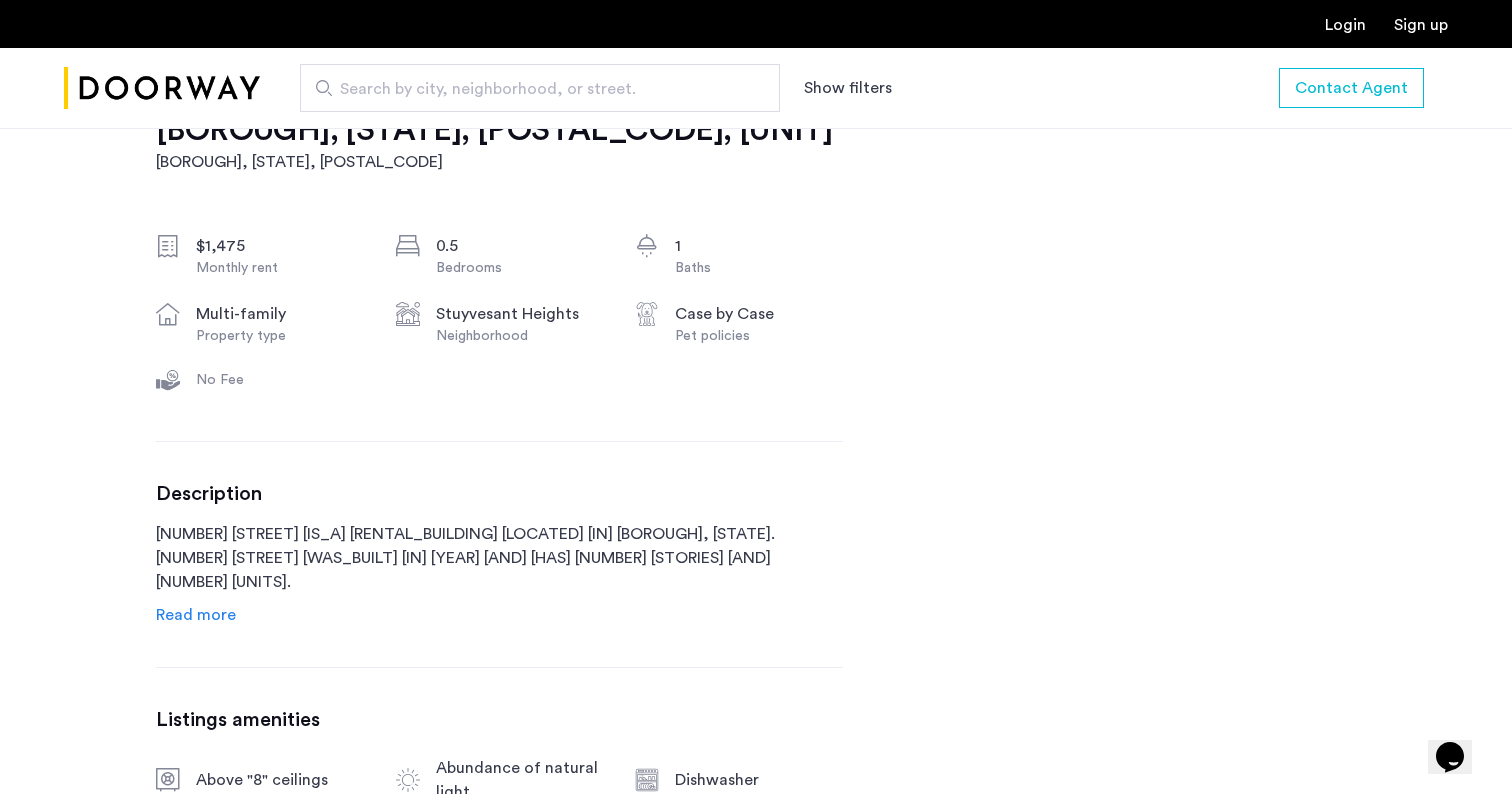 scroll, scrollTop: 730, scrollLeft: 0, axis: vertical 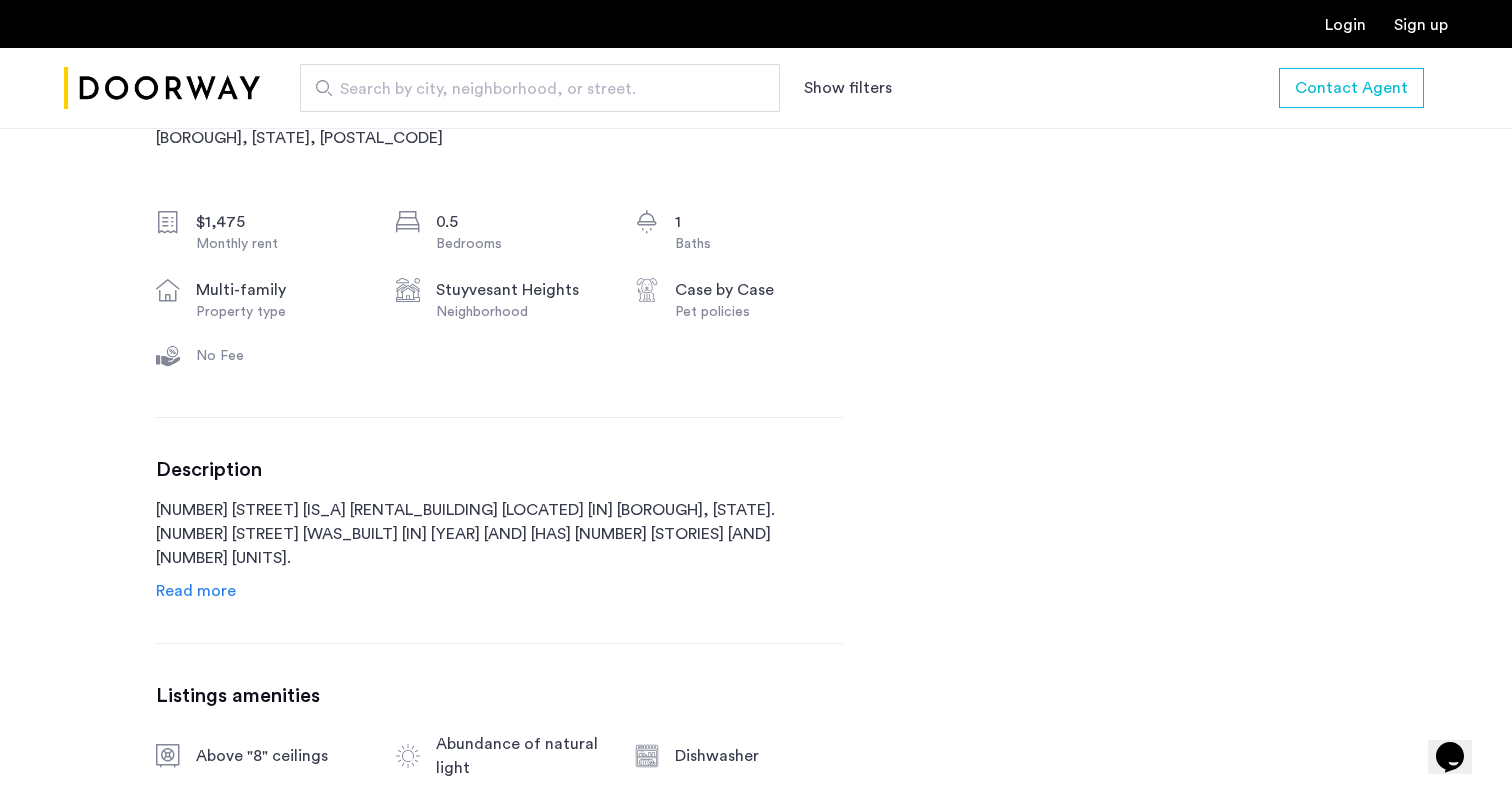 click on "Read more" 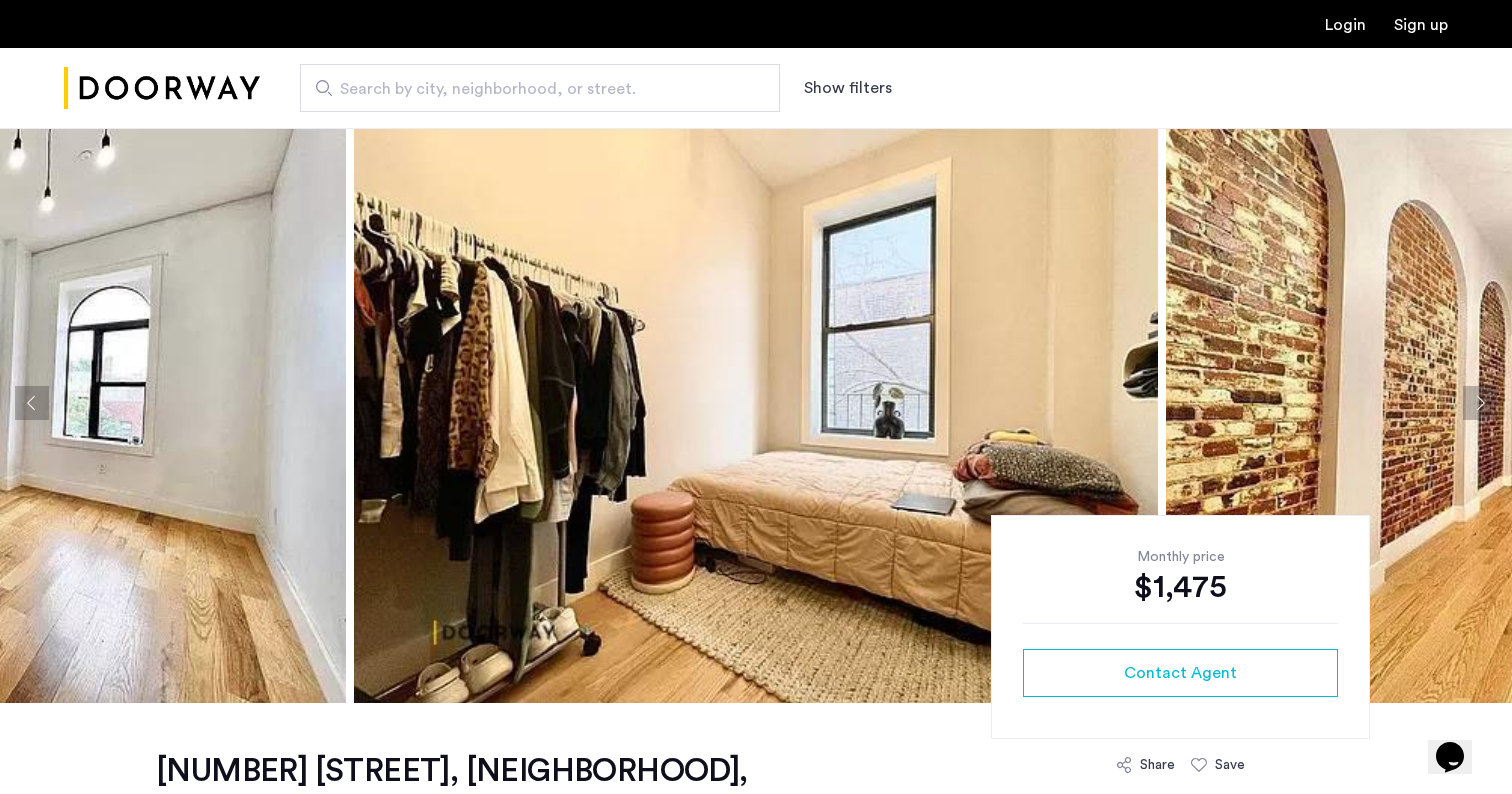 scroll, scrollTop: 0, scrollLeft: 0, axis: both 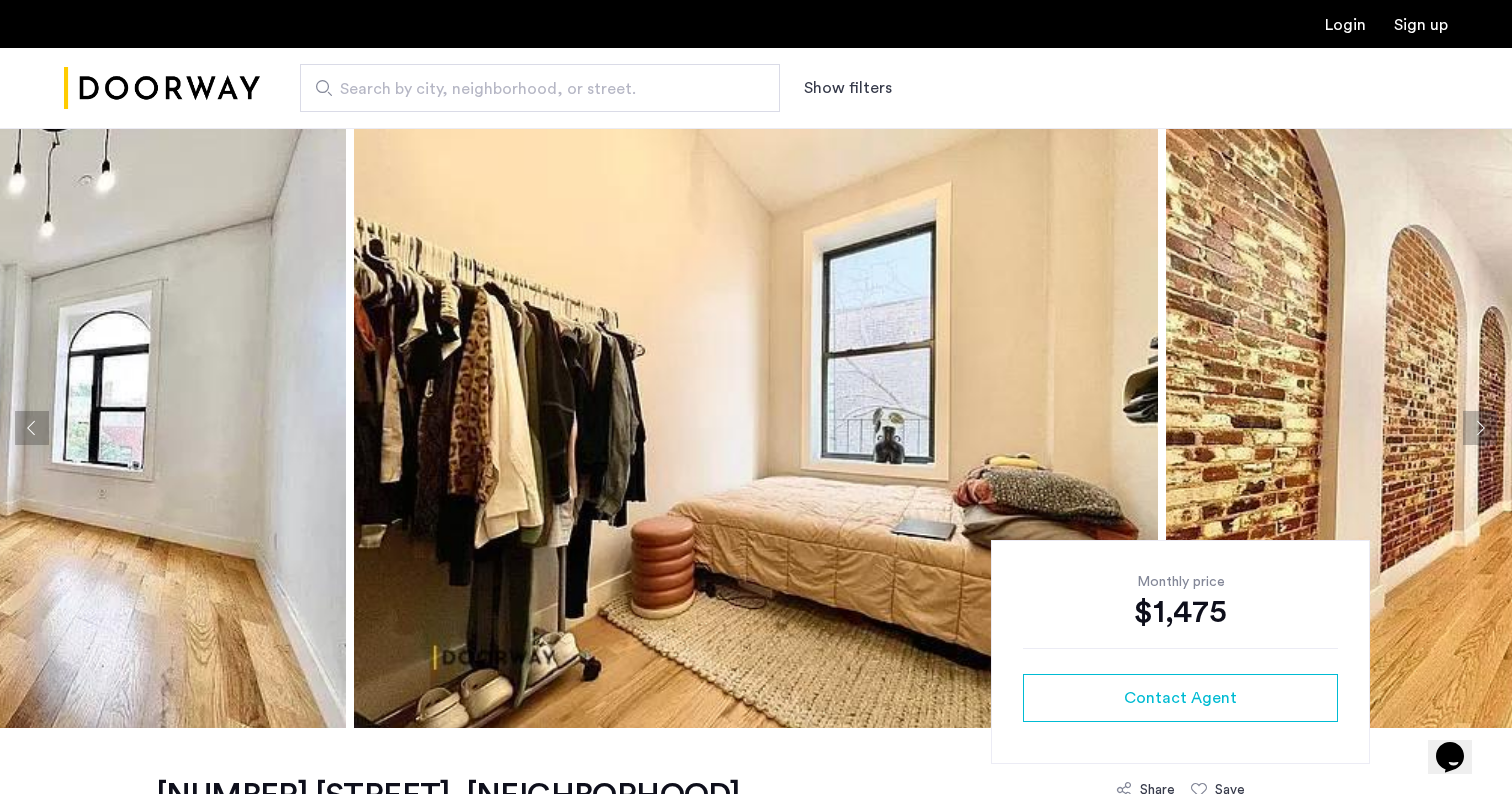 click 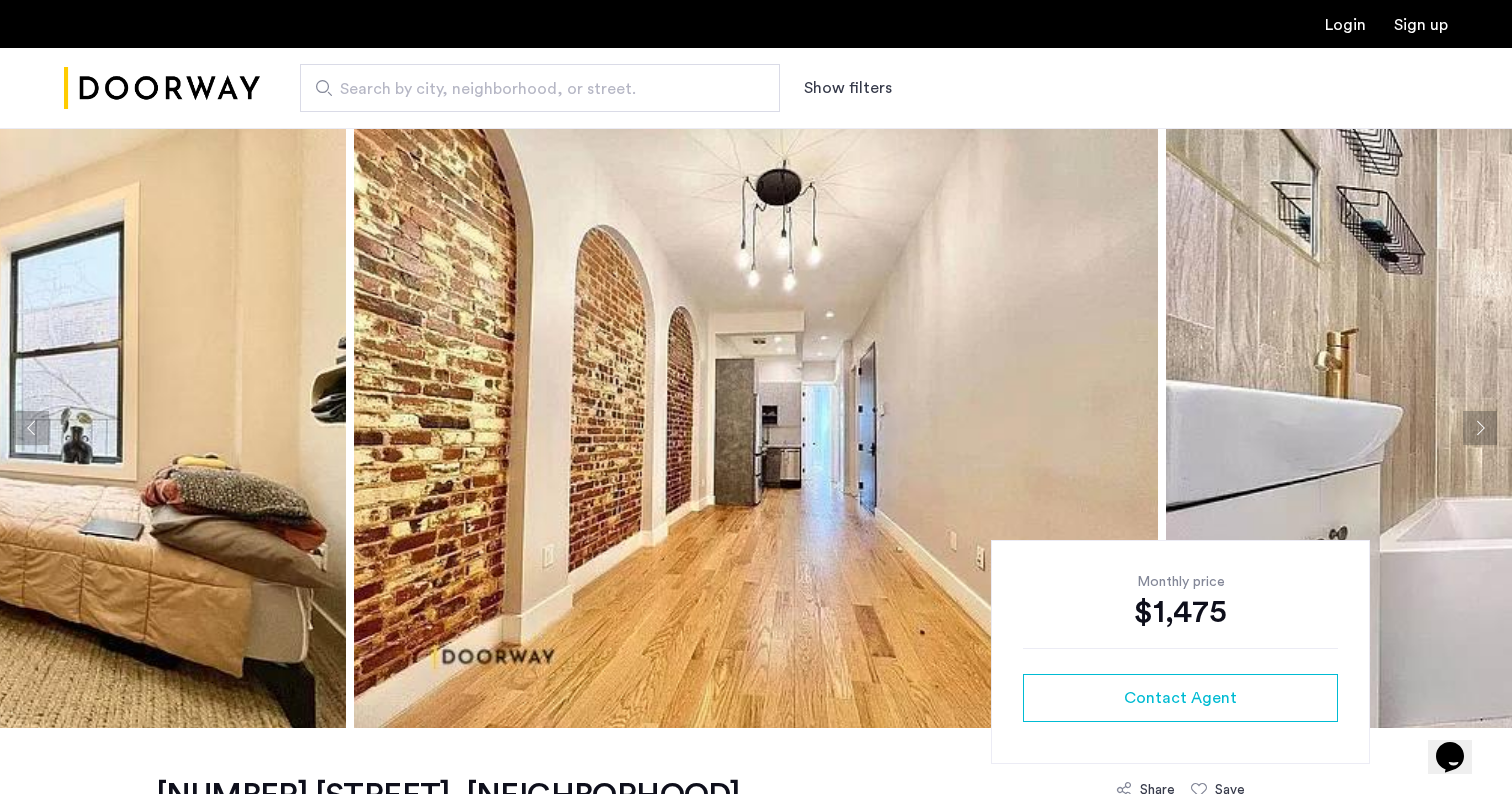click 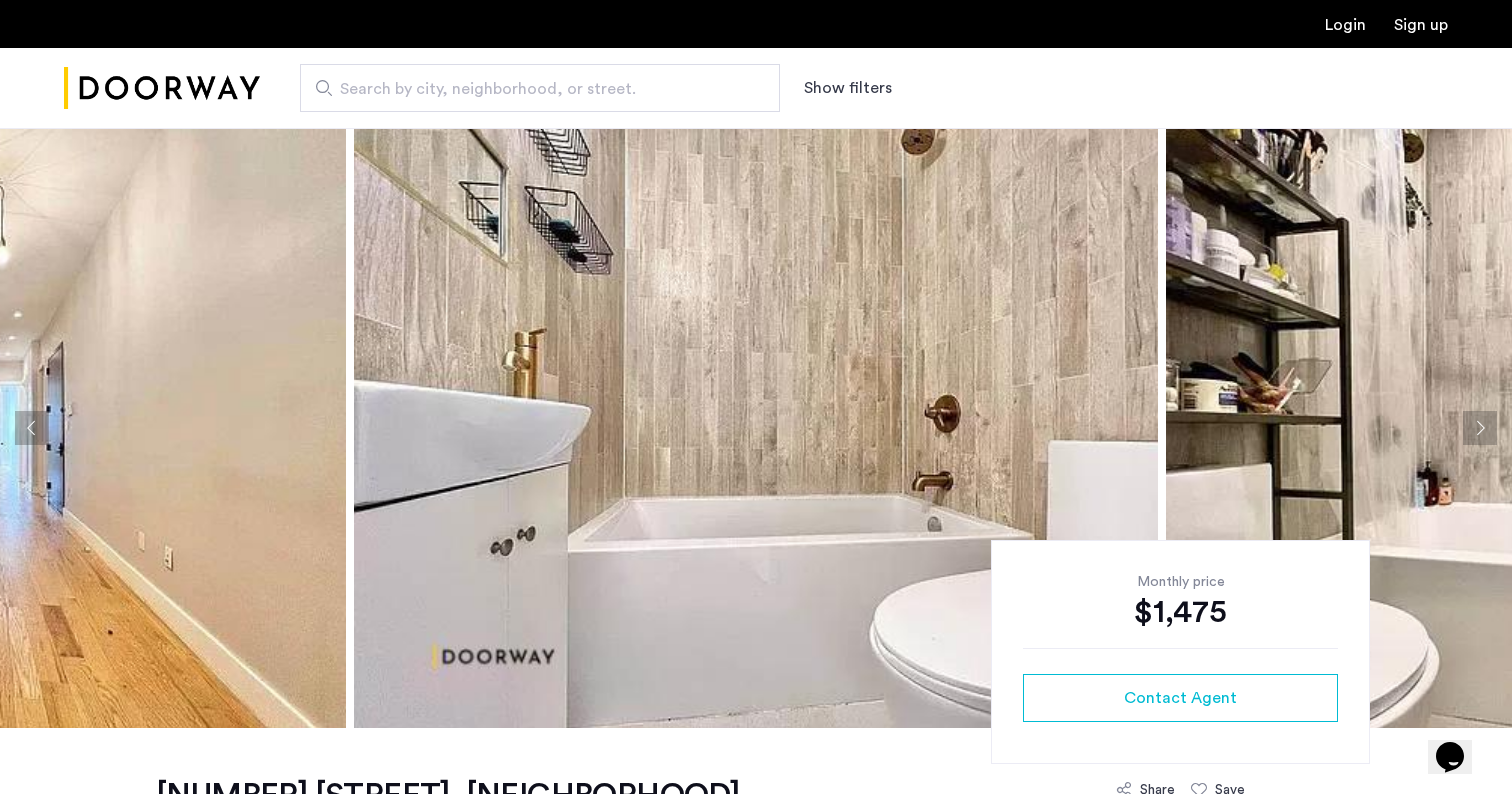 click 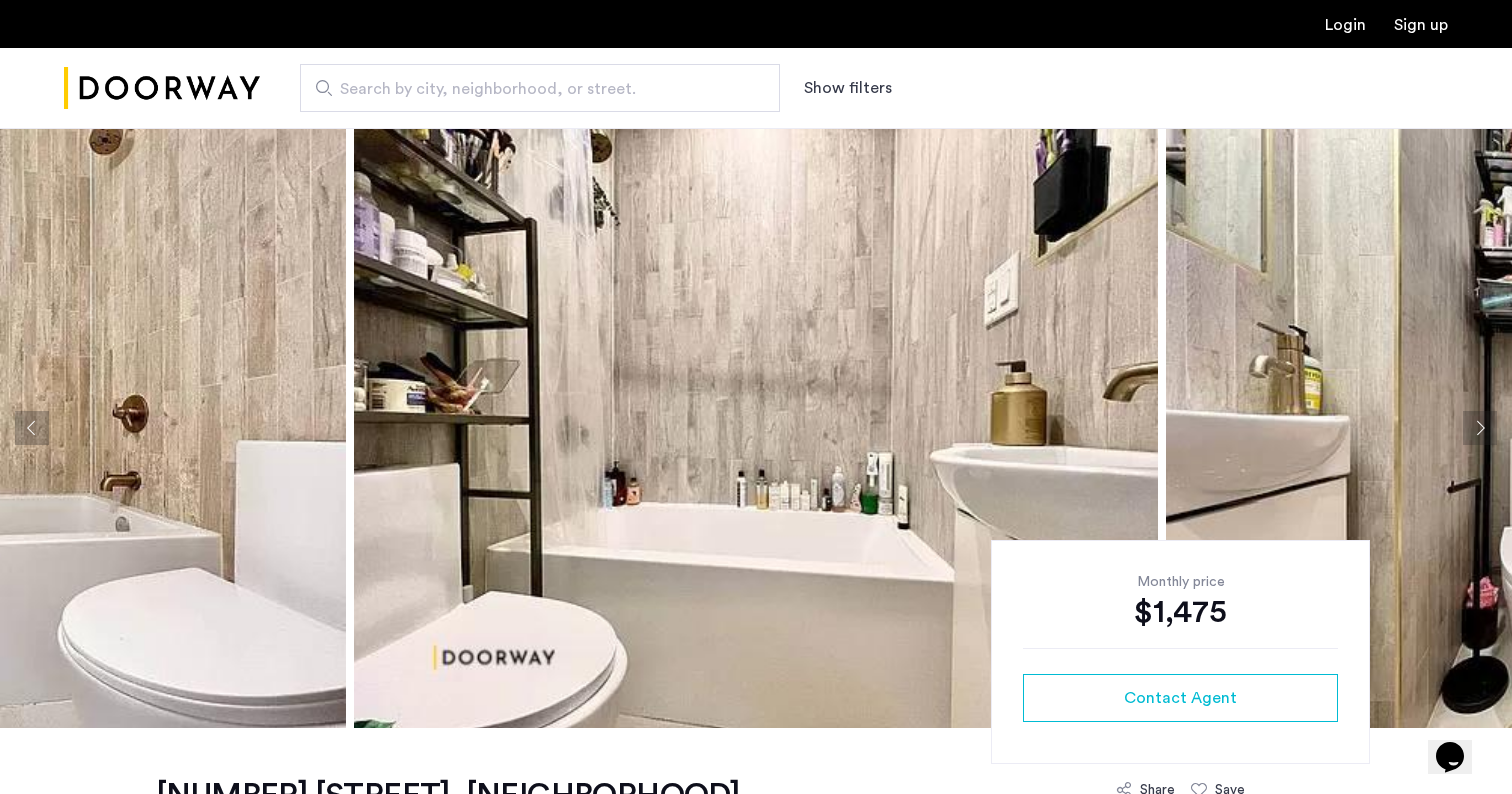 click 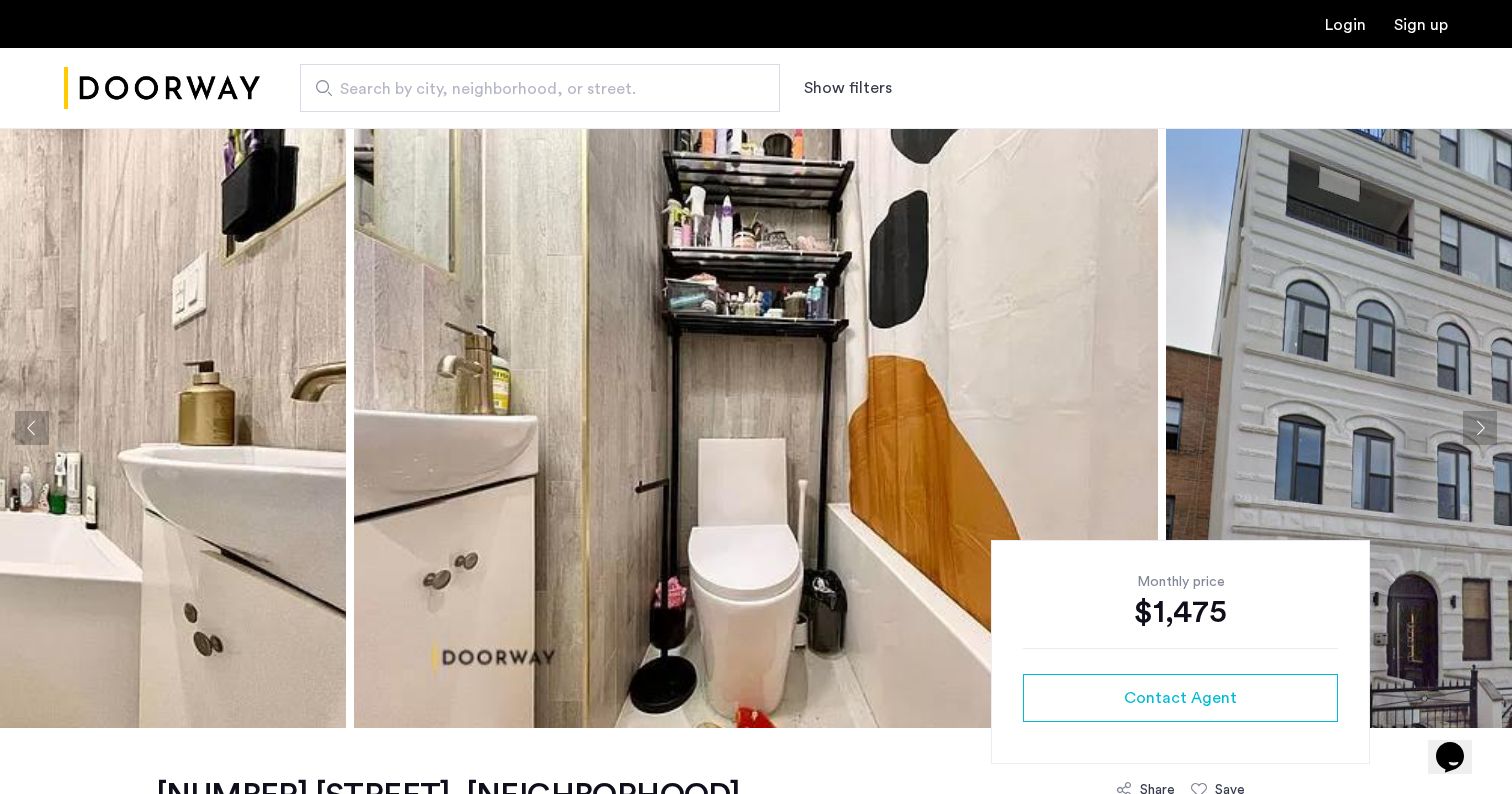 click 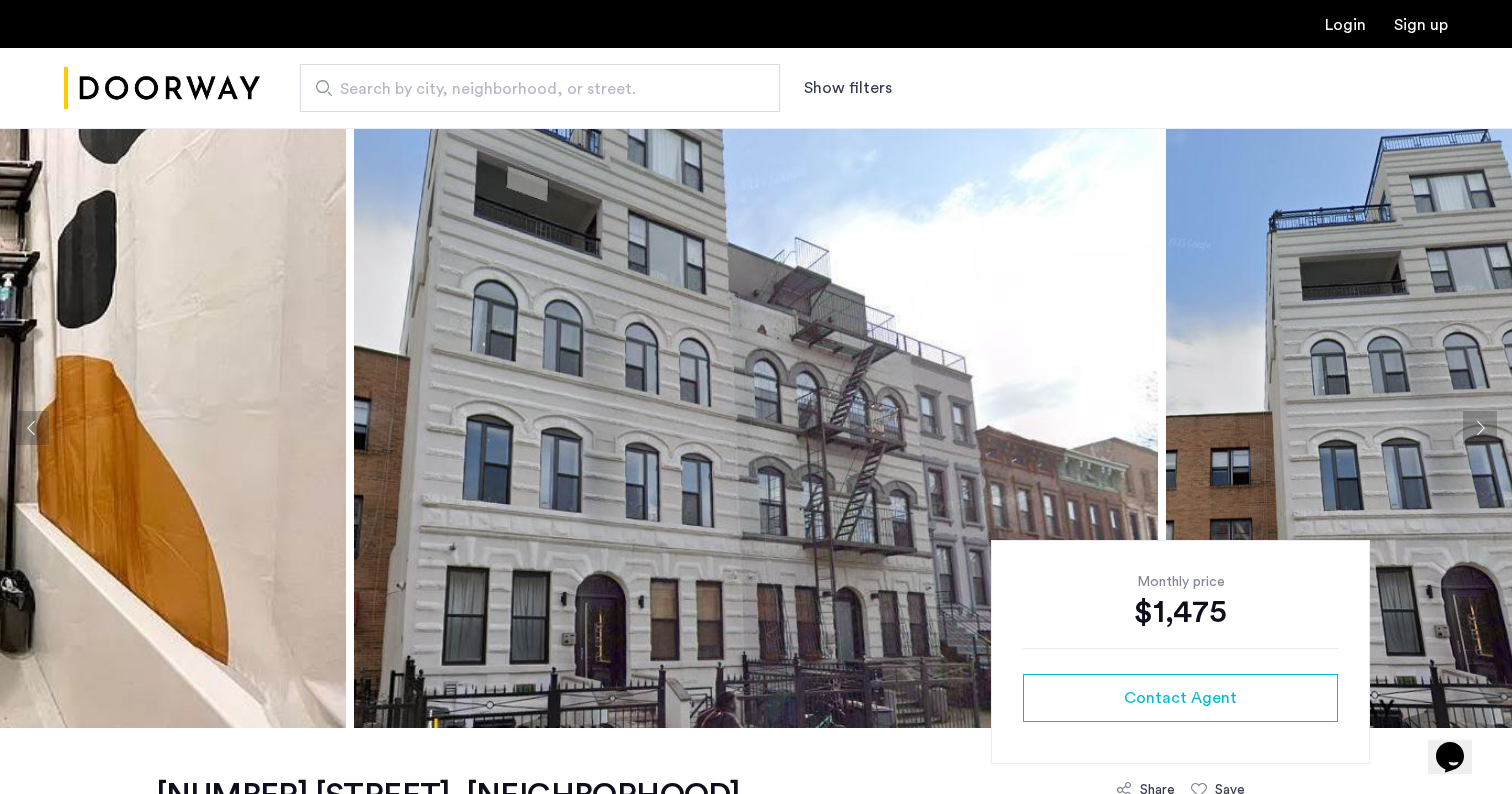 click 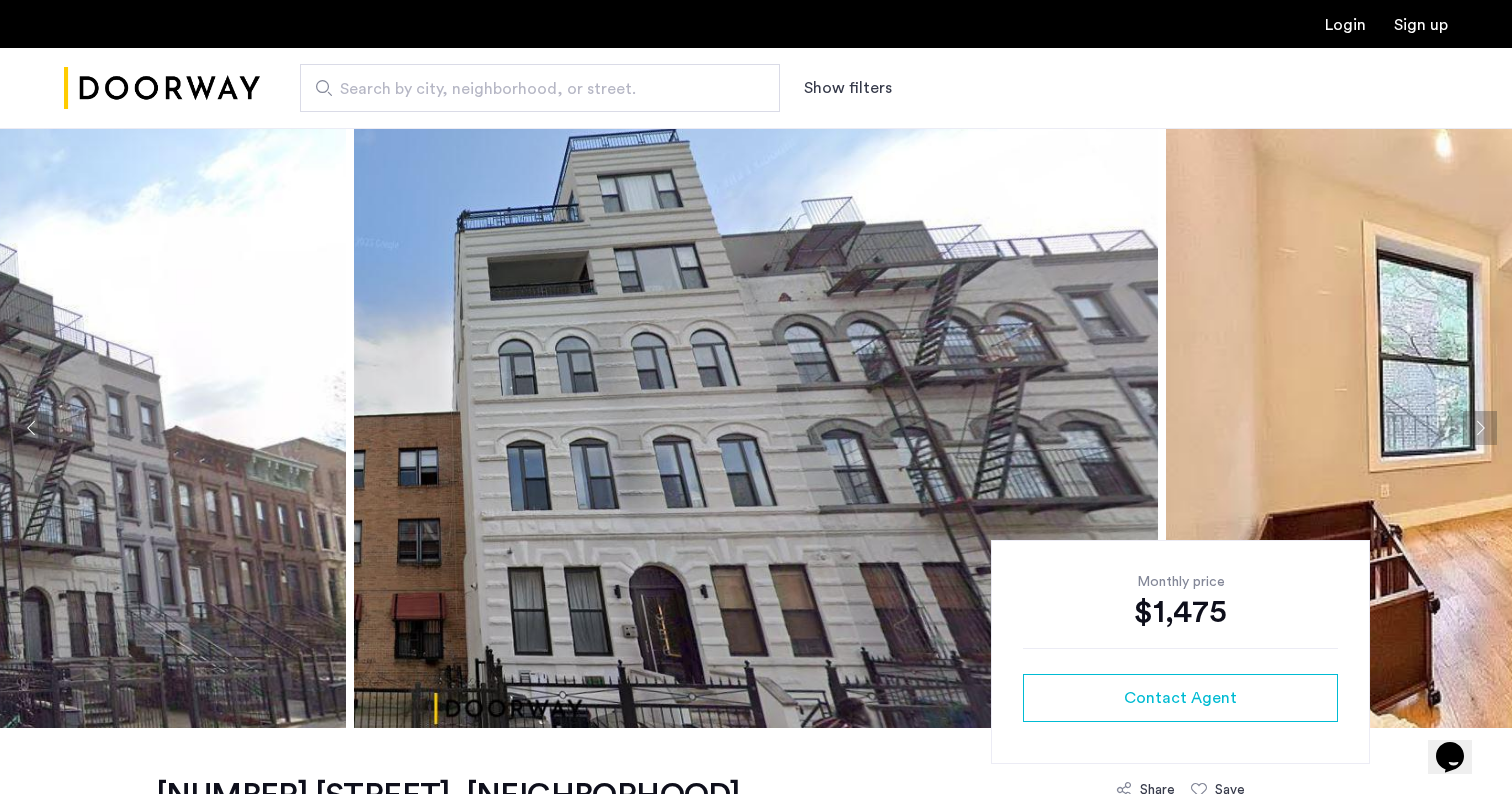 type 